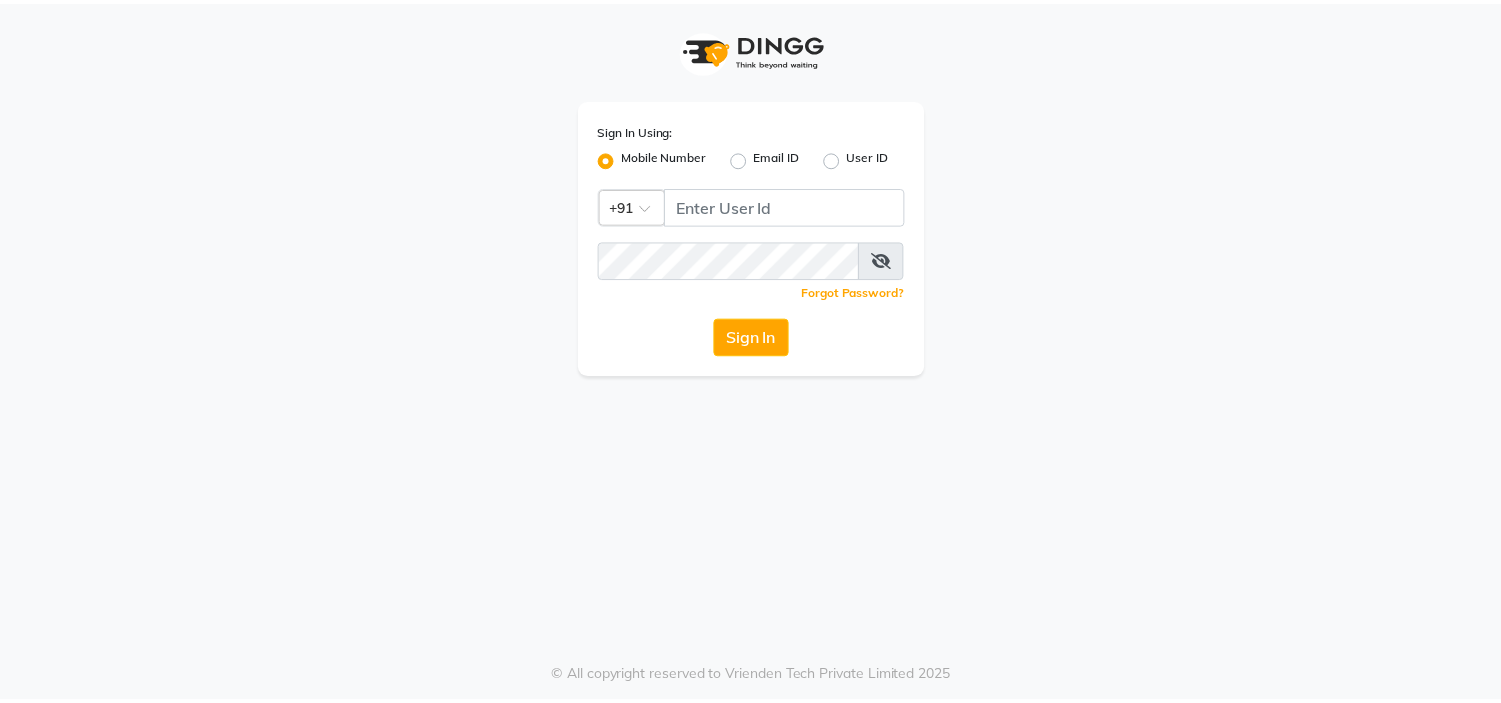 scroll, scrollTop: 0, scrollLeft: 0, axis: both 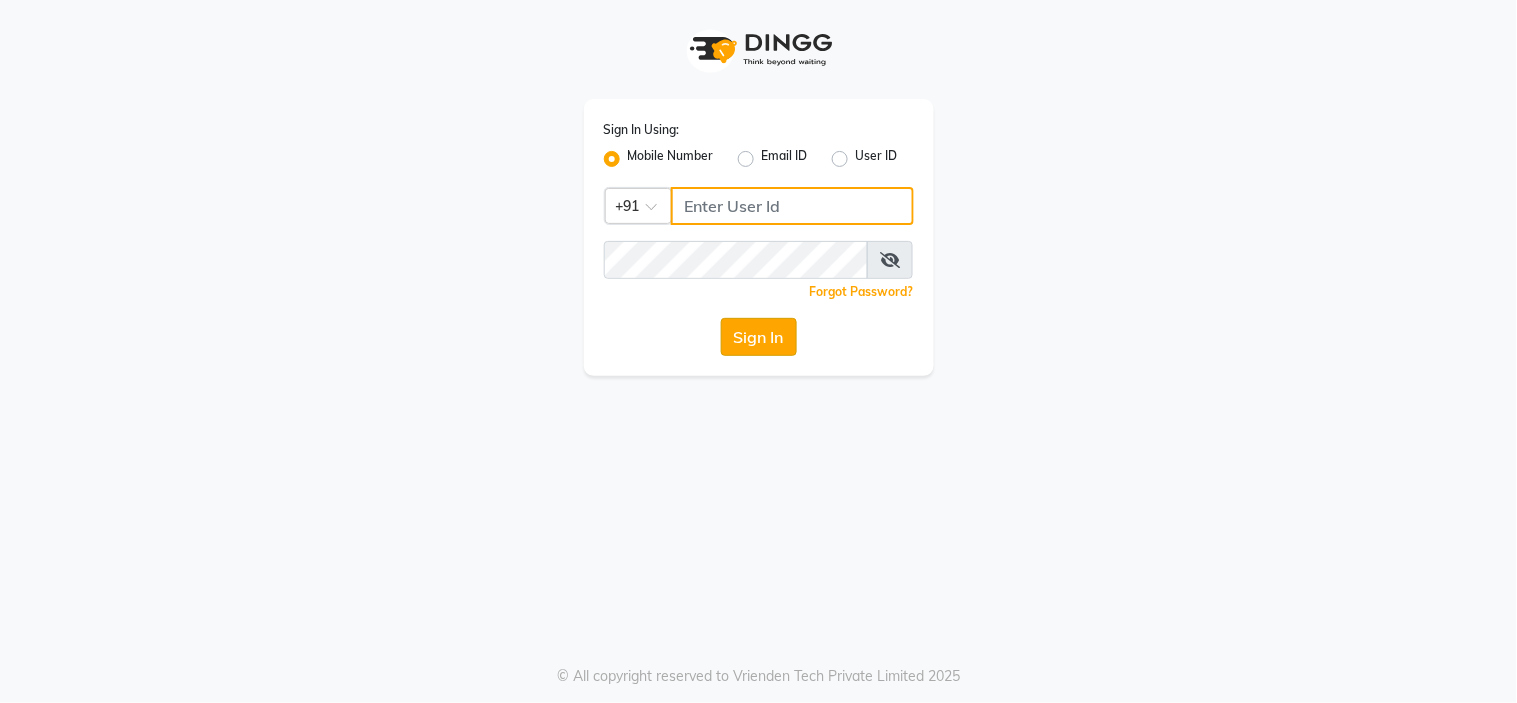 type on "8999659395" 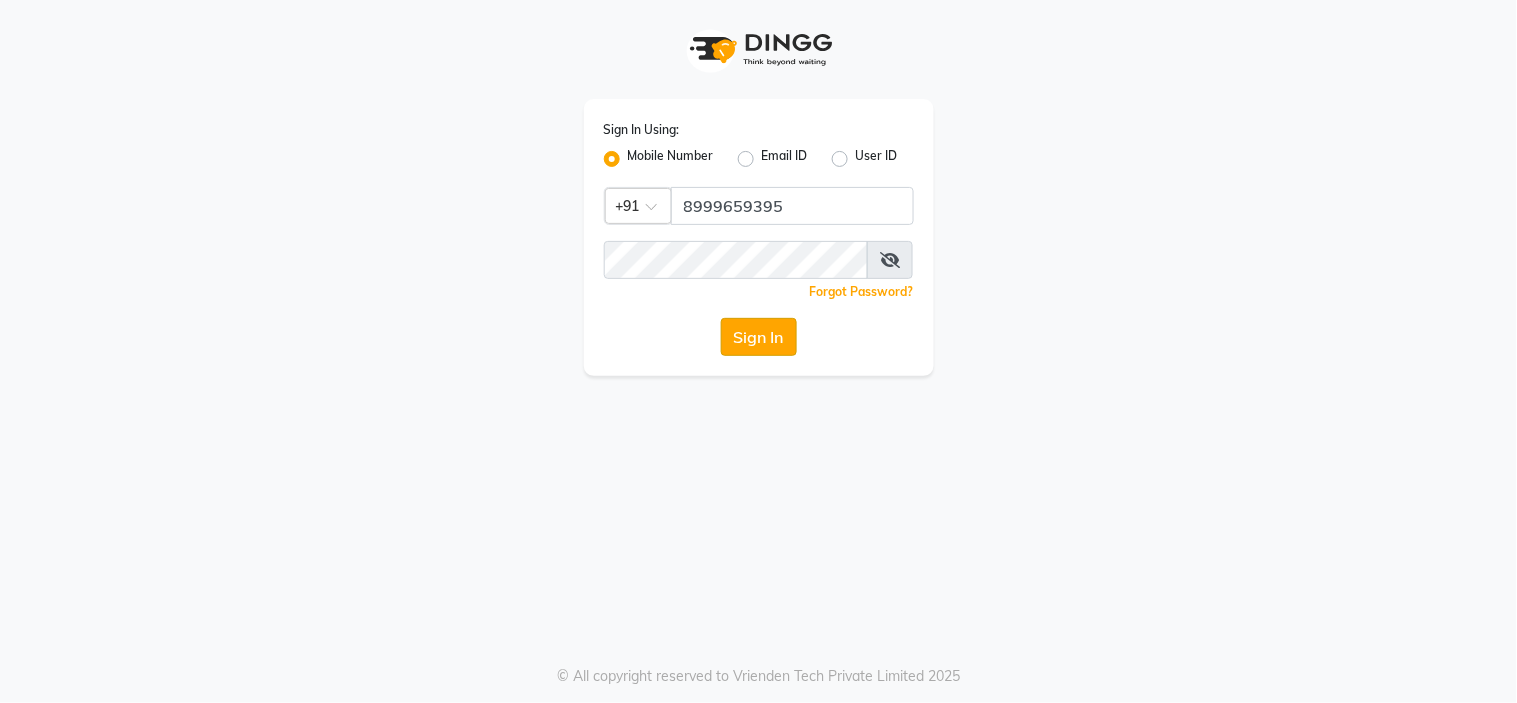 click on "Sign In" 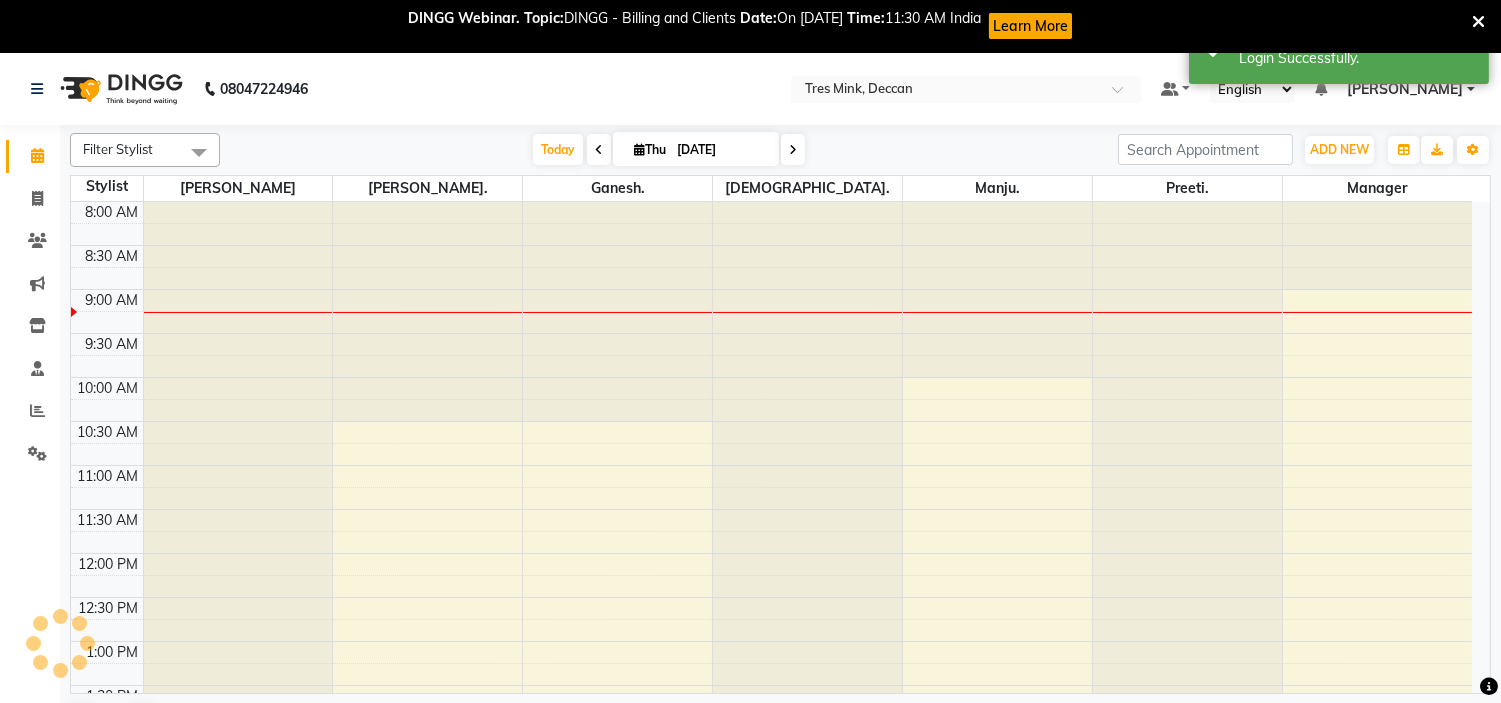 scroll, scrollTop: 88, scrollLeft: 0, axis: vertical 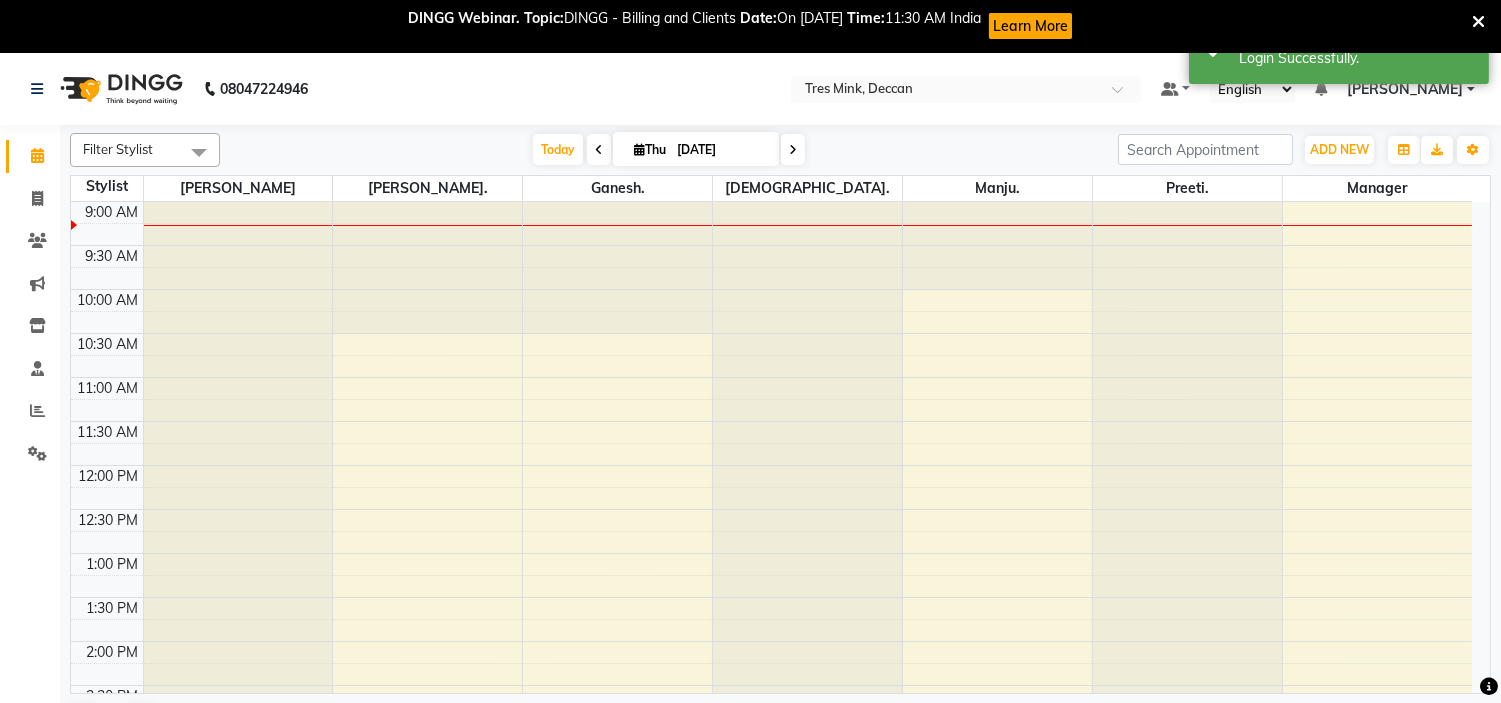 click at bounding box center [1478, 22] 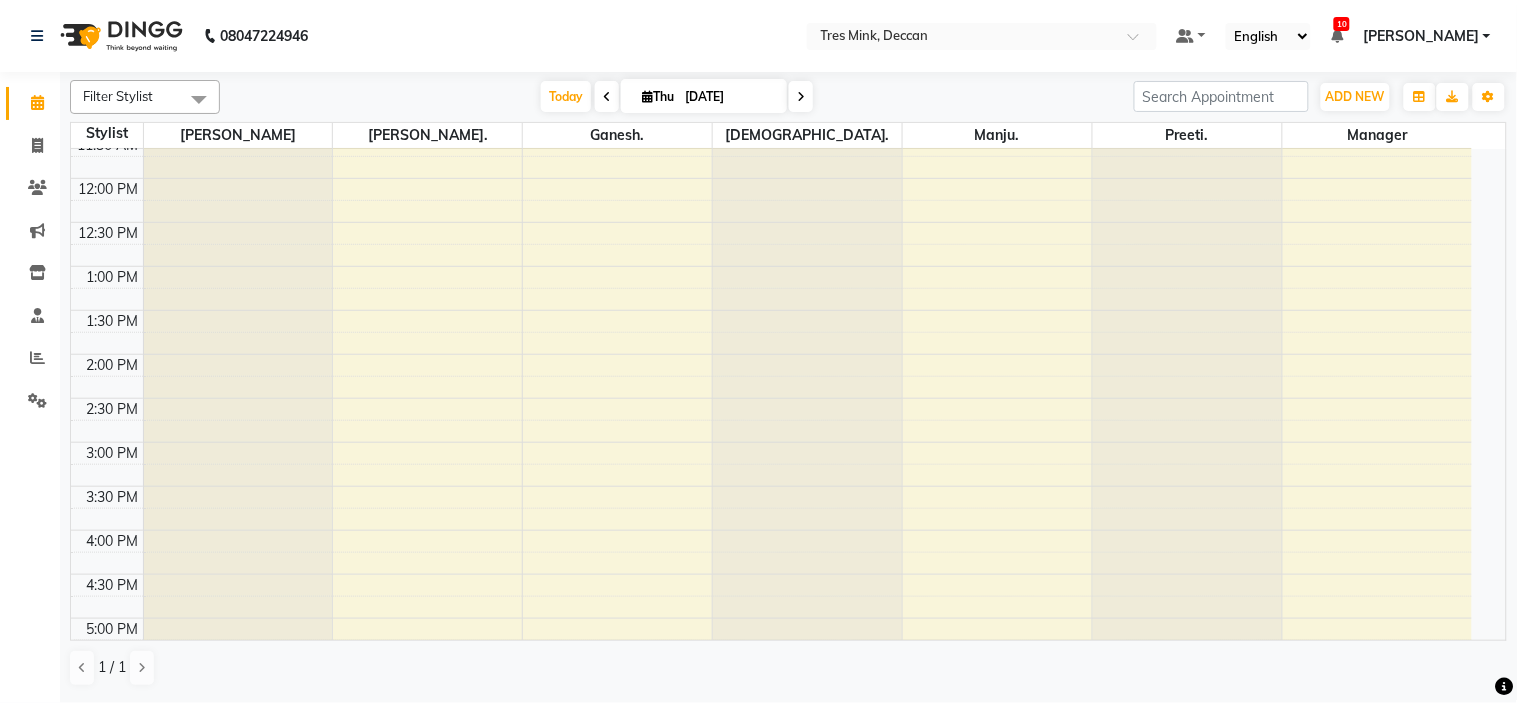 scroll, scrollTop: 333, scrollLeft: 0, axis: vertical 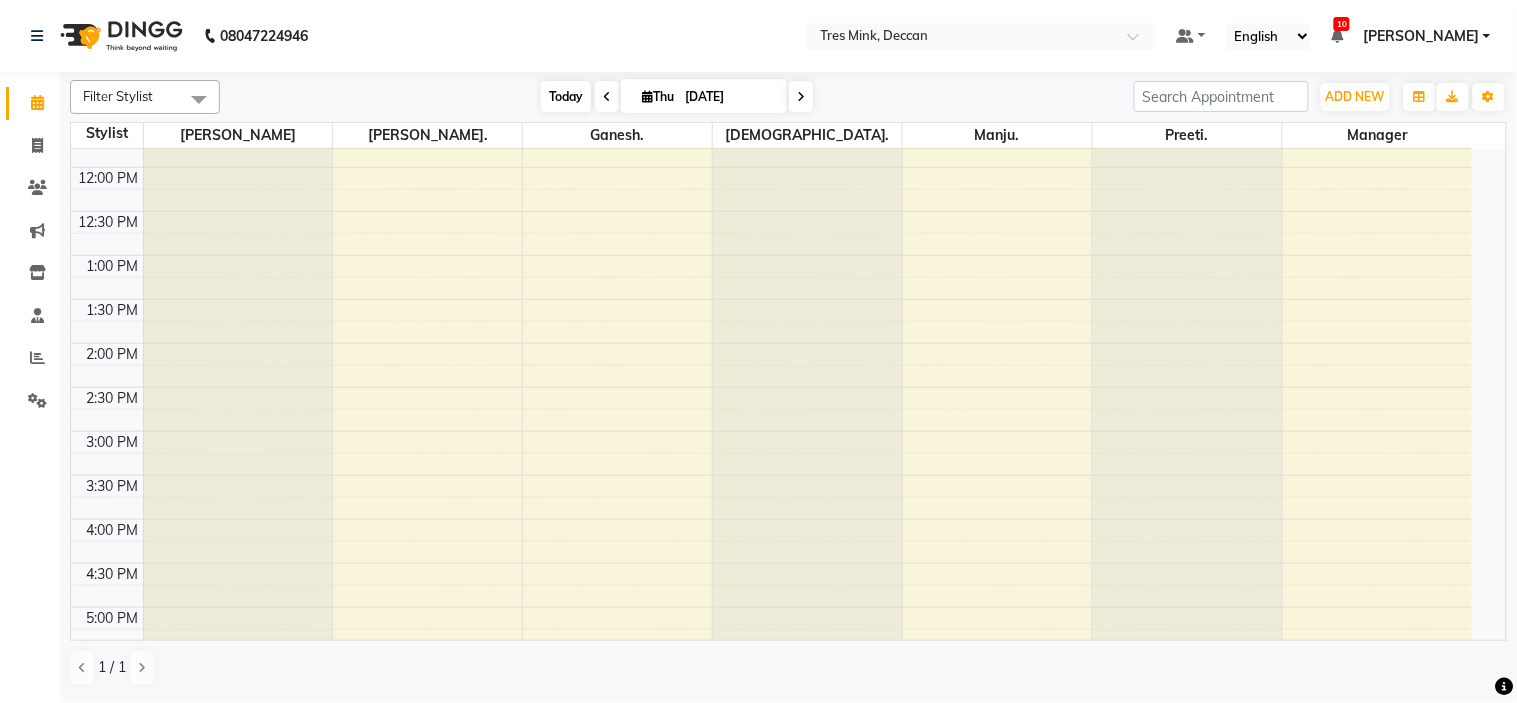 click on "Today" at bounding box center [566, 96] 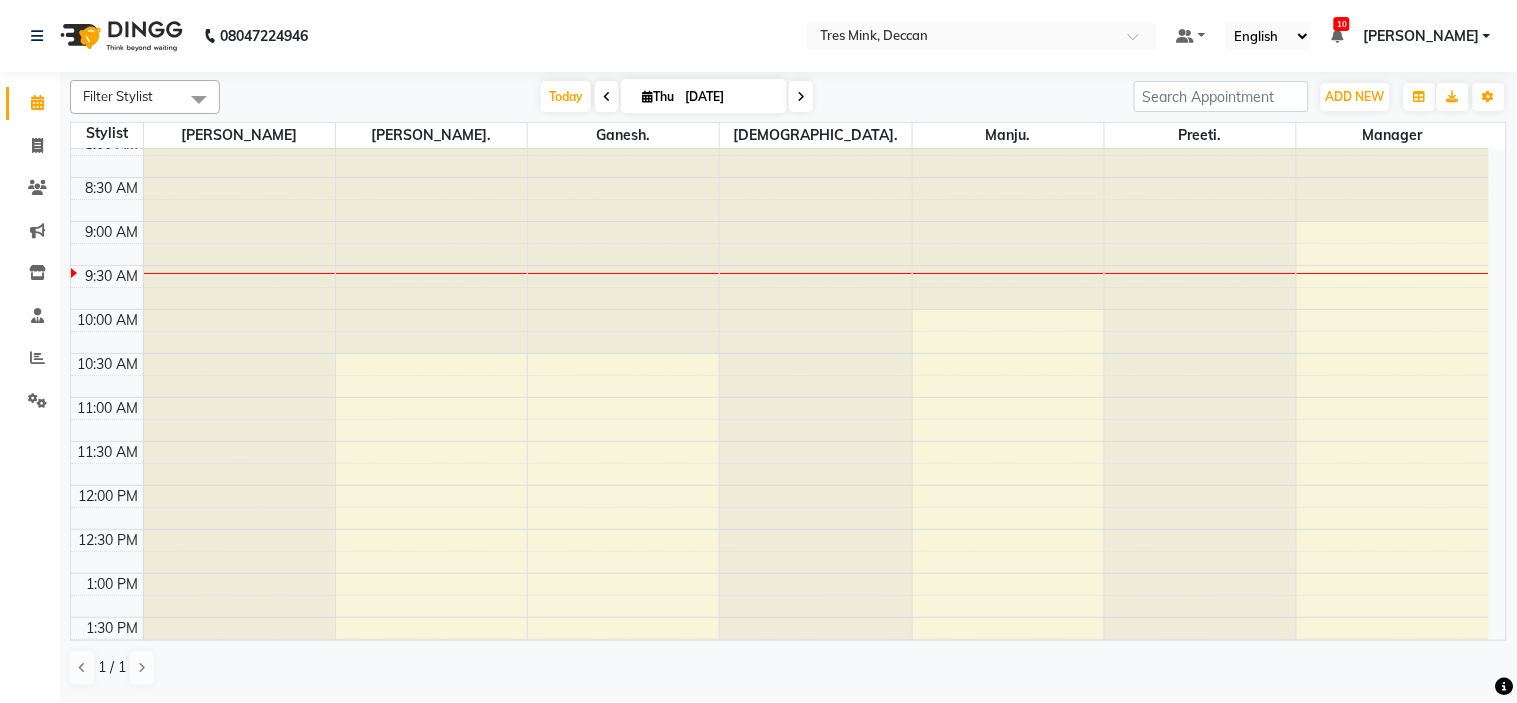 scroll, scrollTop: 0, scrollLeft: 0, axis: both 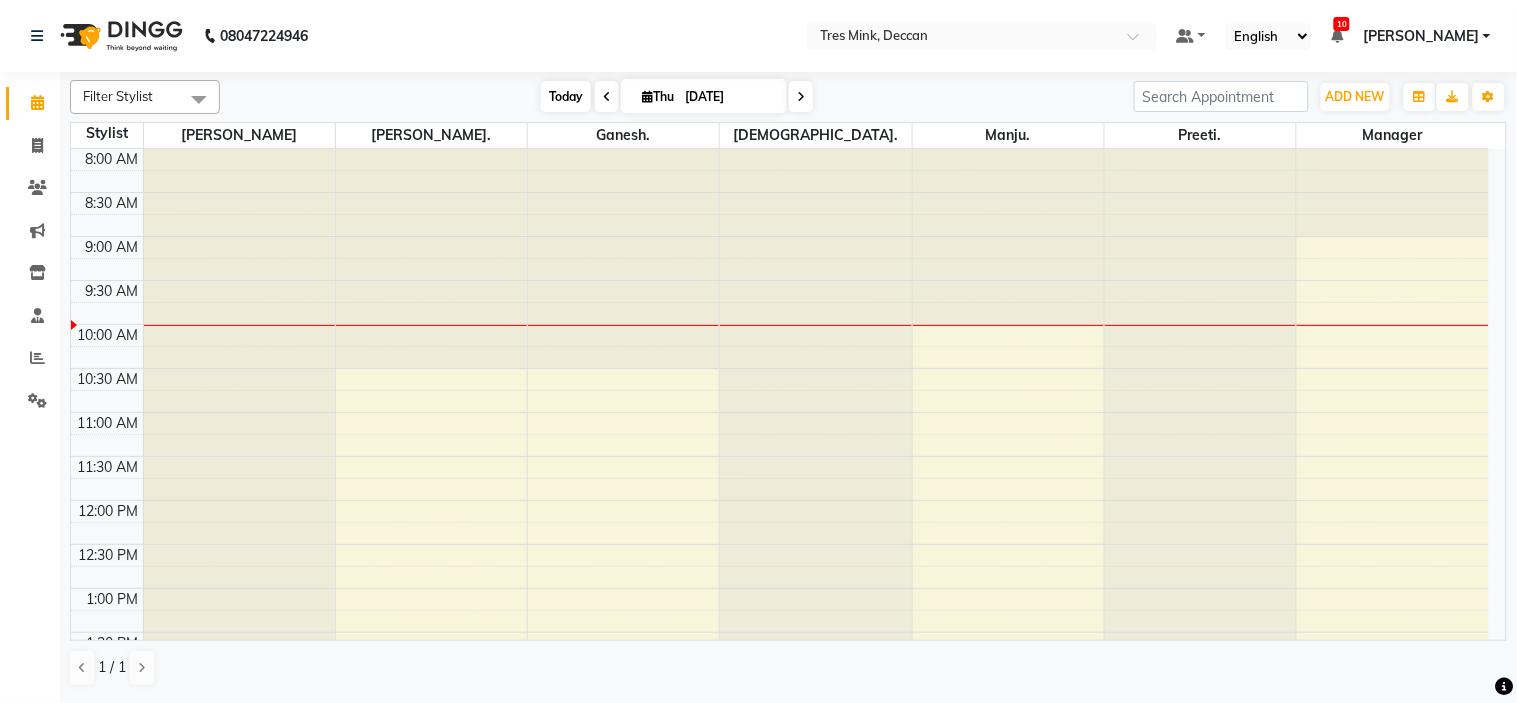 click on "Today" at bounding box center [566, 96] 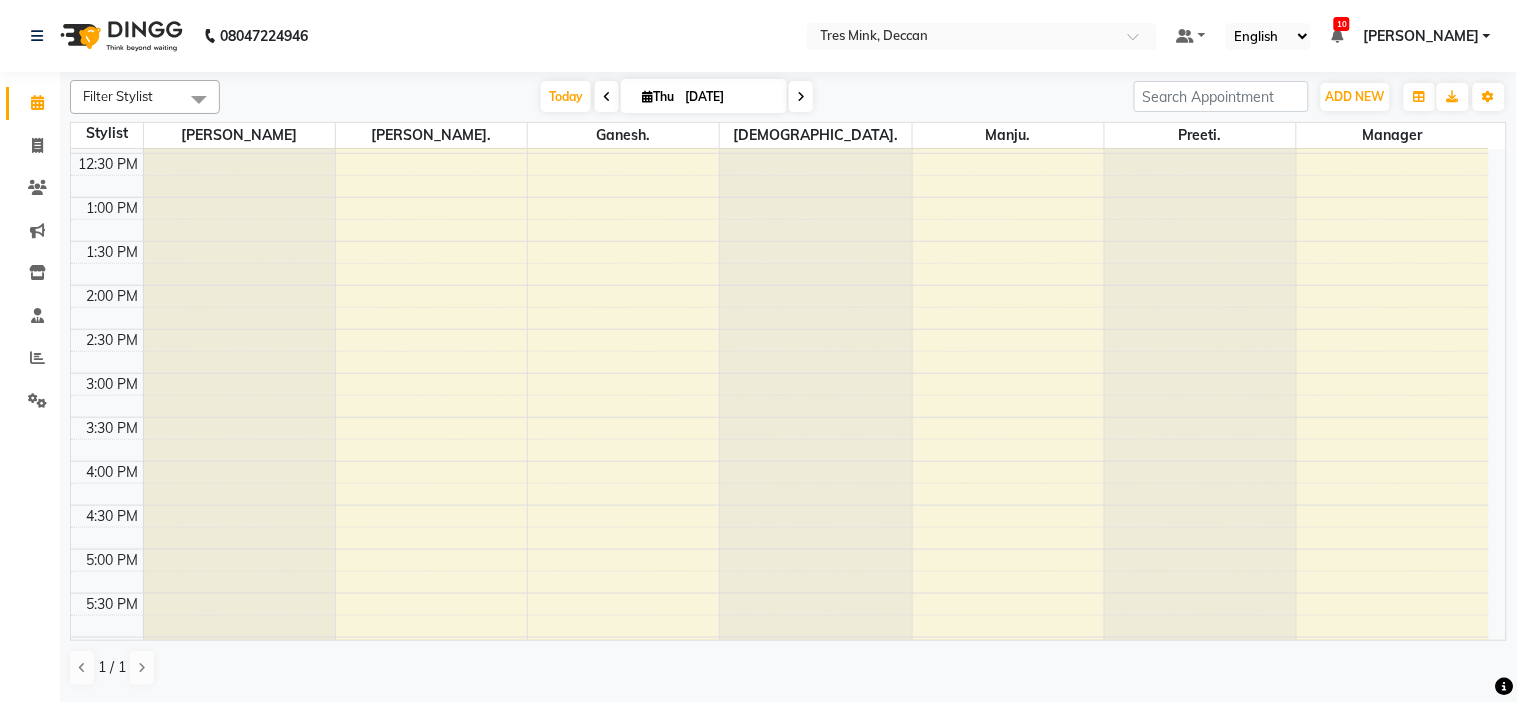 scroll, scrollTop: 444, scrollLeft: 0, axis: vertical 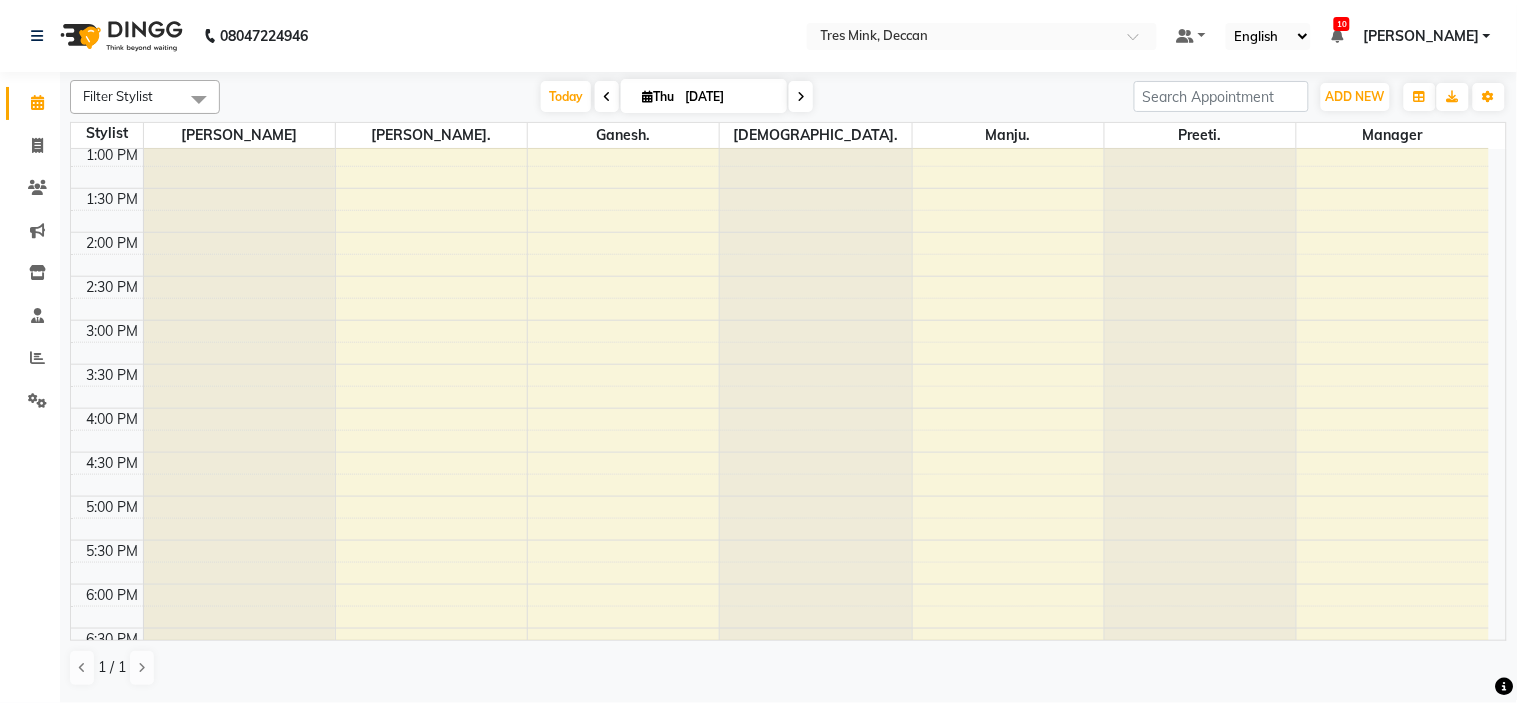 click on "8:00 AM 8:30 AM 9:00 AM 9:30 AM 10:00 AM 10:30 AM 11:00 AM 11:30 AM 12:00 PM 12:30 PM 1:00 PM 1:30 PM 2:00 PM 2:30 PM 3:00 PM 3:30 PM 4:00 PM 4:30 PM 5:00 PM 5:30 PM 6:00 PM 6:30 PM 7:00 PM 7:30 PM 8:00 PM 8:30 PM" at bounding box center [780, 276] 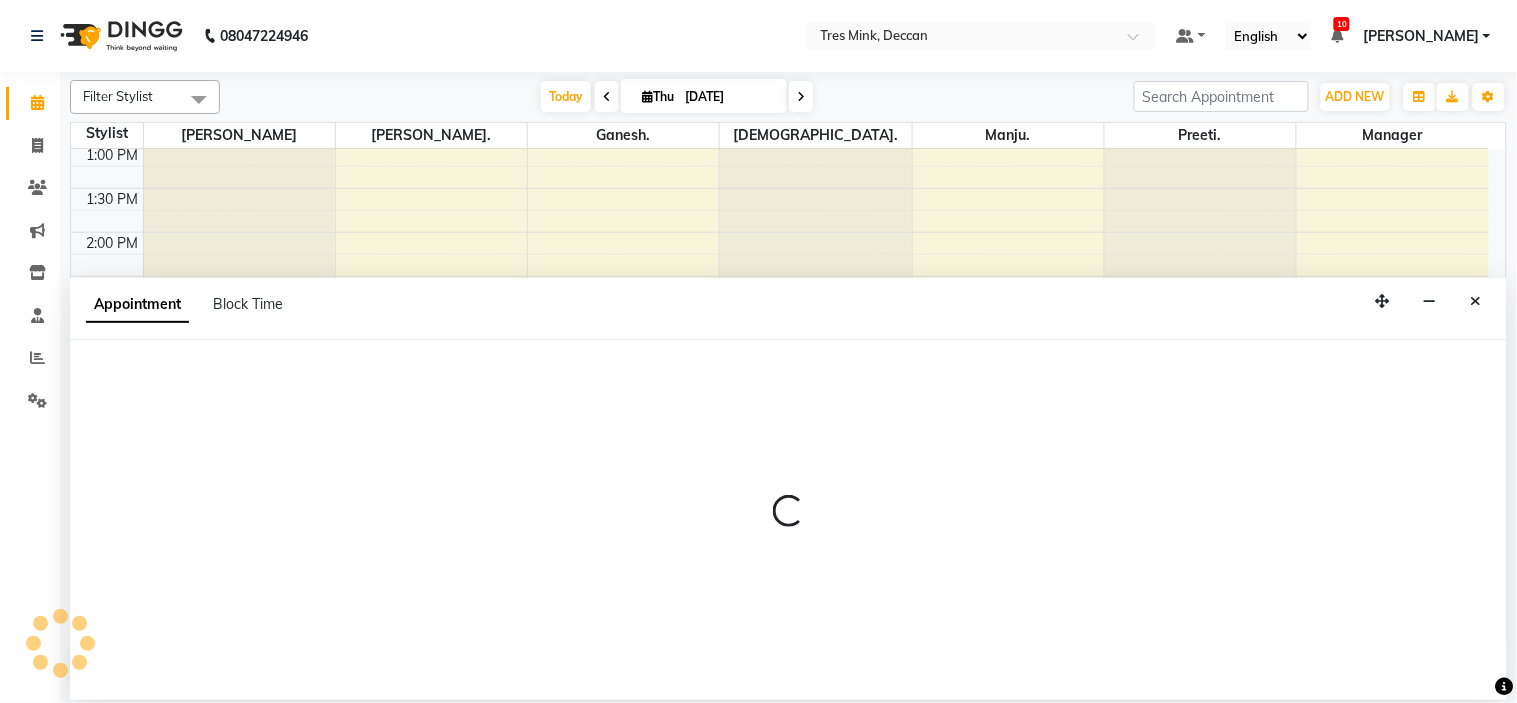 select on "59501" 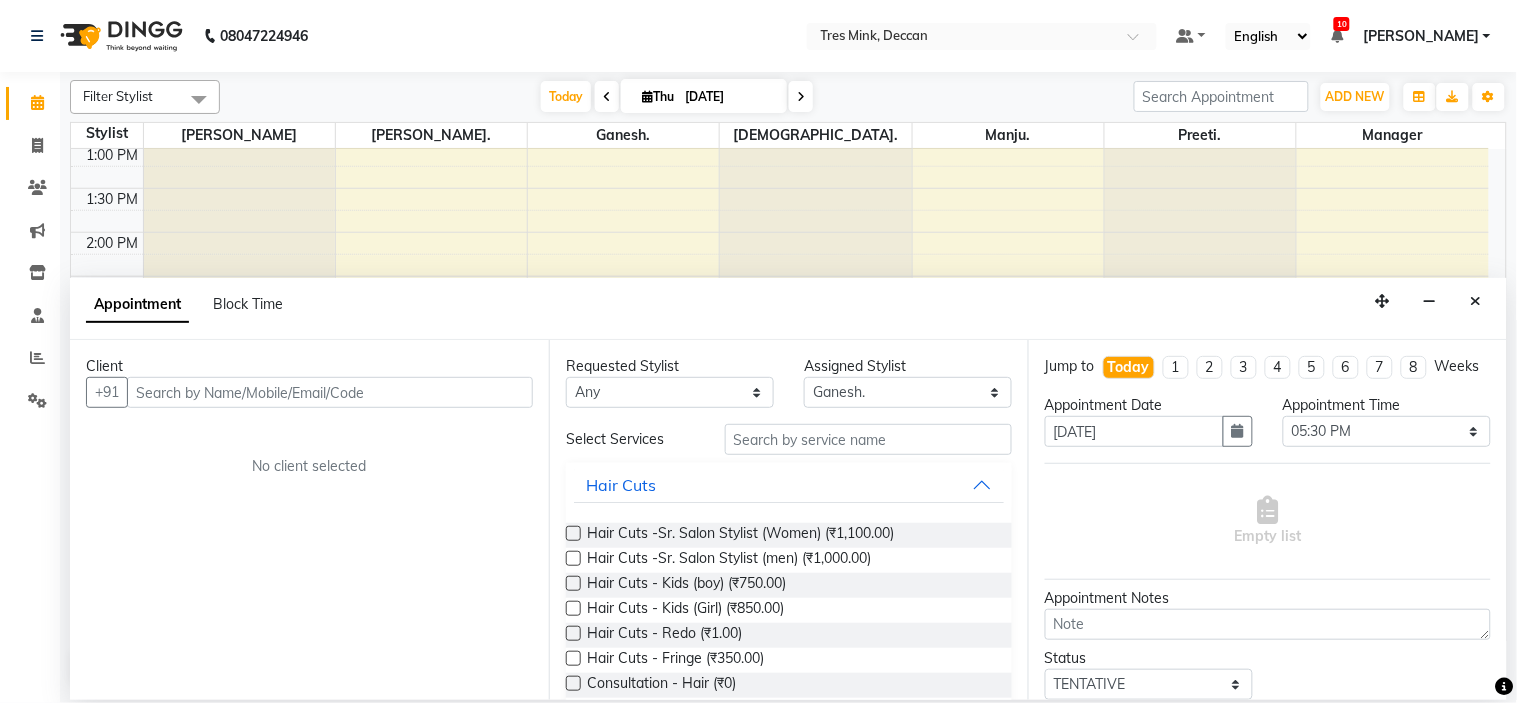 click at bounding box center [330, 392] 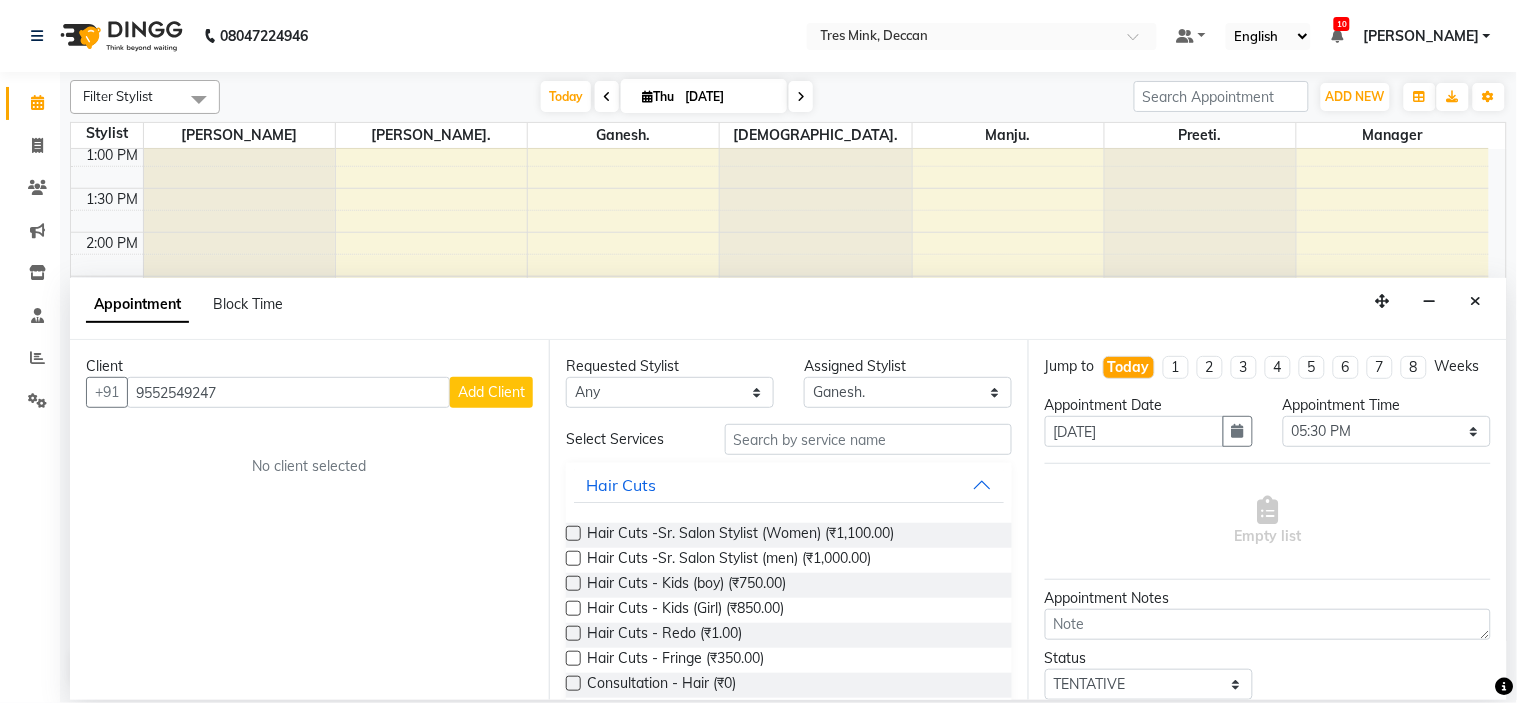 click on "9552549247" at bounding box center [288, 392] 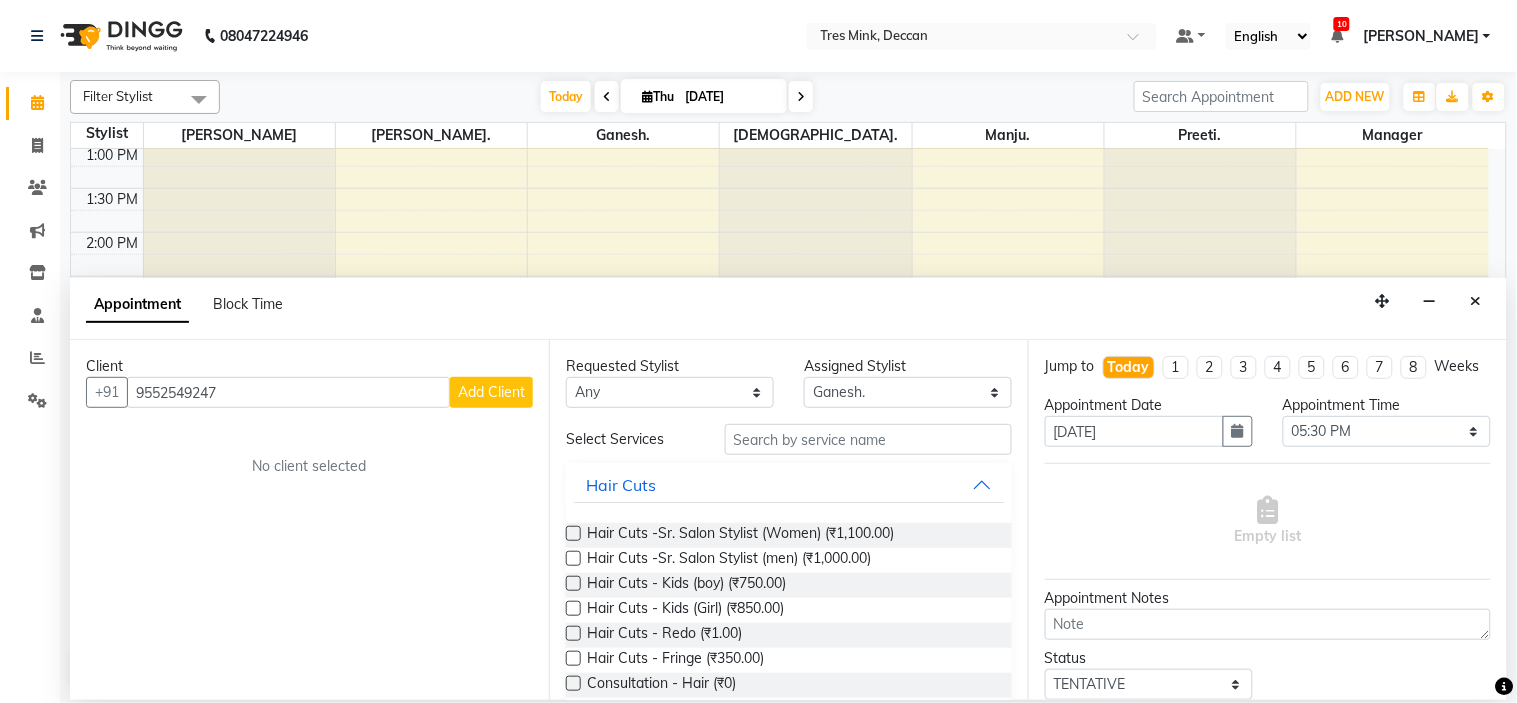click on "9552549247" at bounding box center (288, 392) 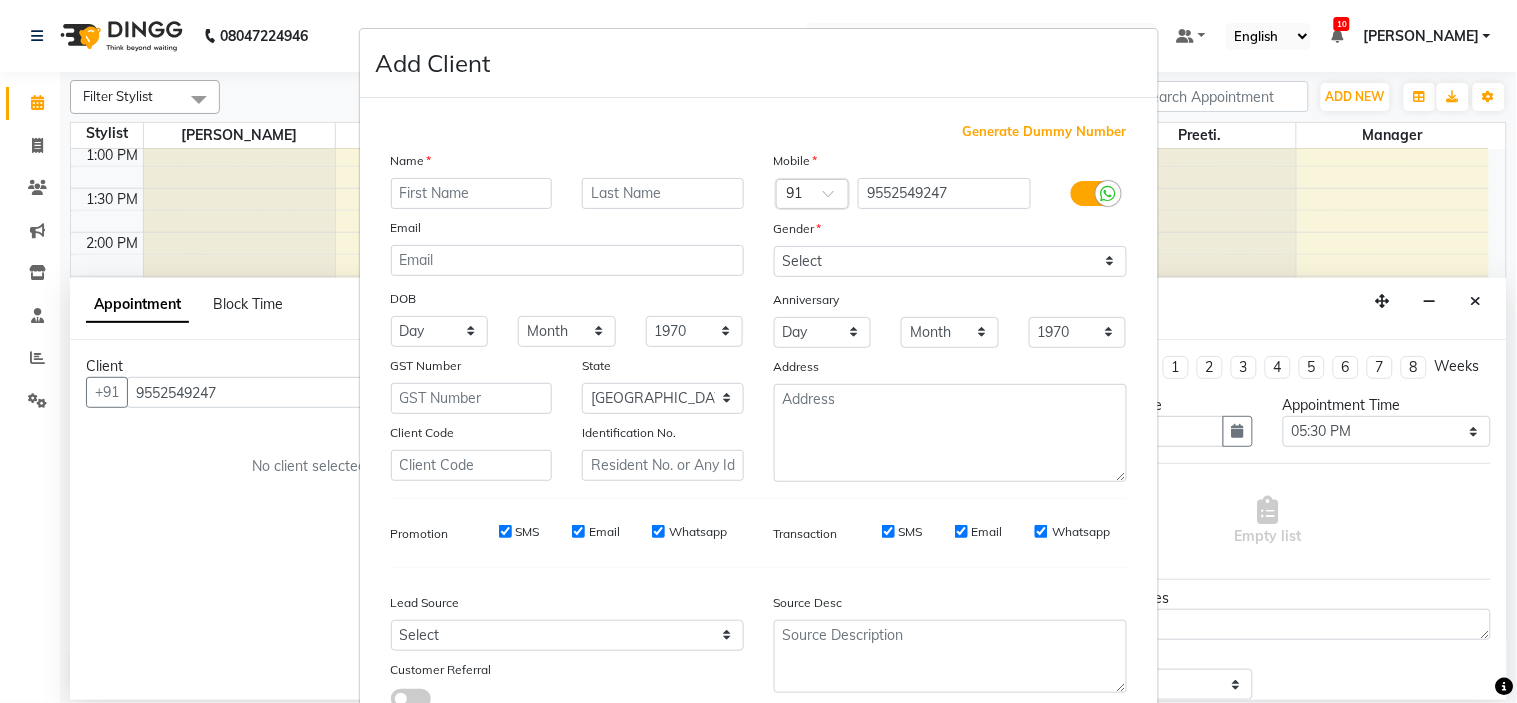 click at bounding box center (472, 193) 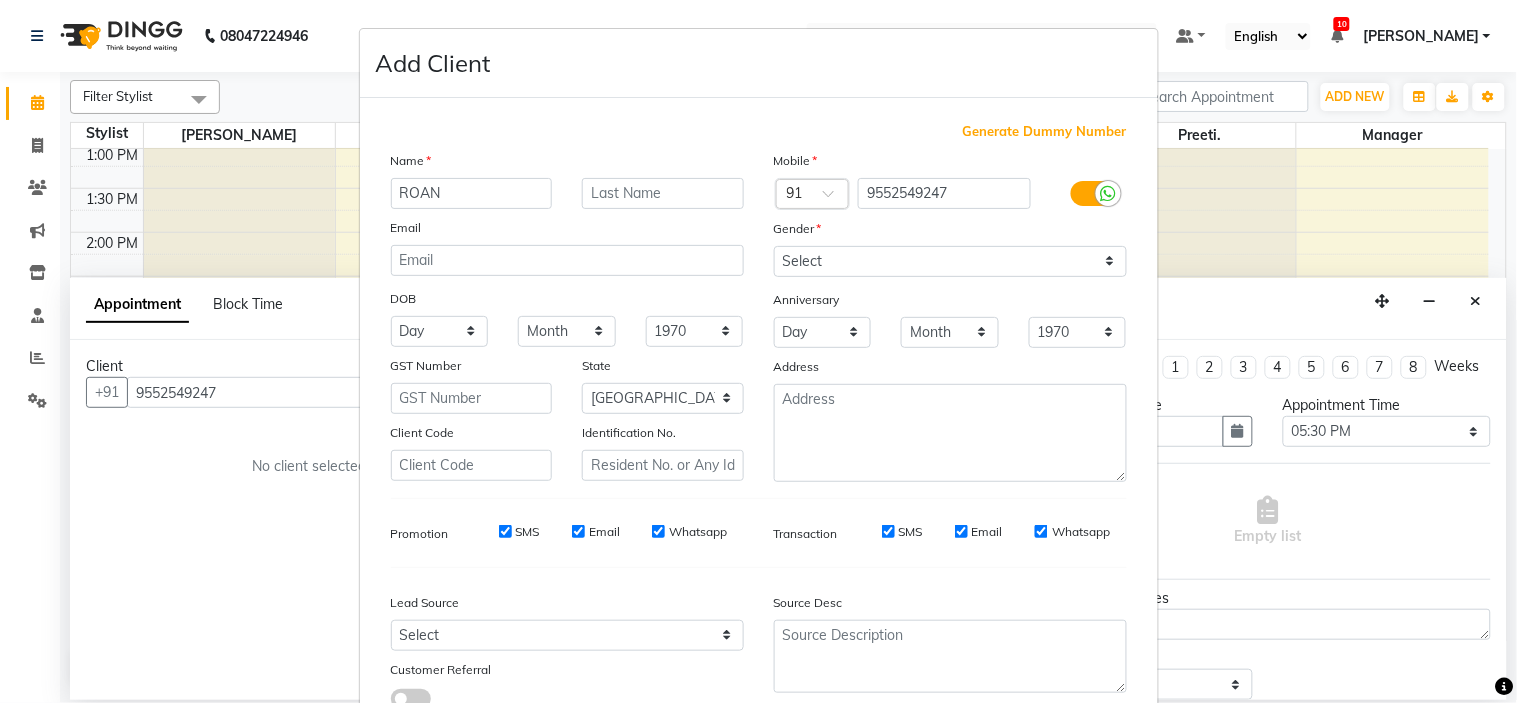 click on "ROAN" at bounding box center [472, 193] 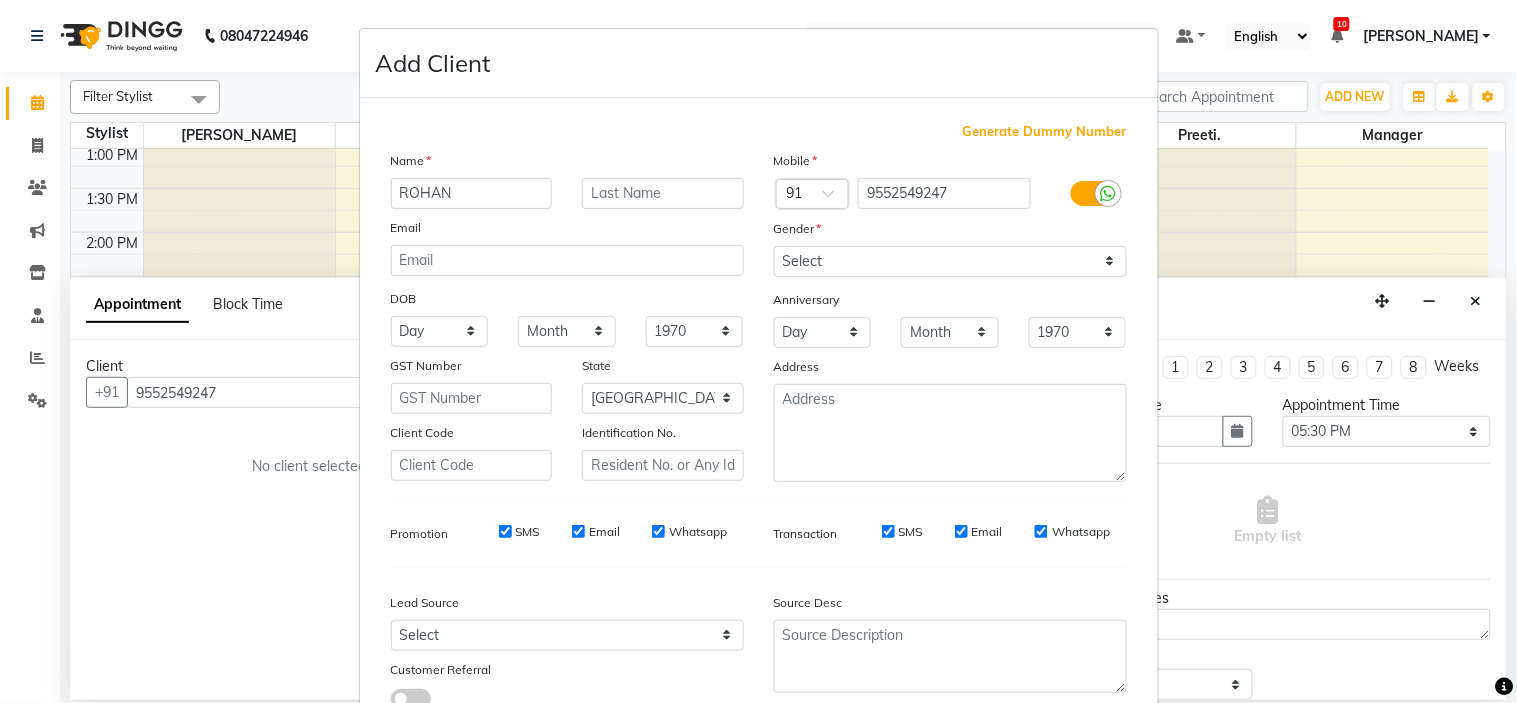 type on "ROHAN" 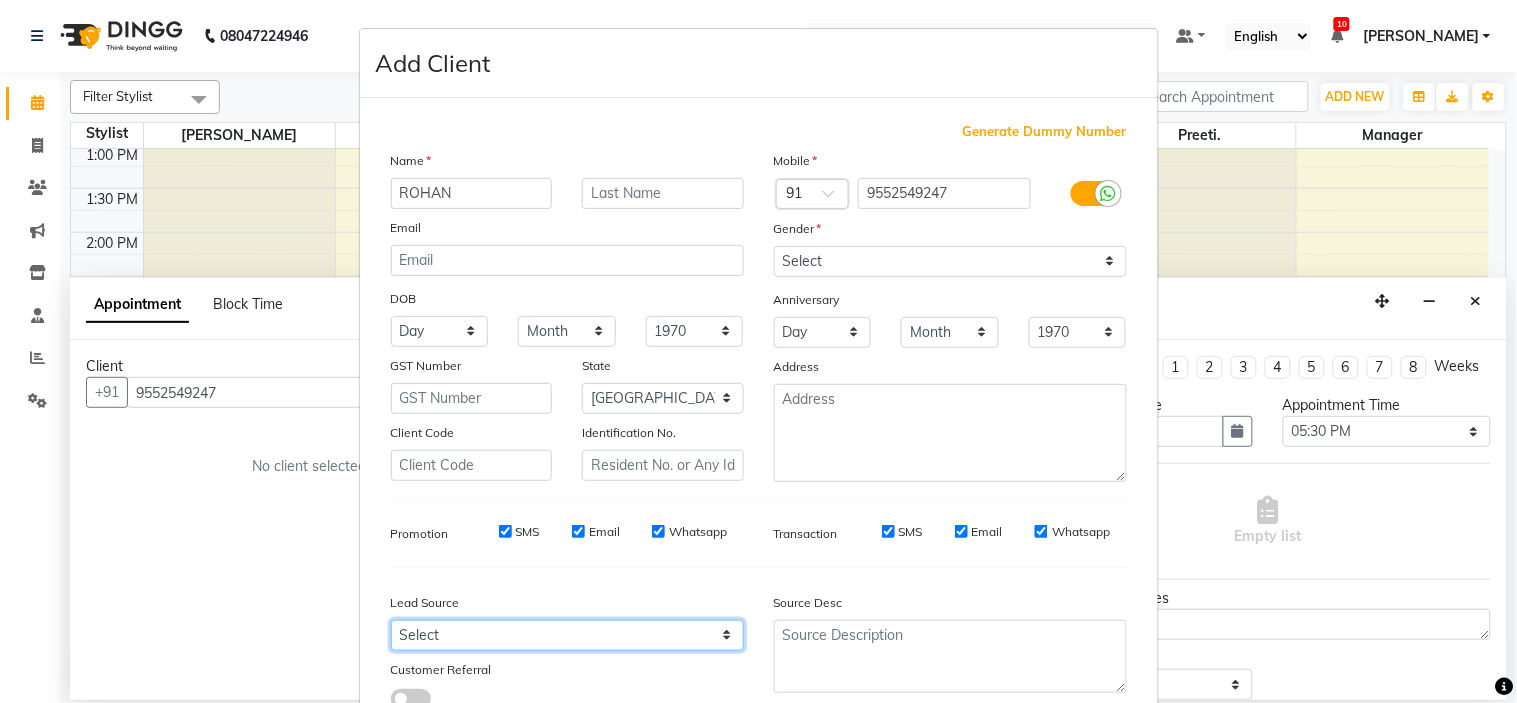 click on "Select Walk-in Referral Internet Friend Word of Mouth Advertisement Facebook JustDial Google Other" at bounding box center (567, 635) 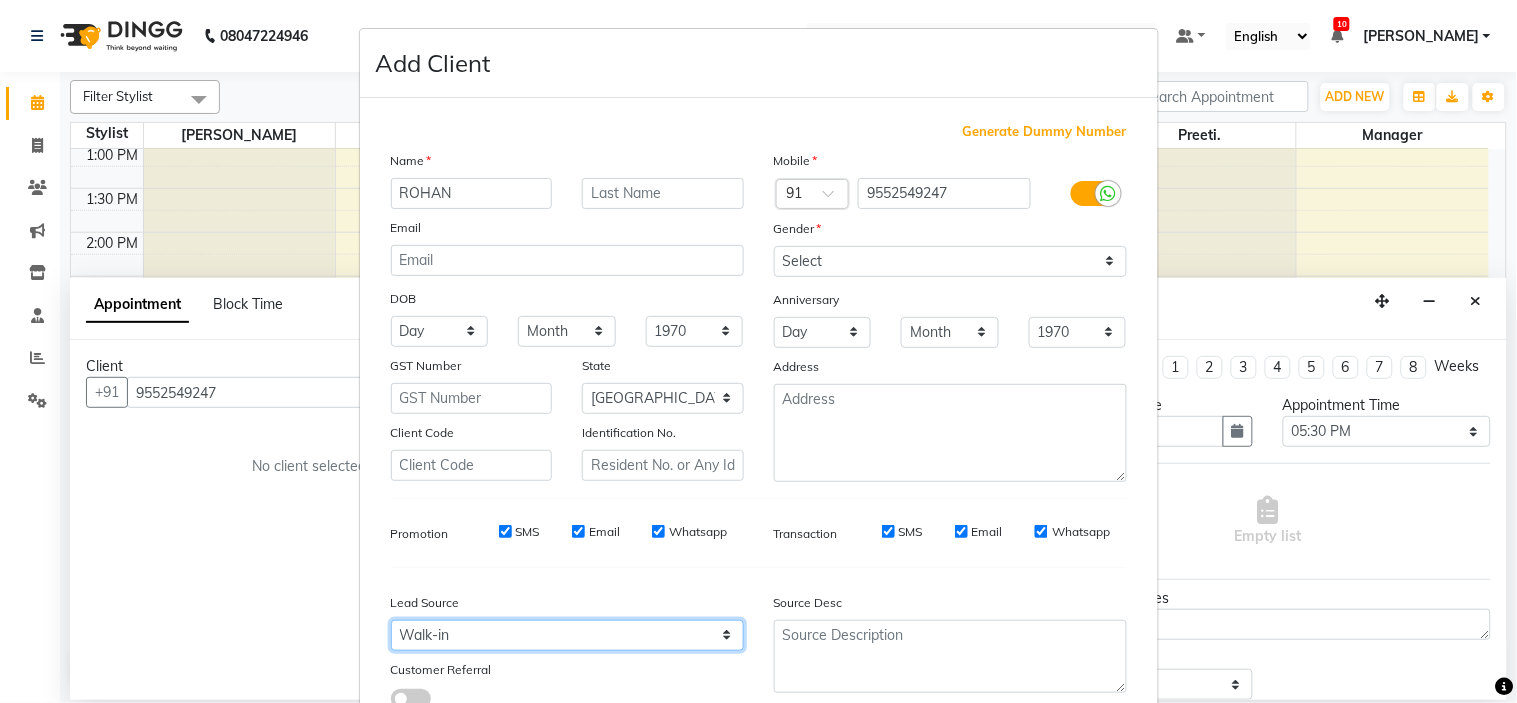 click on "Select Walk-in Referral Internet Friend Word of Mouth Advertisement Facebook JustDial Google Other" at bounding box center (567, 635) 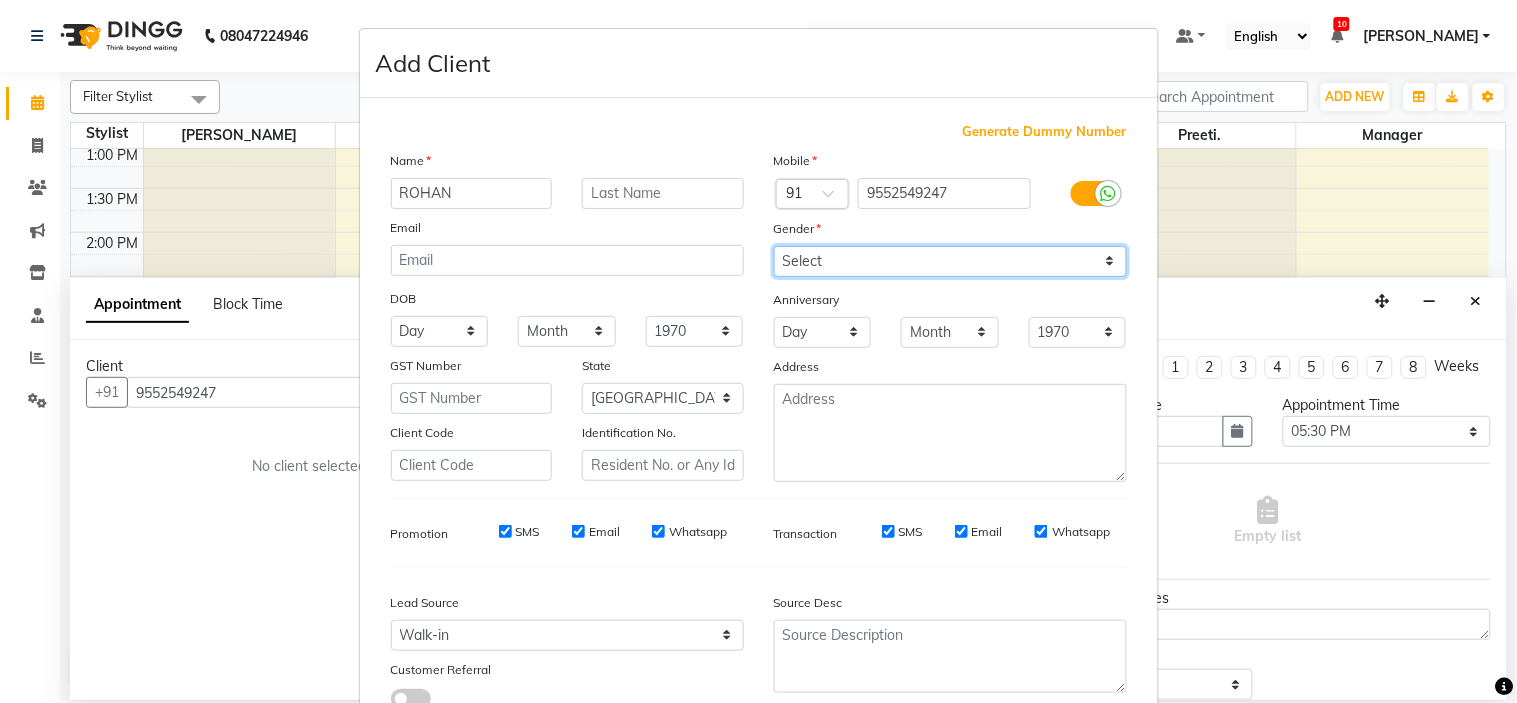 click on "Select [DEMOGRAPHIC_DATA] [DEMOGRAPHIC_DATA] Other Prefer Not To Say" at bounding box center [950, 261] 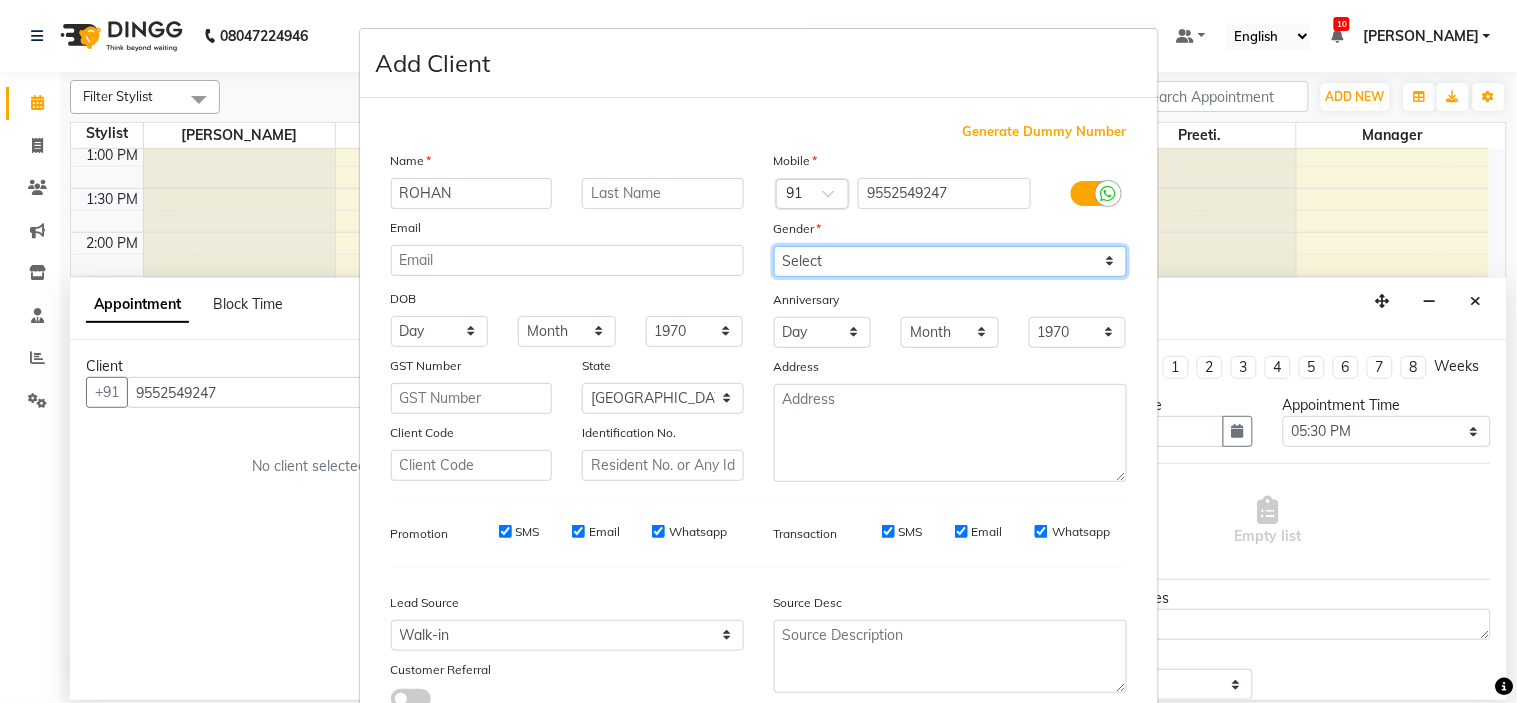 select on "[DEMOGRAPHIC_DATA]" 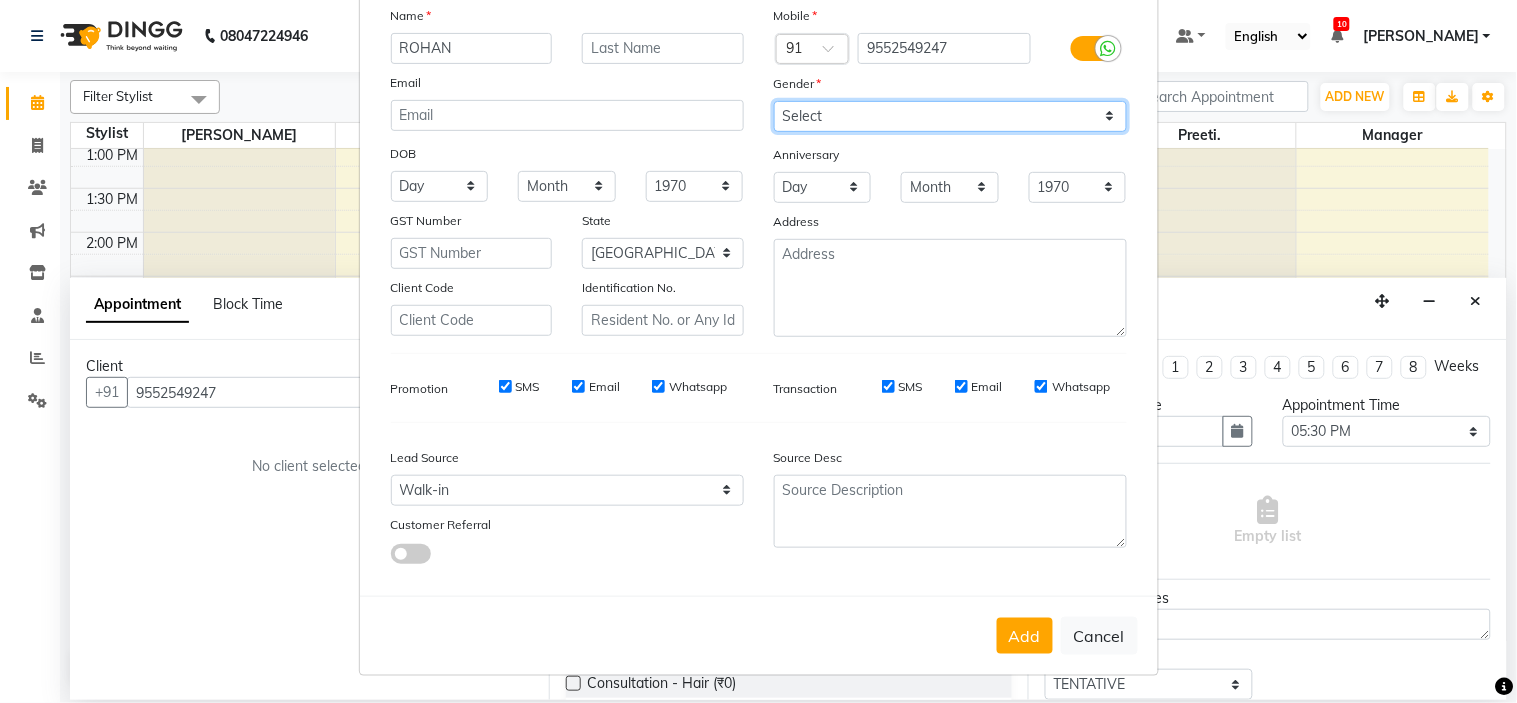scroll, scrollTop: 147, scrollLeft: 0, axis: vertical 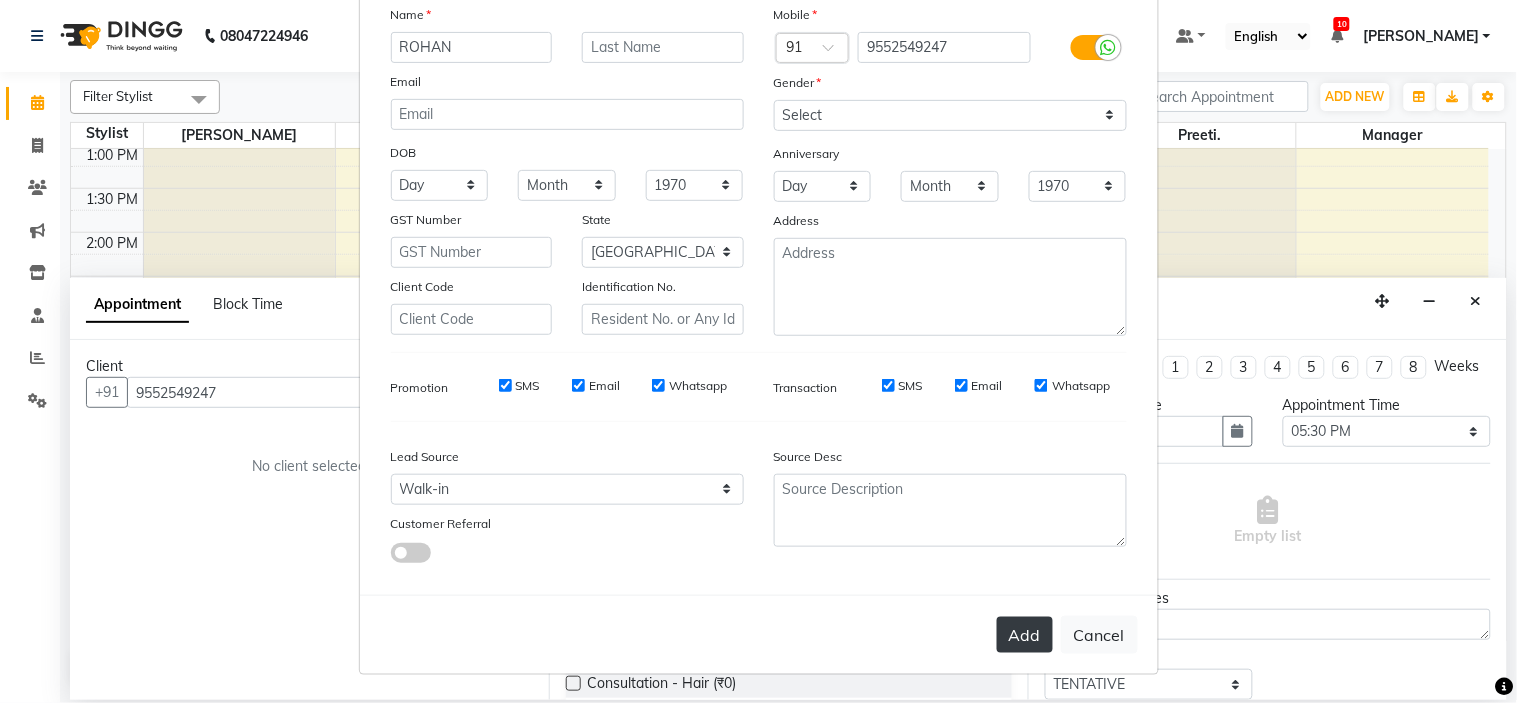 click on "Add" at bounding box center [1025, 635] 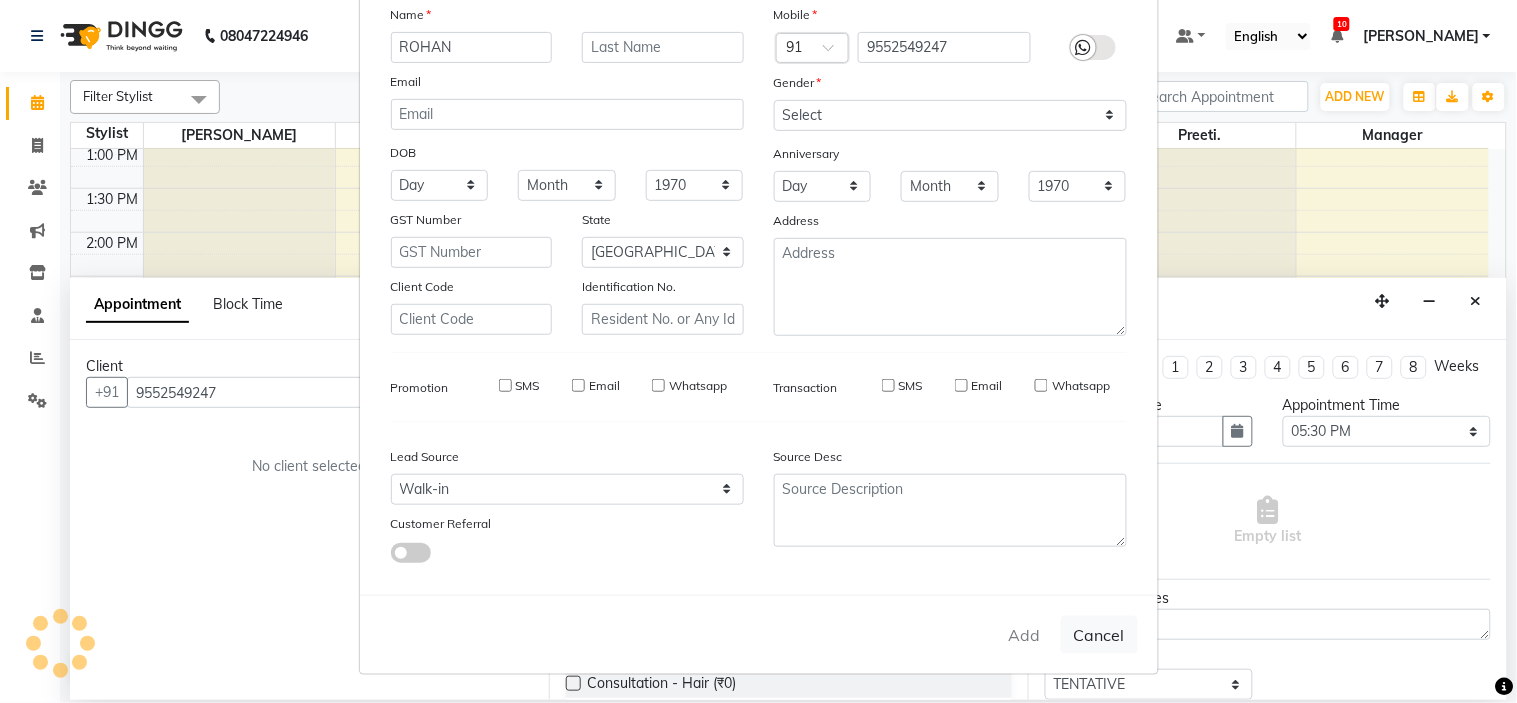 type 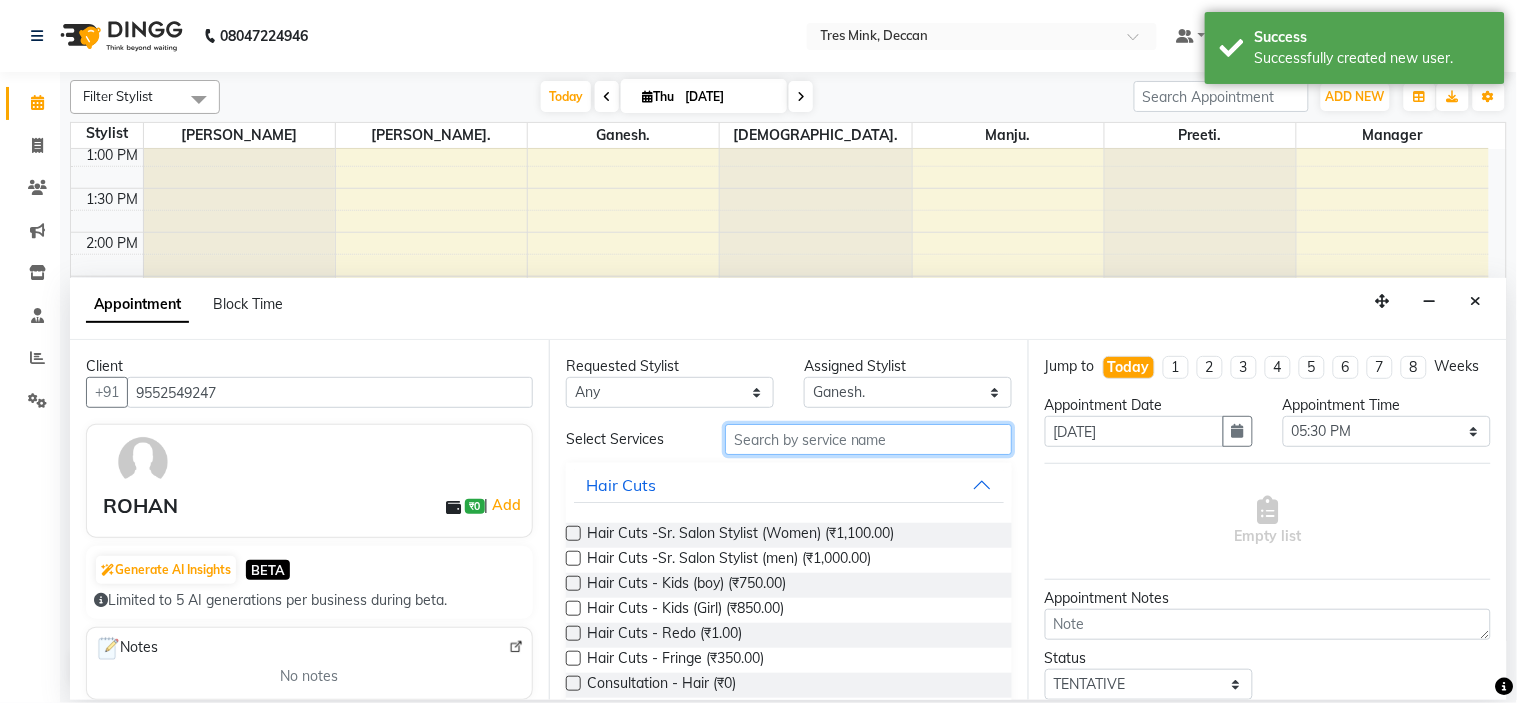 click at bounding box center [868, 439] 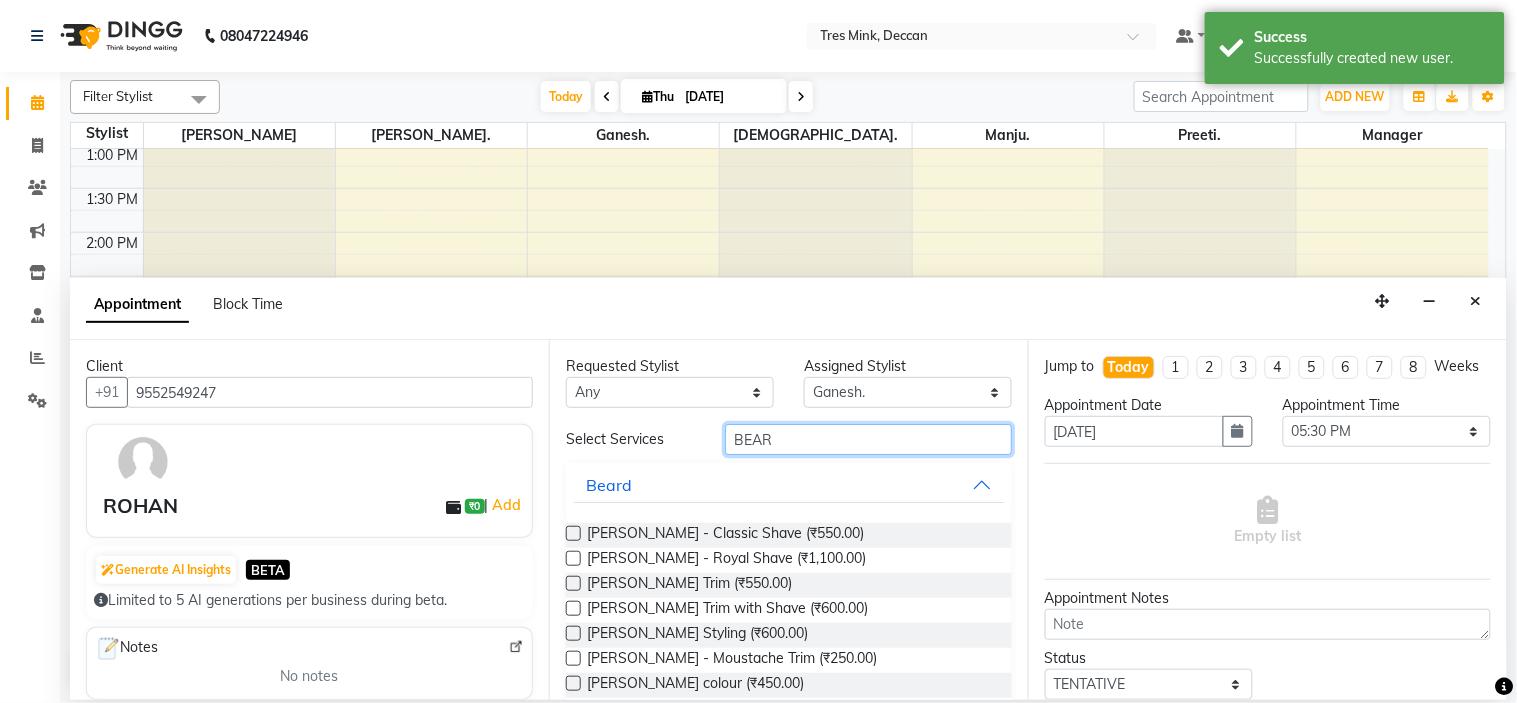 type on "BEAR" 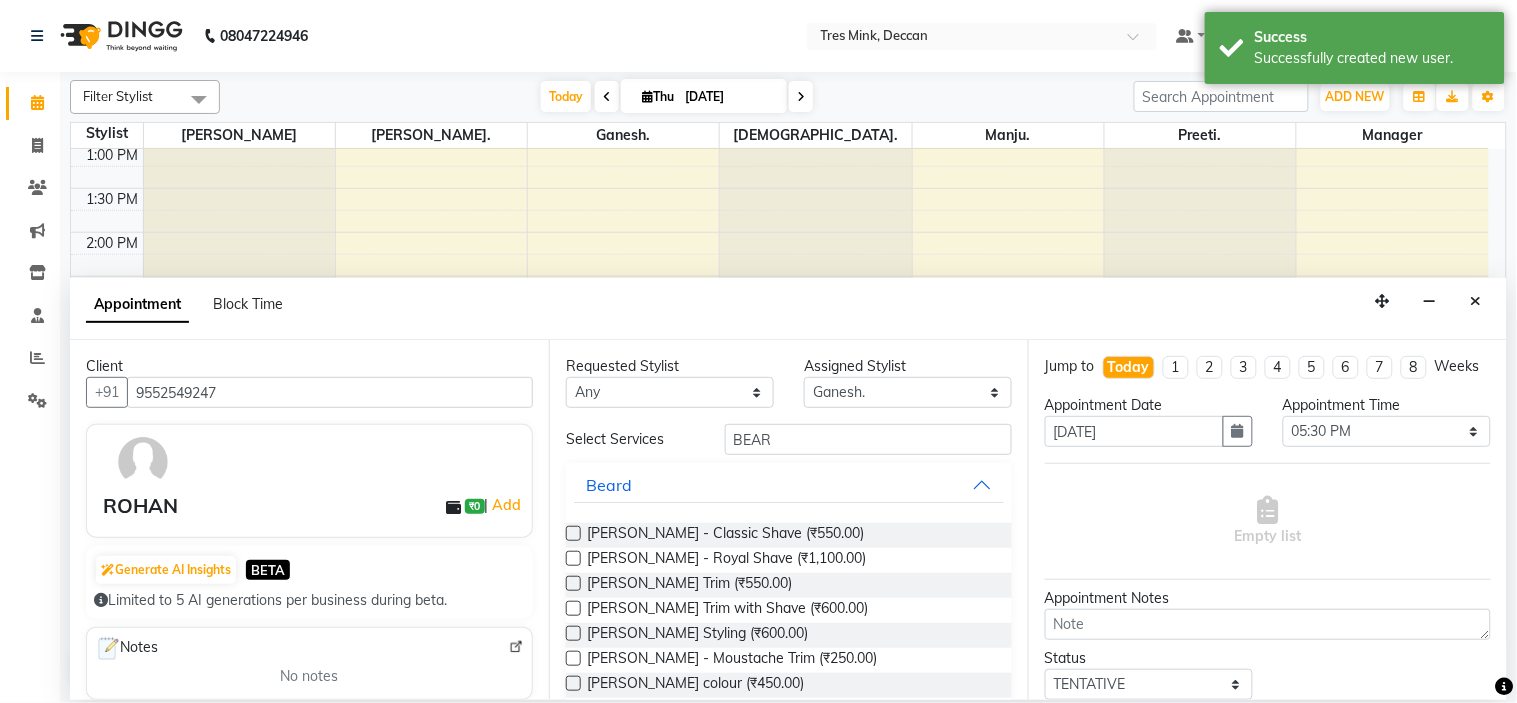 click at bounding box center [573, 533] 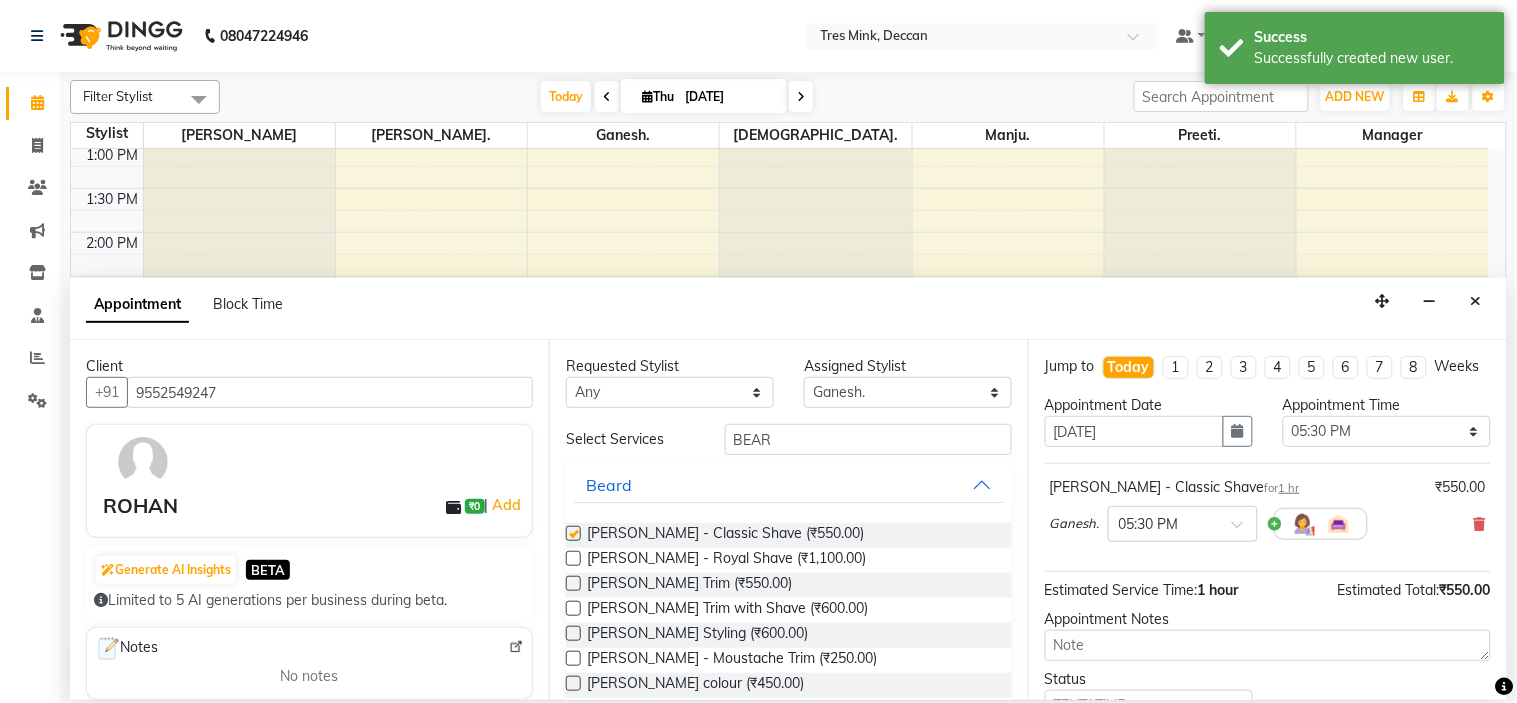 checkbox on "false" 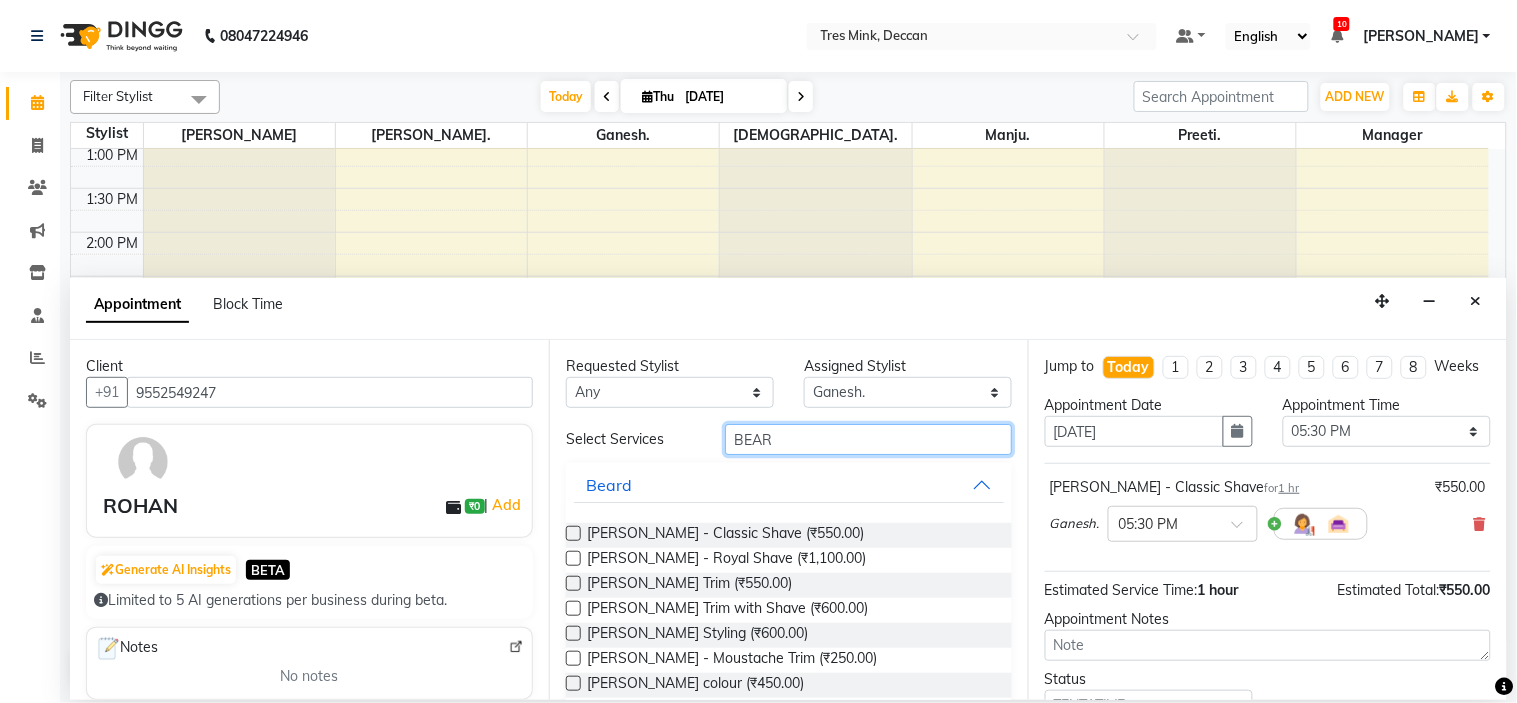 click on "BEAR" at bounding box center (868, 439) 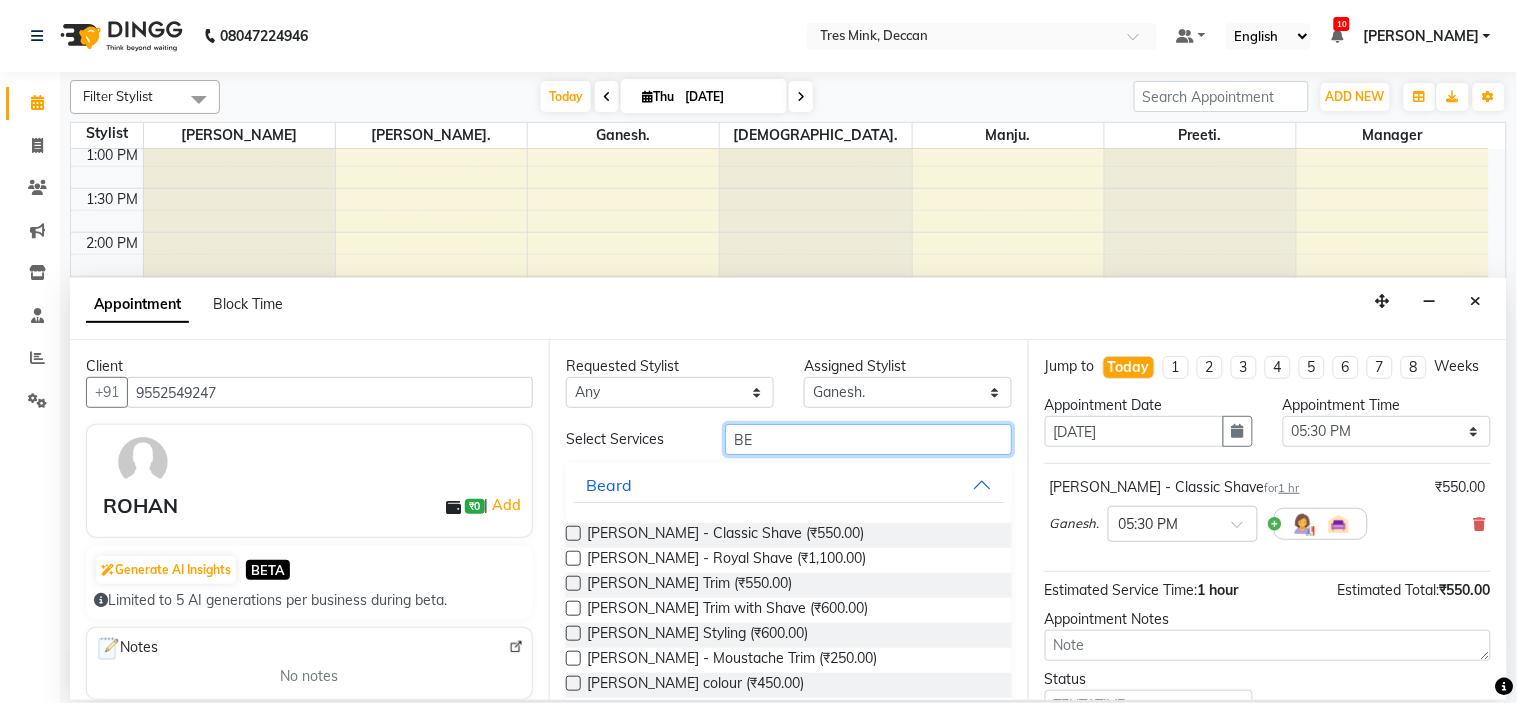 type on "B" 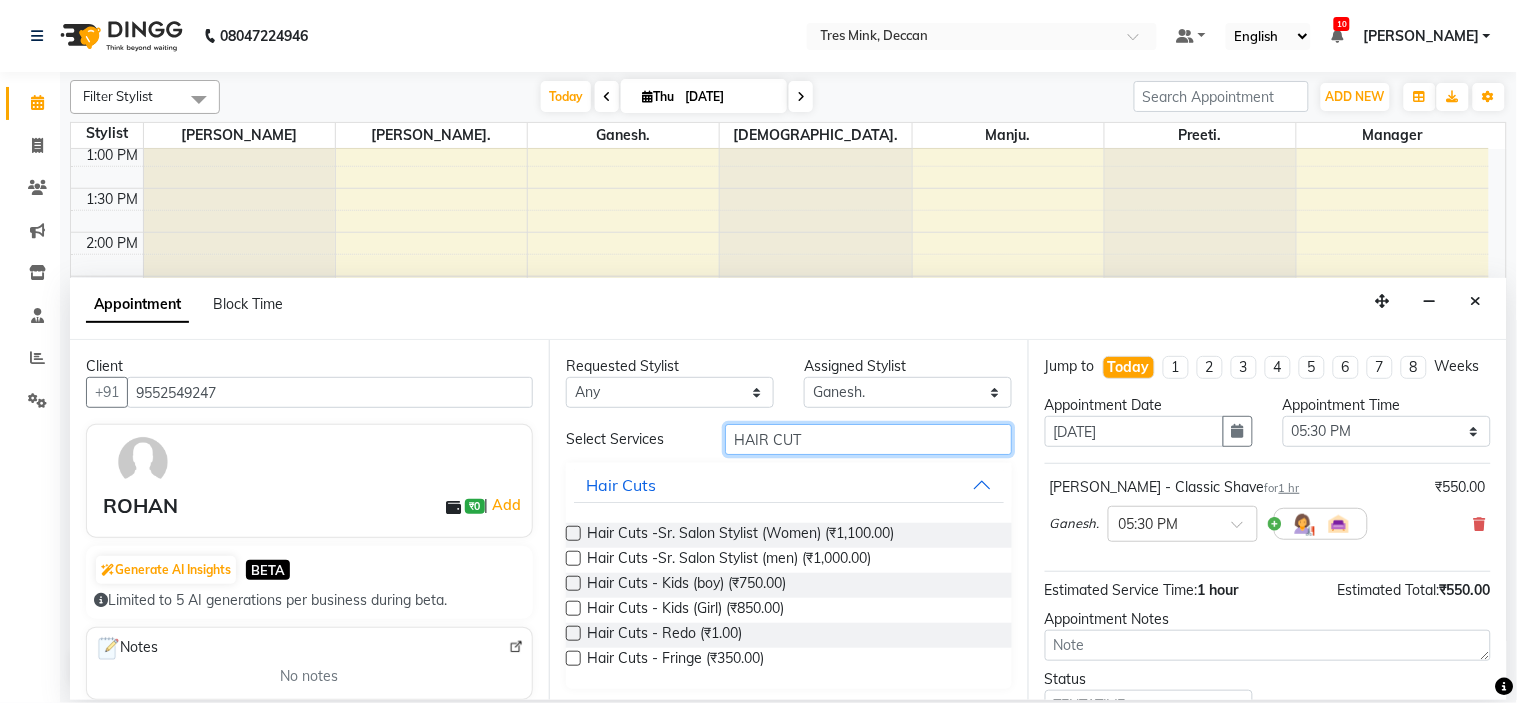 type on "HAIR CUT" 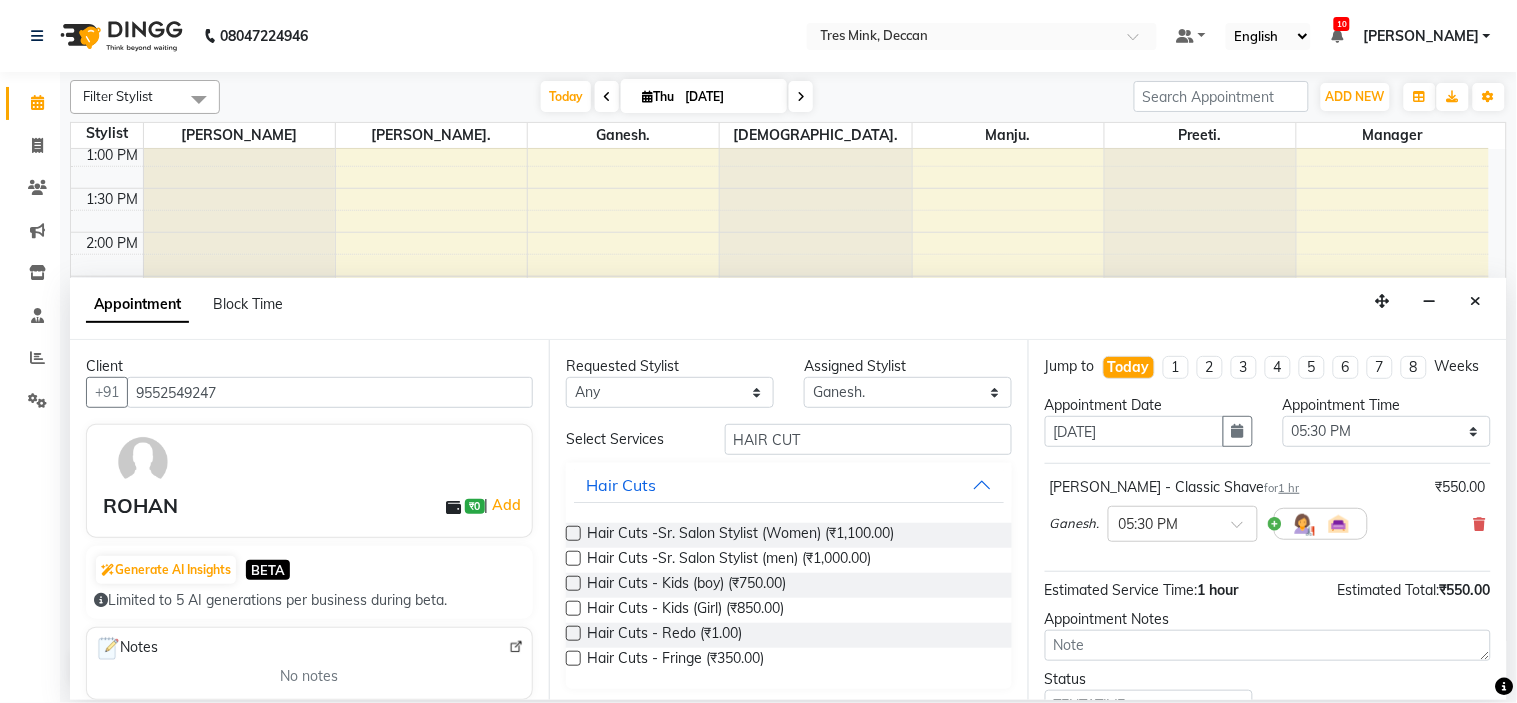 click at bounding box center (573, 558) 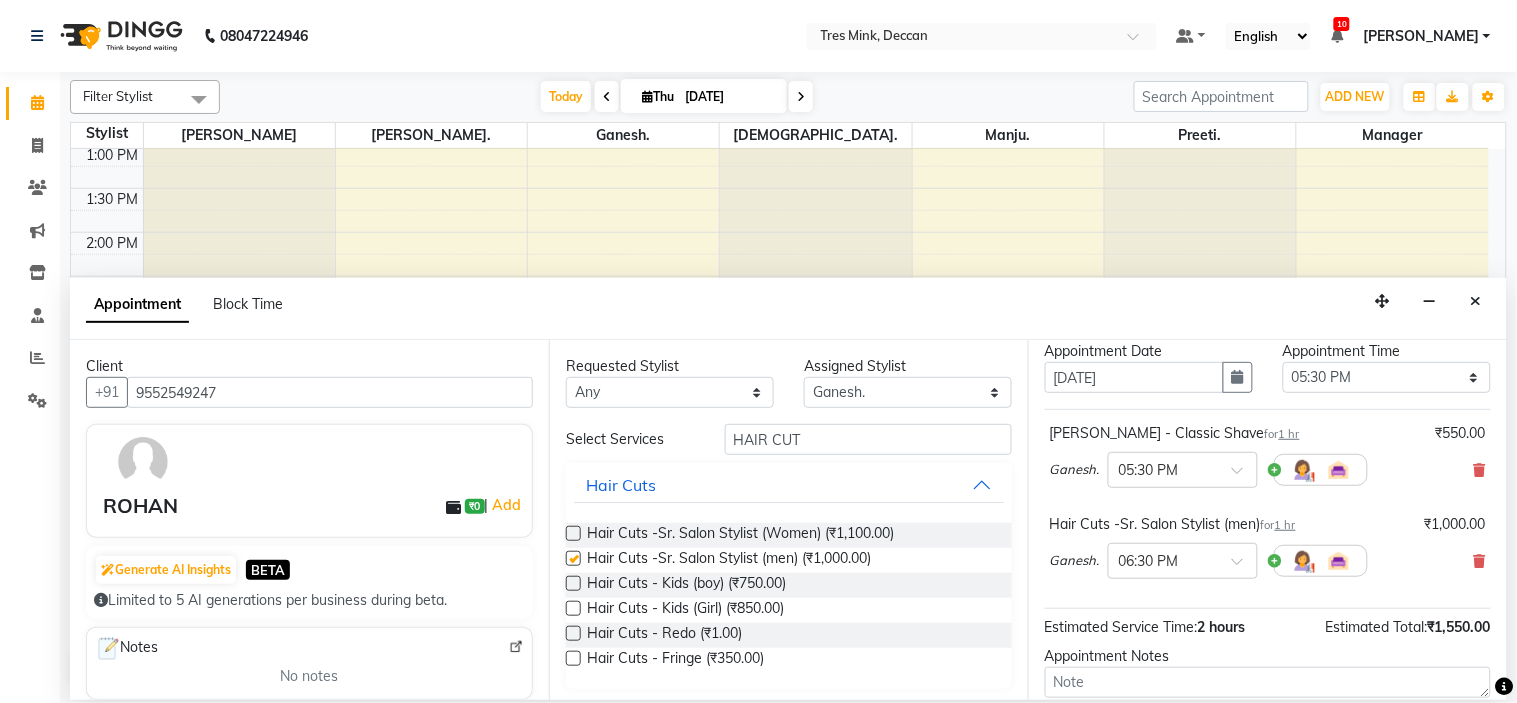 checkbox on "false" 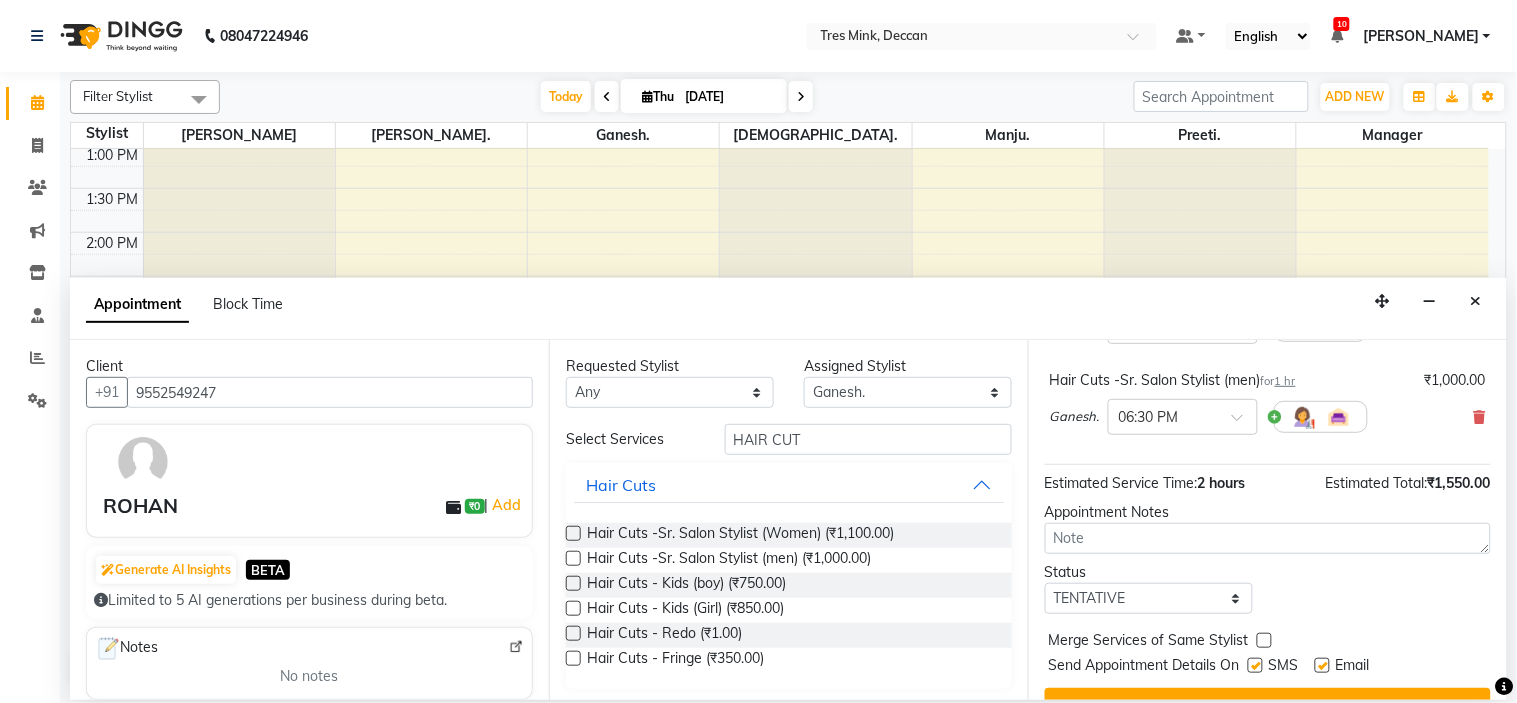 scroll, scrollTop: 222, scrollLeft: 0, axis: vertical 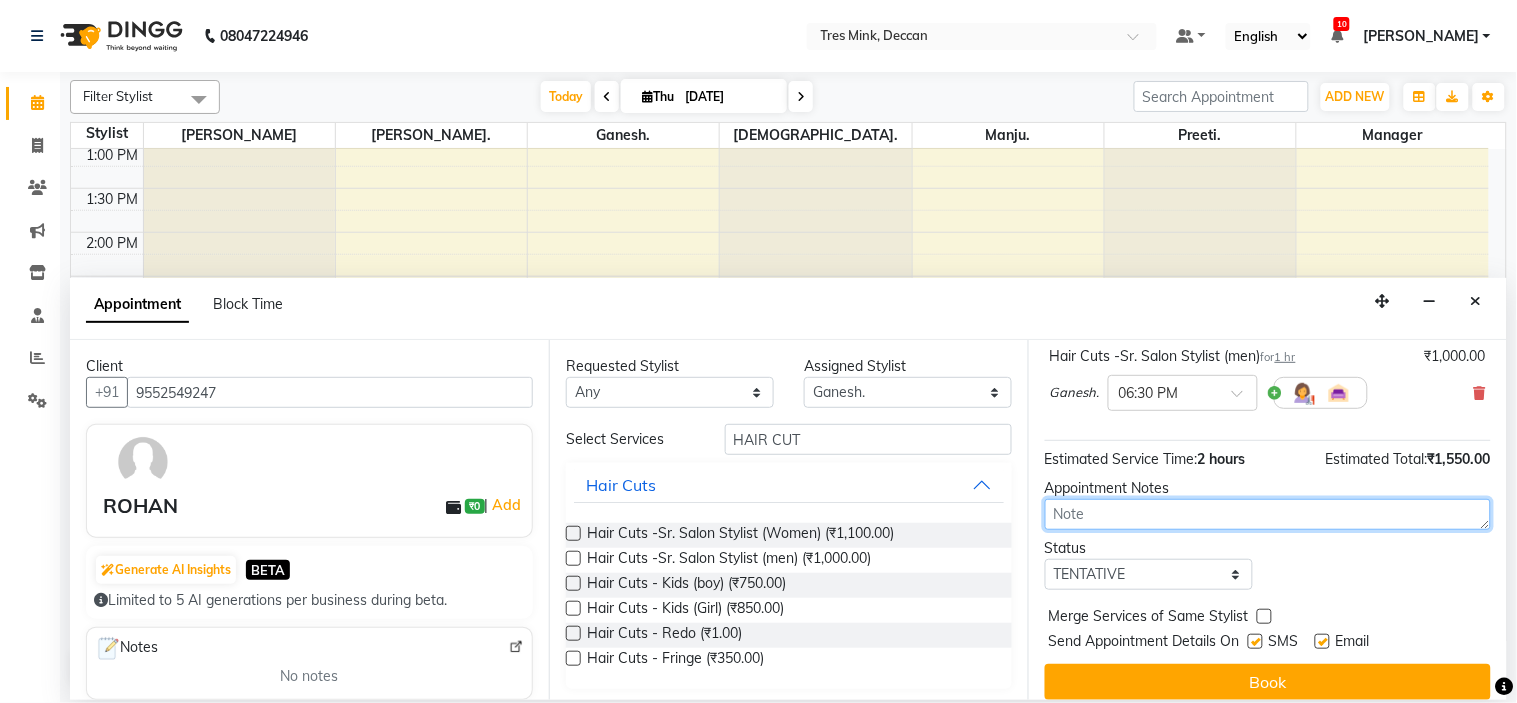click at bounding box center [1268, 514] 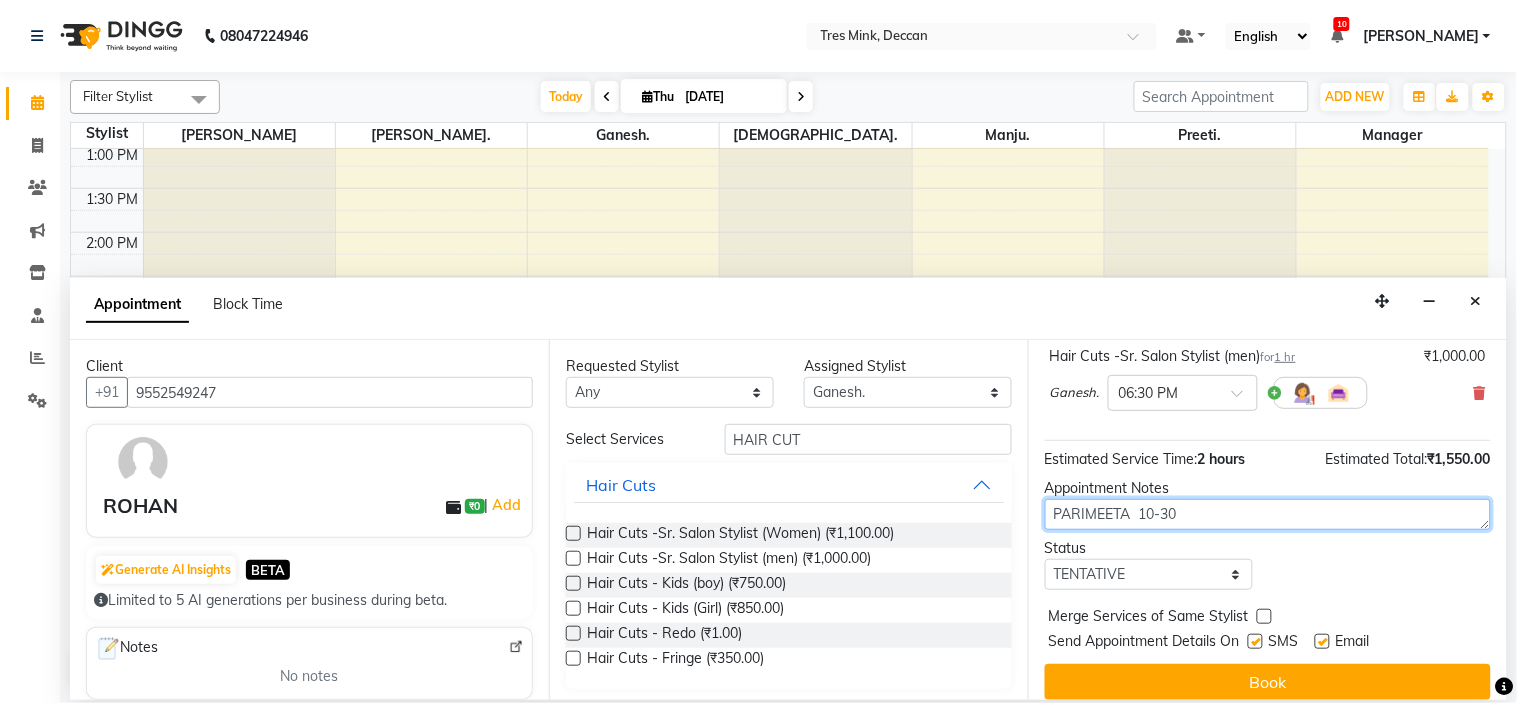 type on "PARIMEETA  10-30" 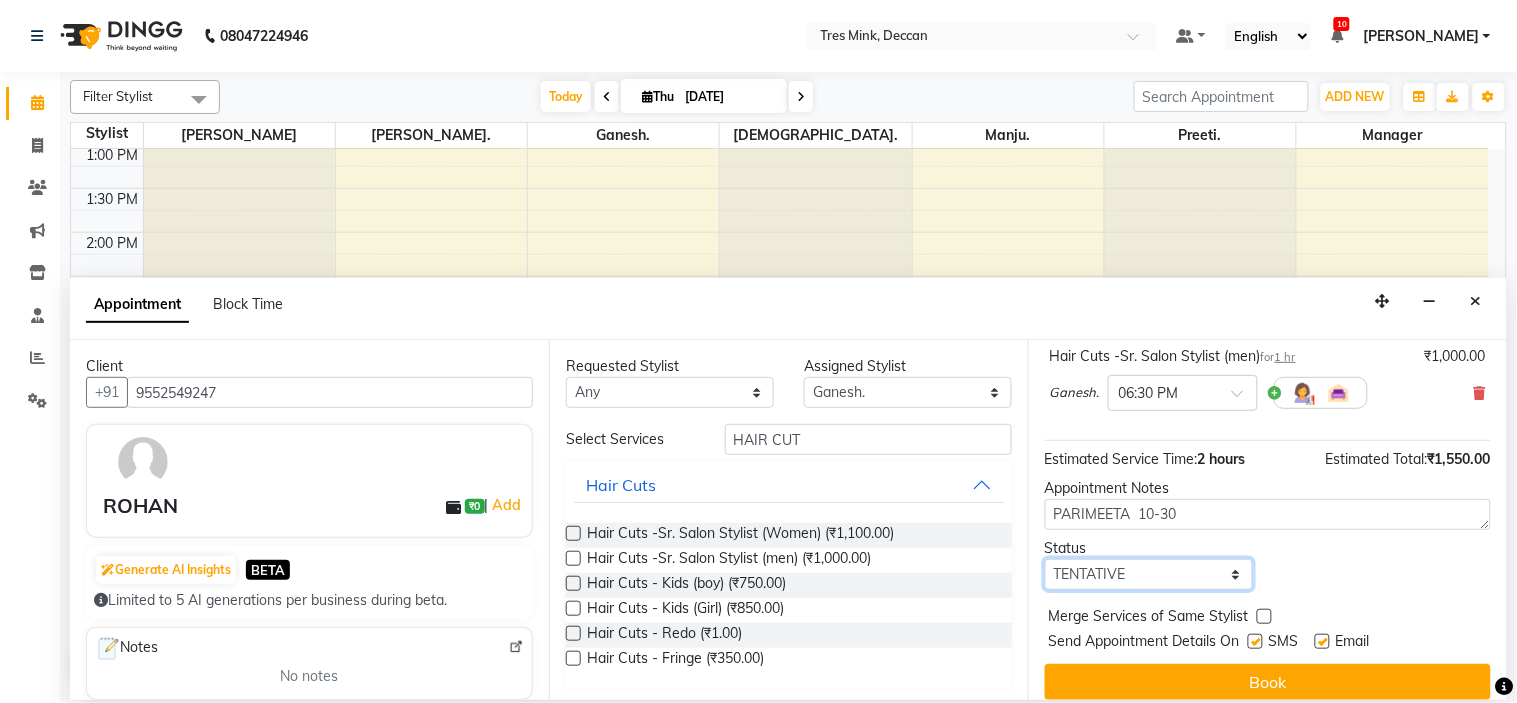 click on "Select TENTATIVE CONFIRM CHECK-IN UPCOMING" at bounding box center (1149, 574) 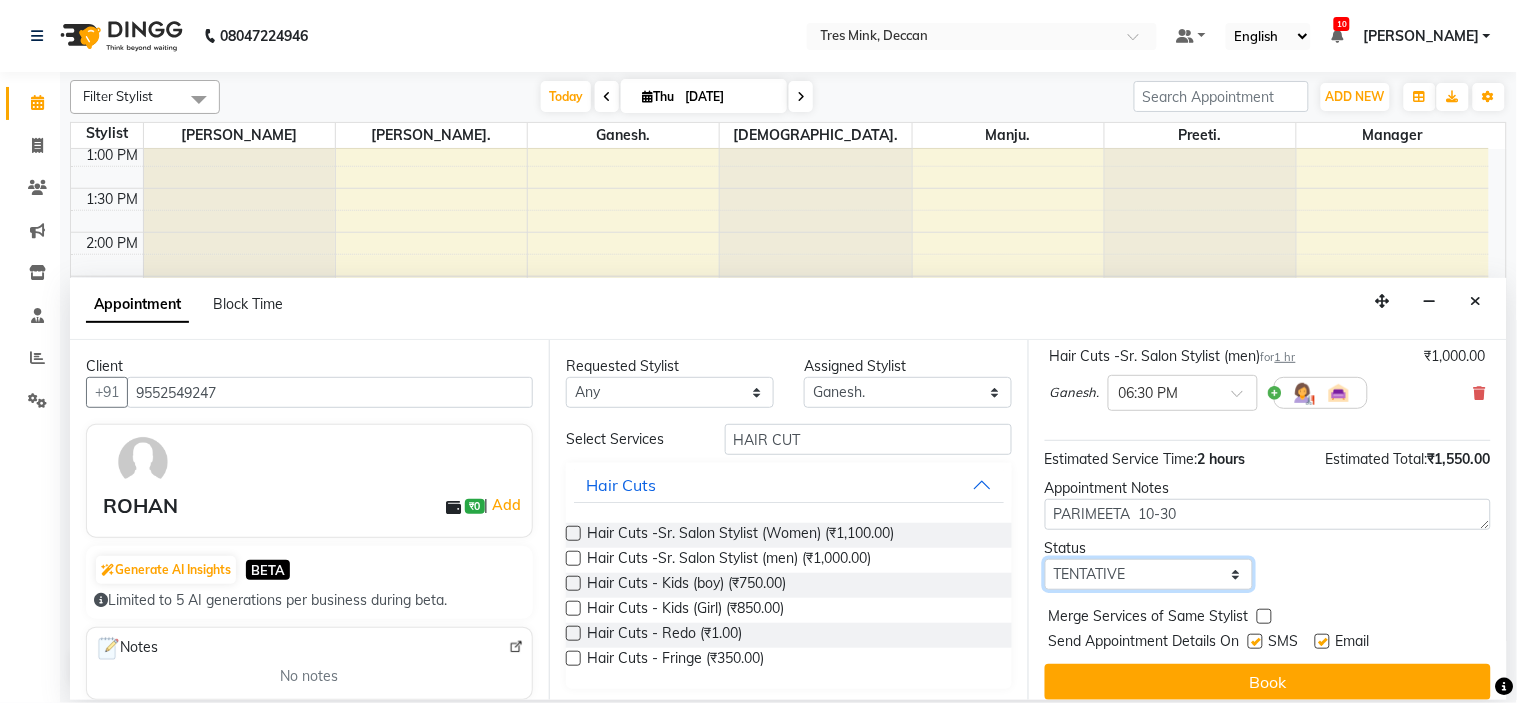 select on "confirm booking" 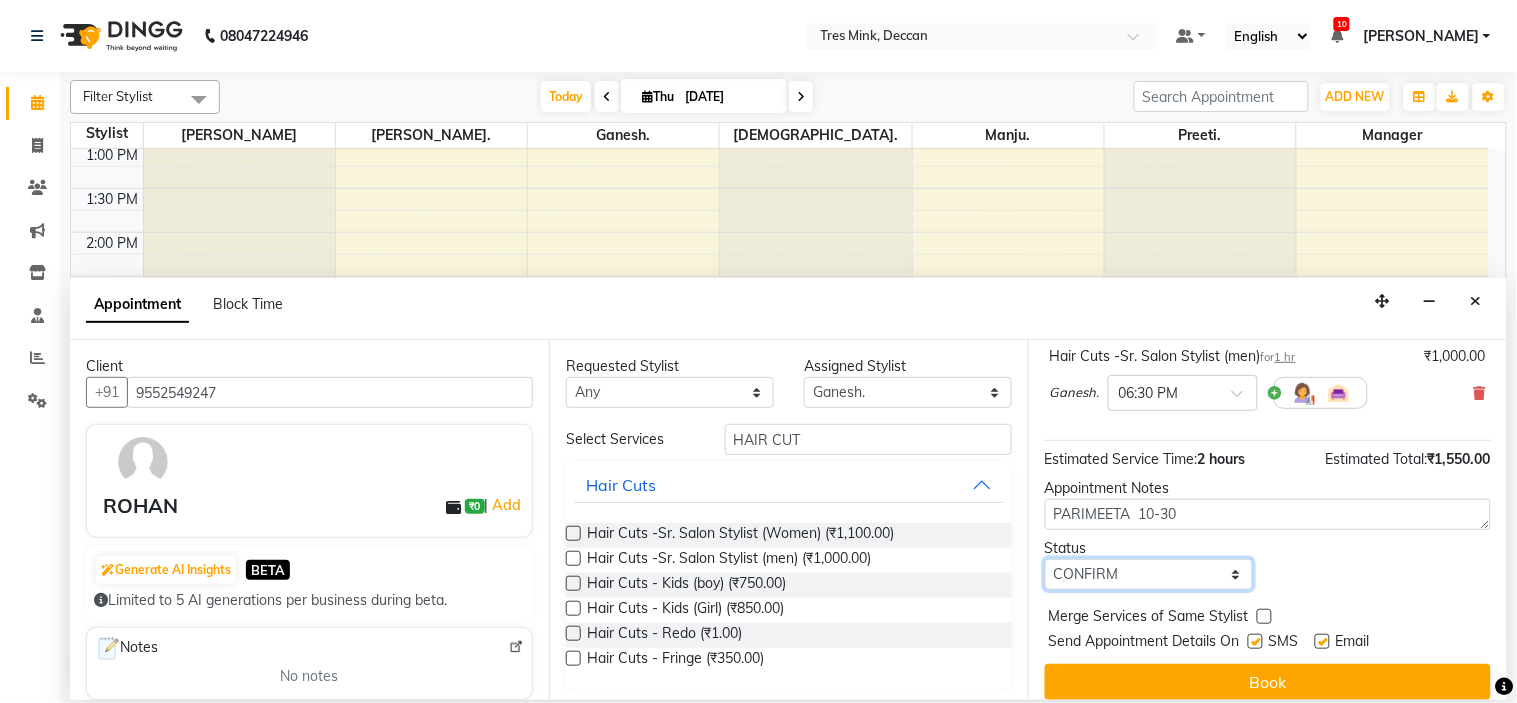 click on "Select TENTATIVE CONFIRM CHECK-IN UPCOMING" at bounding box center (1149, 574) 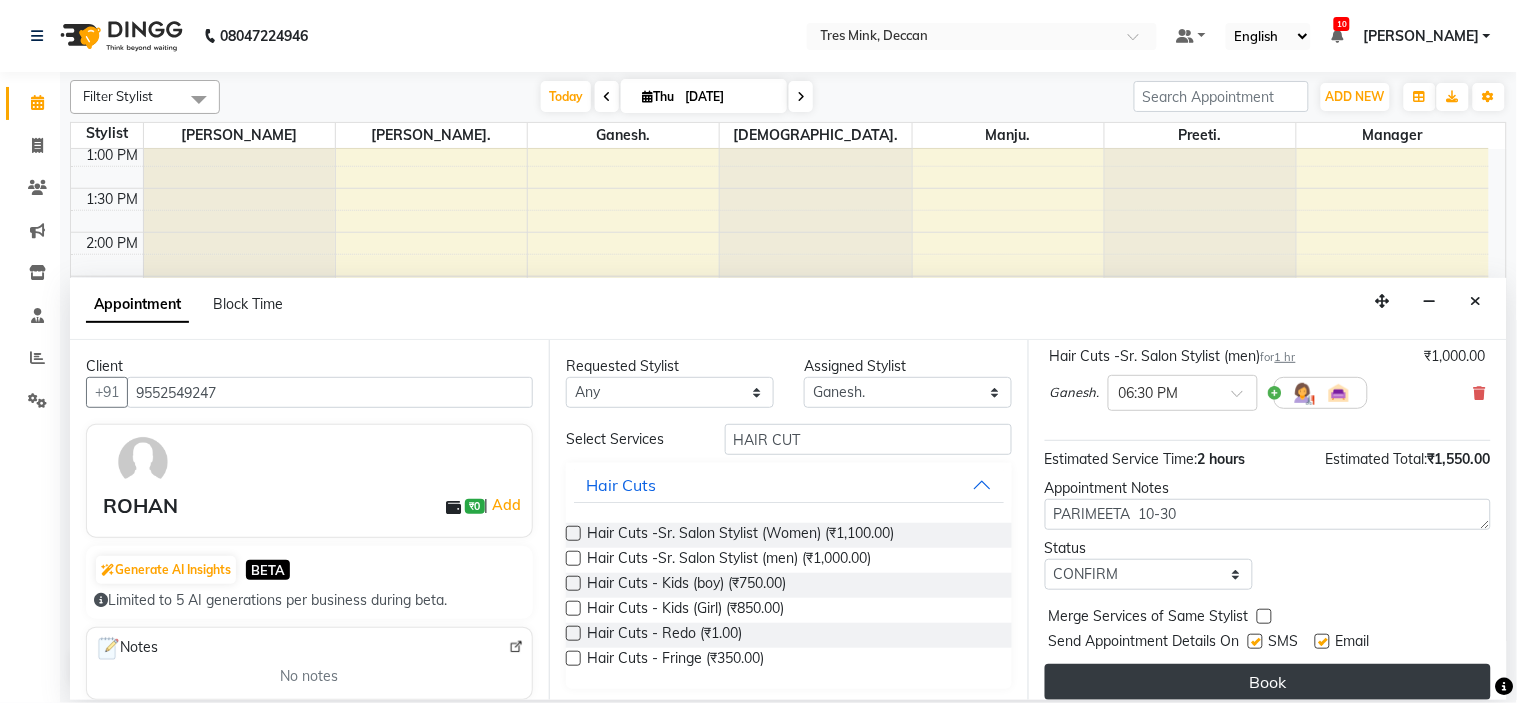 click on "Book" at bounding box center [1268, 682] 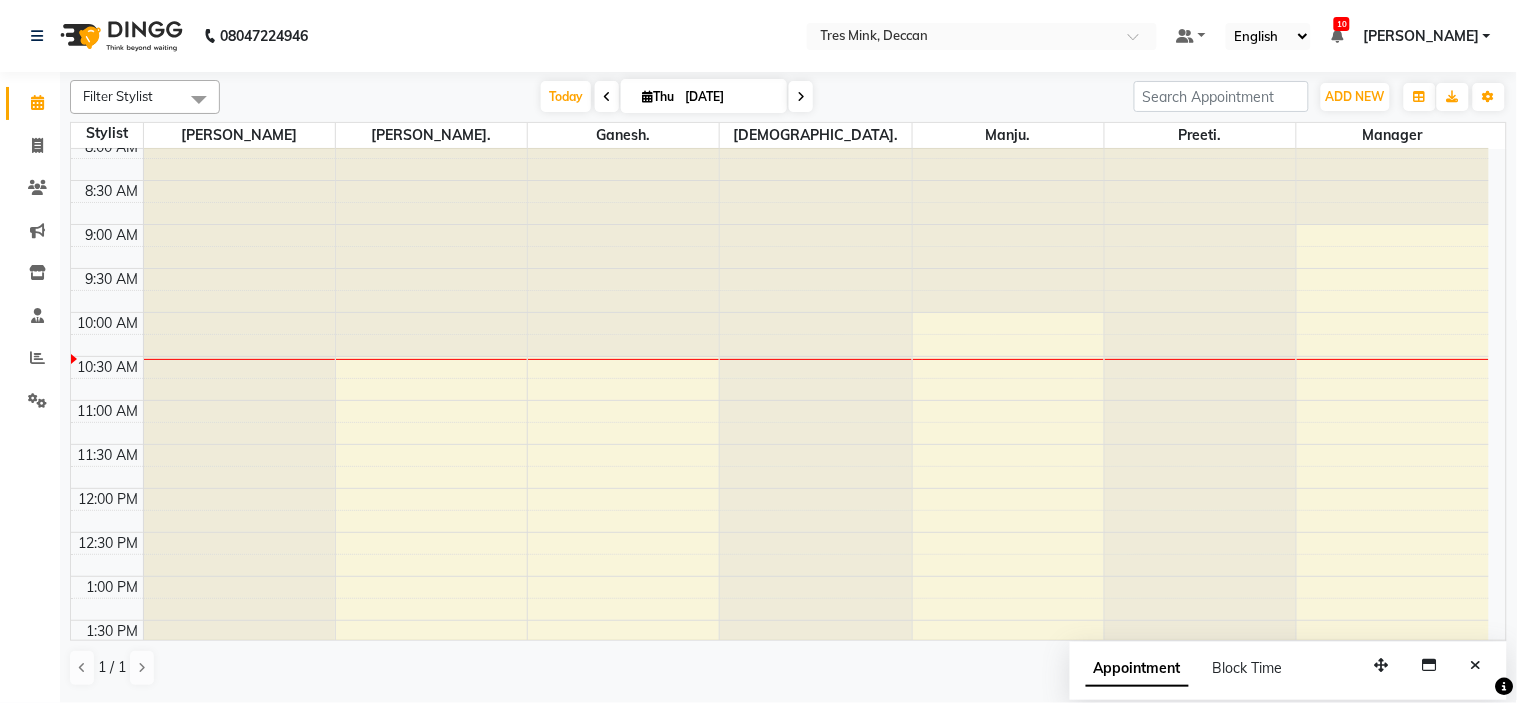 scroll, scrollTop: 0, scrollLeft: 0, axis: both 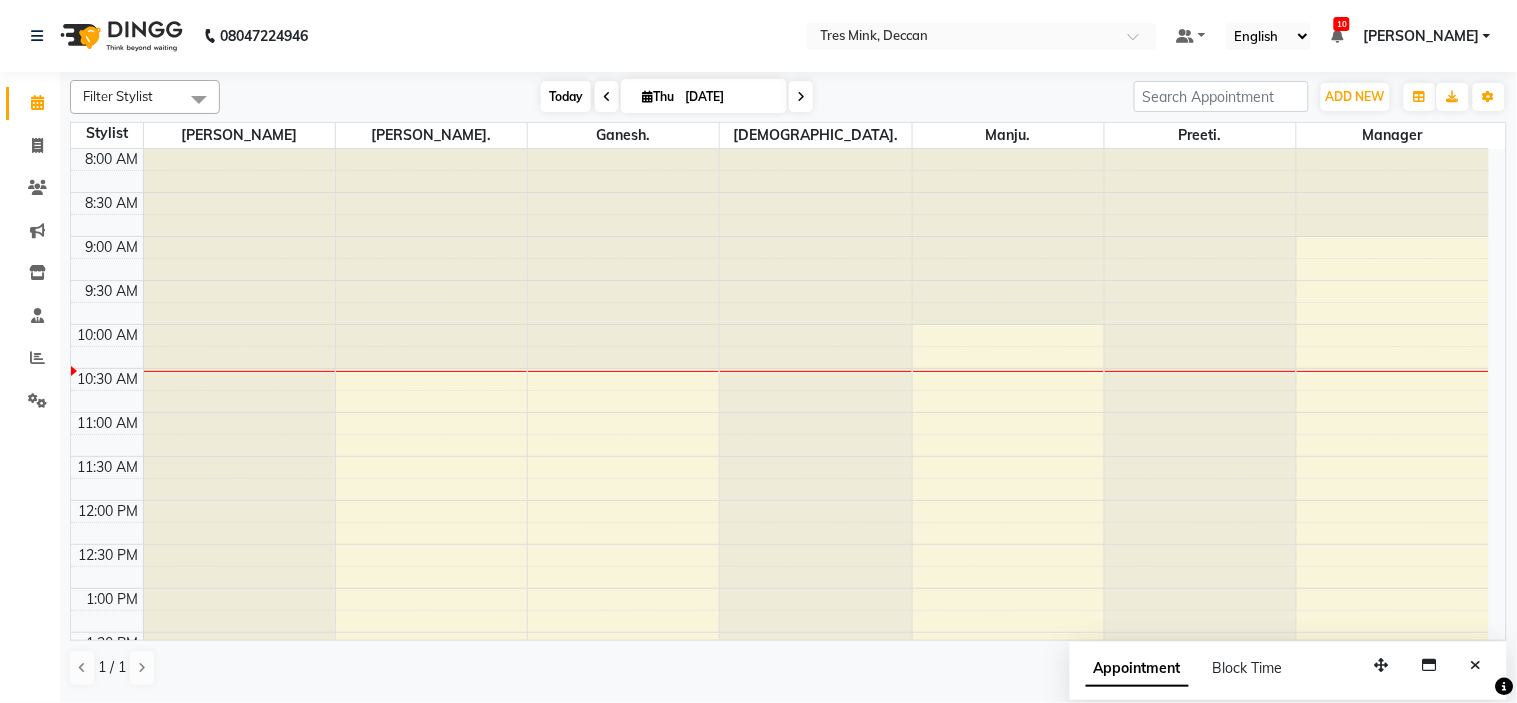 click on "Today" at bounding box center (566, 96) 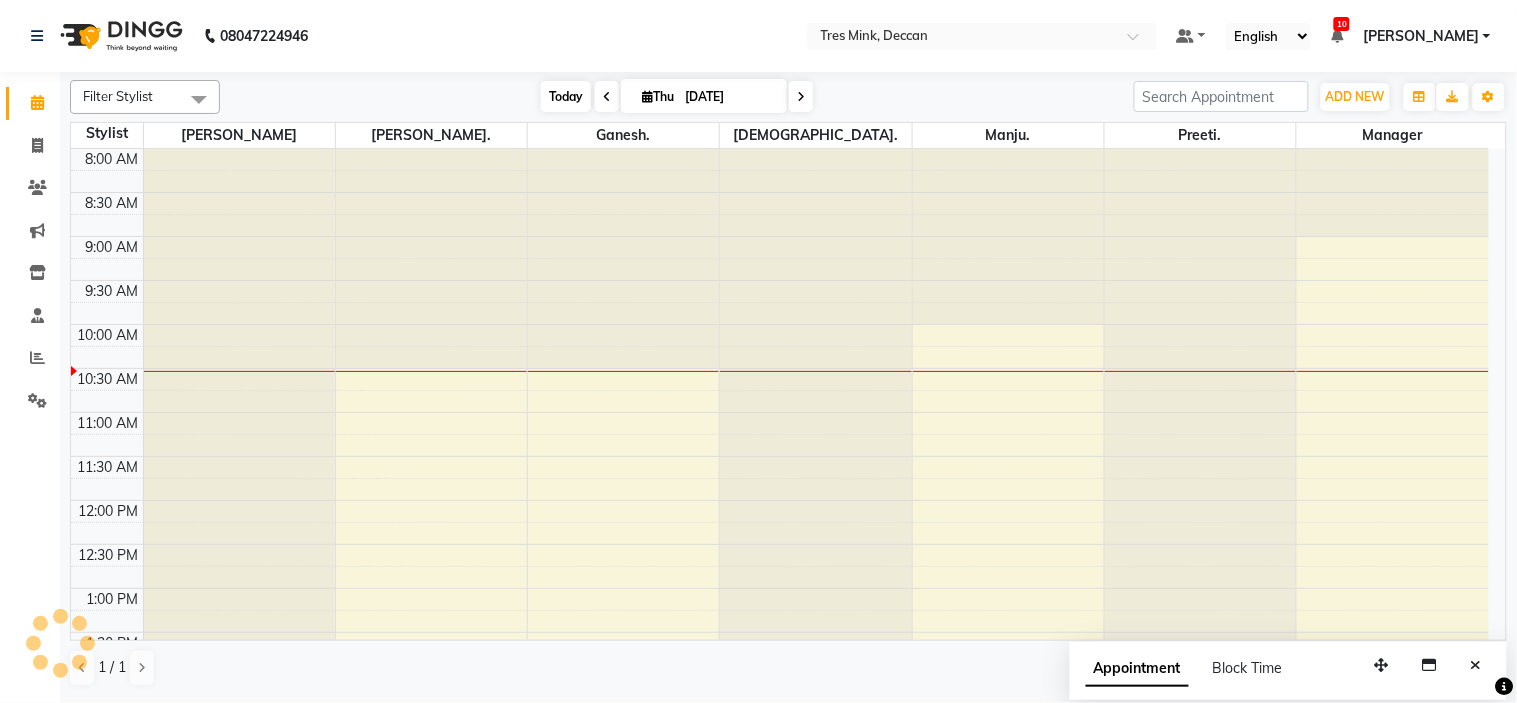 scroll, scrollTop: 177, scrollLeft: 0, axis: vertical 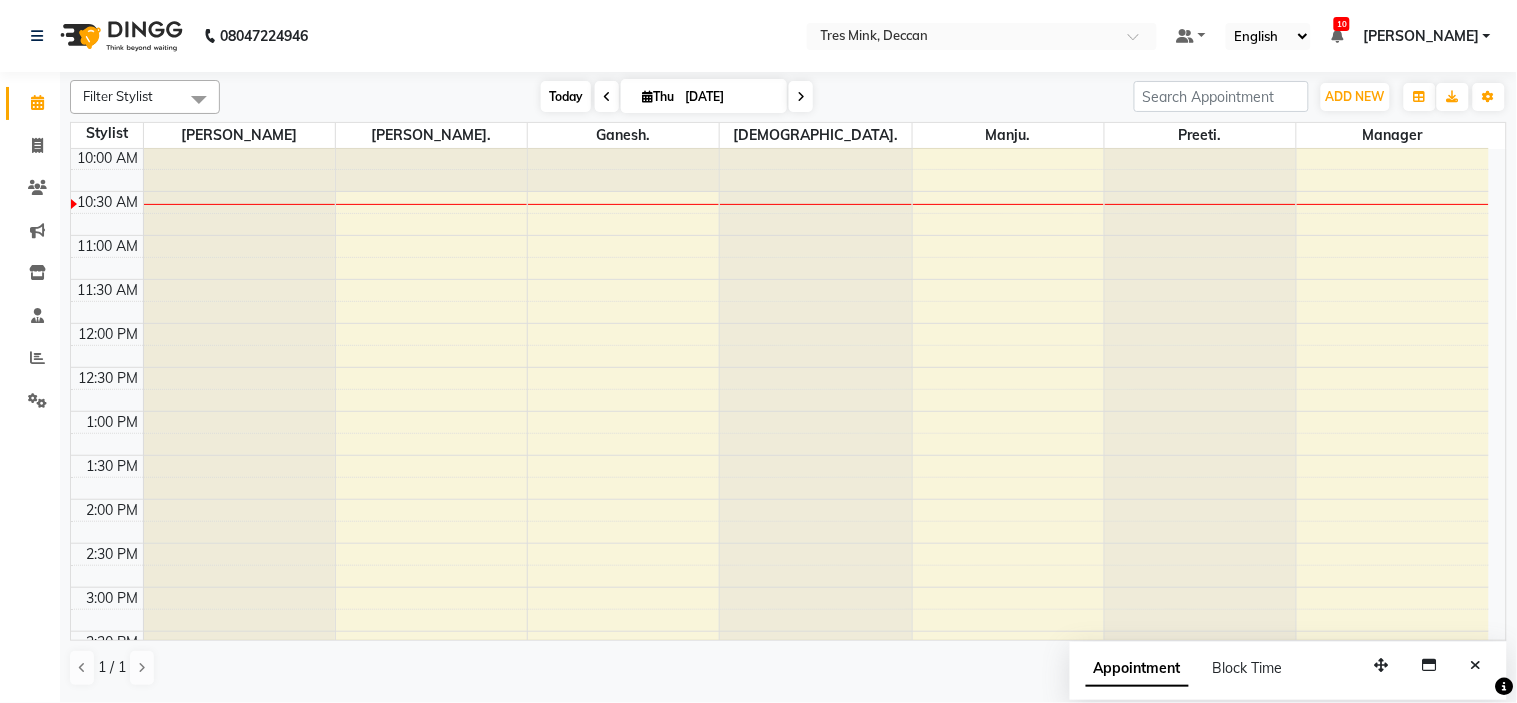 click on "Today" at bounding box center [566, 96] 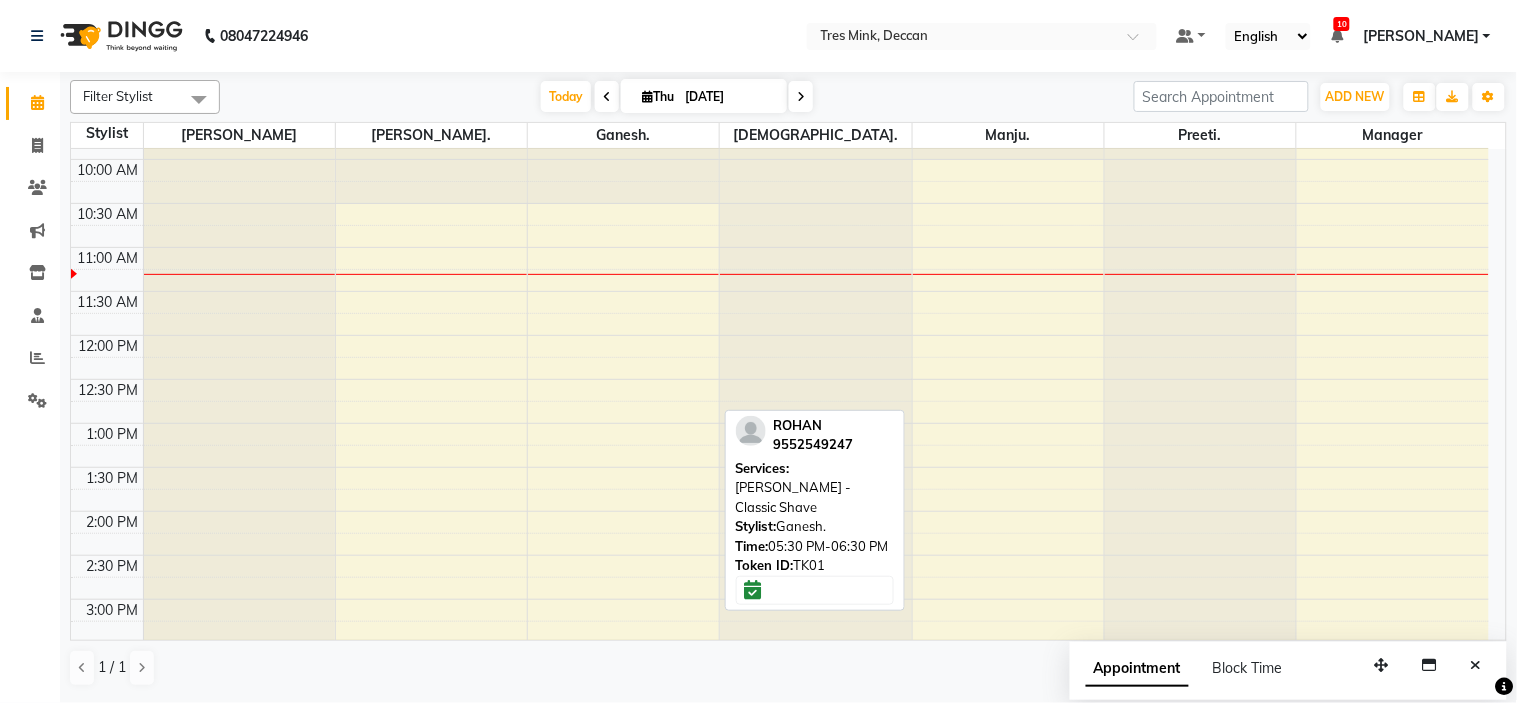 scroll, scrollTop: 0, scrollLeft: 0, axis: both 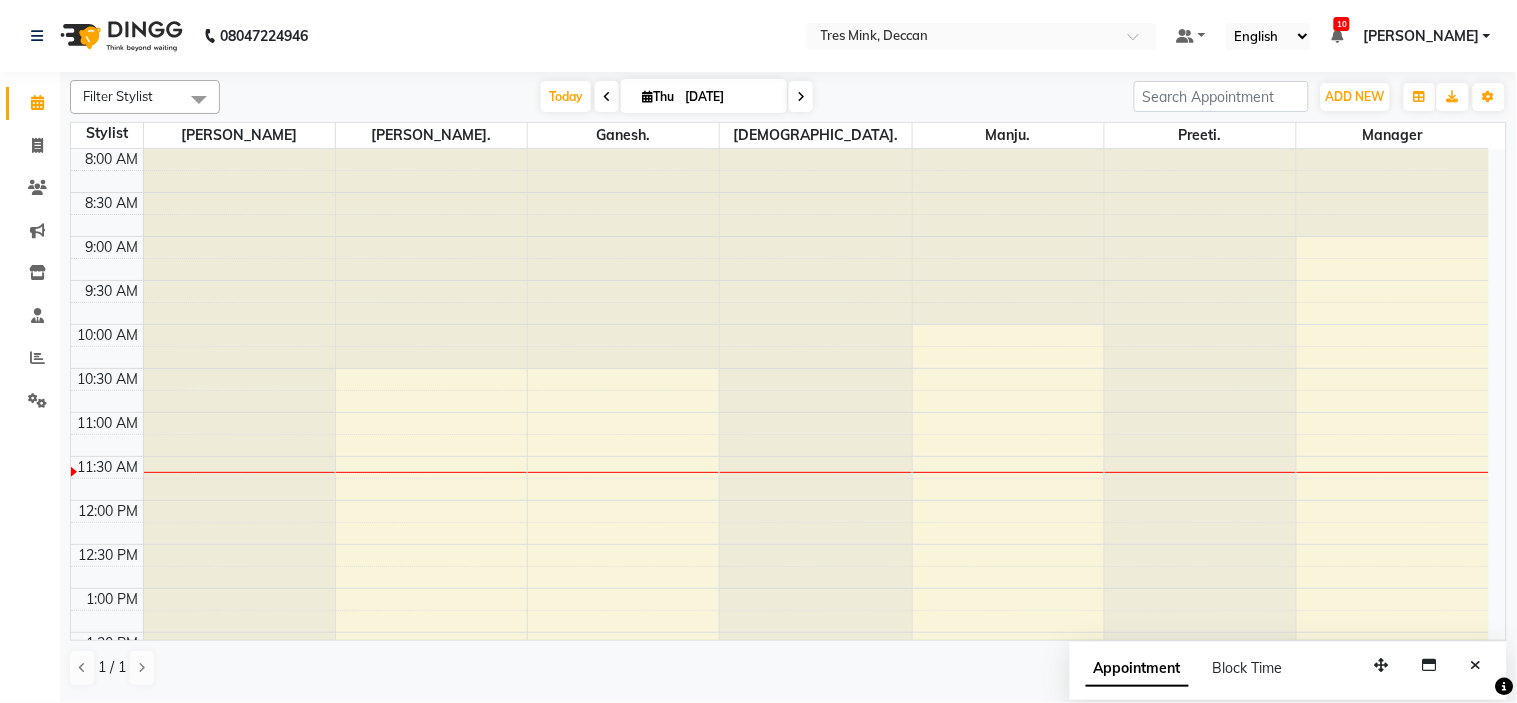 click on "Filter Stylist Select All Ganesh. [GEOGRAPHIC_DATA]. [DEMOGRAPHIC_DATA]. Manager [PERSON_NAME]. [GEOGRAPHIC_DATA]. [PERSON_NAME] [DATE]  [DATE] Toggle Dropdown Add Appointment Add Invoice Add Expense Add Attendance Add Client Add Transaction Toggle Dropdown Add Appointment Add Invoice Add Expense Add Attendance Add Client ADD NEW Toggle Dropdown Add Appointment Add Invoice Add Expense Add Attendance Add Client Add Transaction Filter Stylist Select All Ganesh. [GEOGRAPHIC_DATA]. [DEMOGRAPHIC_DATA]. Manager [PERSON_NAME]. [GEOGRAPHIC_DATA]. [PERSON_NAME] Group By  Staff View   Room View  View as Vertical  Vertical - Week View  Horizontal  Horizontal - Week View  List  Toggle Dropdown Calendar Settings Manage Tags   Arrange Stylists   Reset Stylists  Full Screen Appointment Form Zoom 100% Staff/Room Display Count 7 Stylist Revati [PERSON_NAME]. [GEOGRAPHIC_DATA]. [DEMOGRAPHIC_DATA]. [GEOGRAPHIC_DATA]. [GEOGRAPHIC_DATA]. Manager 8:00 AM 8:30 AM 9:00 AM 9:30 AM 10:00 AM 10:30 AM 11:00 AM 11:30 AM 12:00 PM 12:30 PM 1:00 PM 1:30 PM 2:00 PM 2:30 PM 3:00 PM 3:30 PM 4:00 PM 4:30 PM 5:00 PM 5:30 PM 6:00 PM 6:30 PM 7:00 PM" 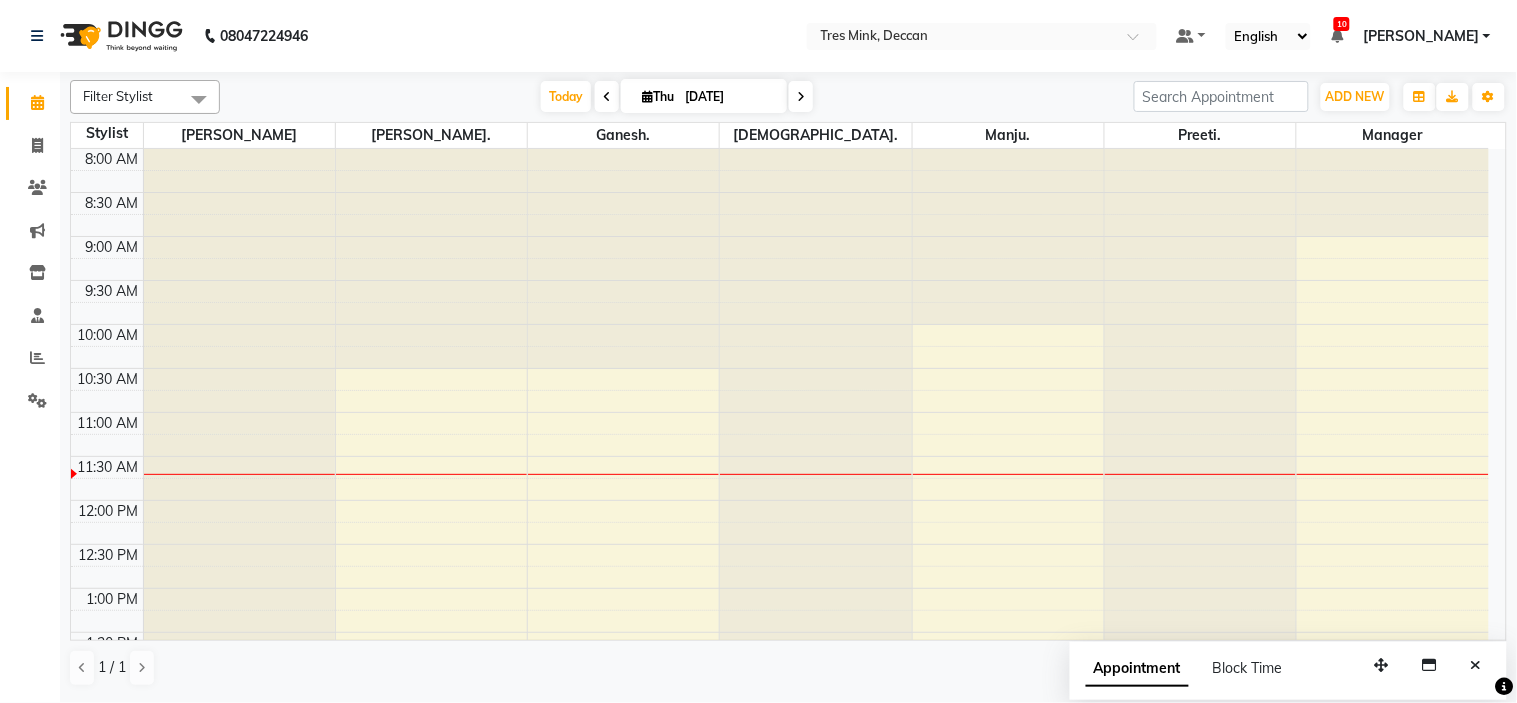 click on "Appointment Block Time" at bounding box center (1288, 673) 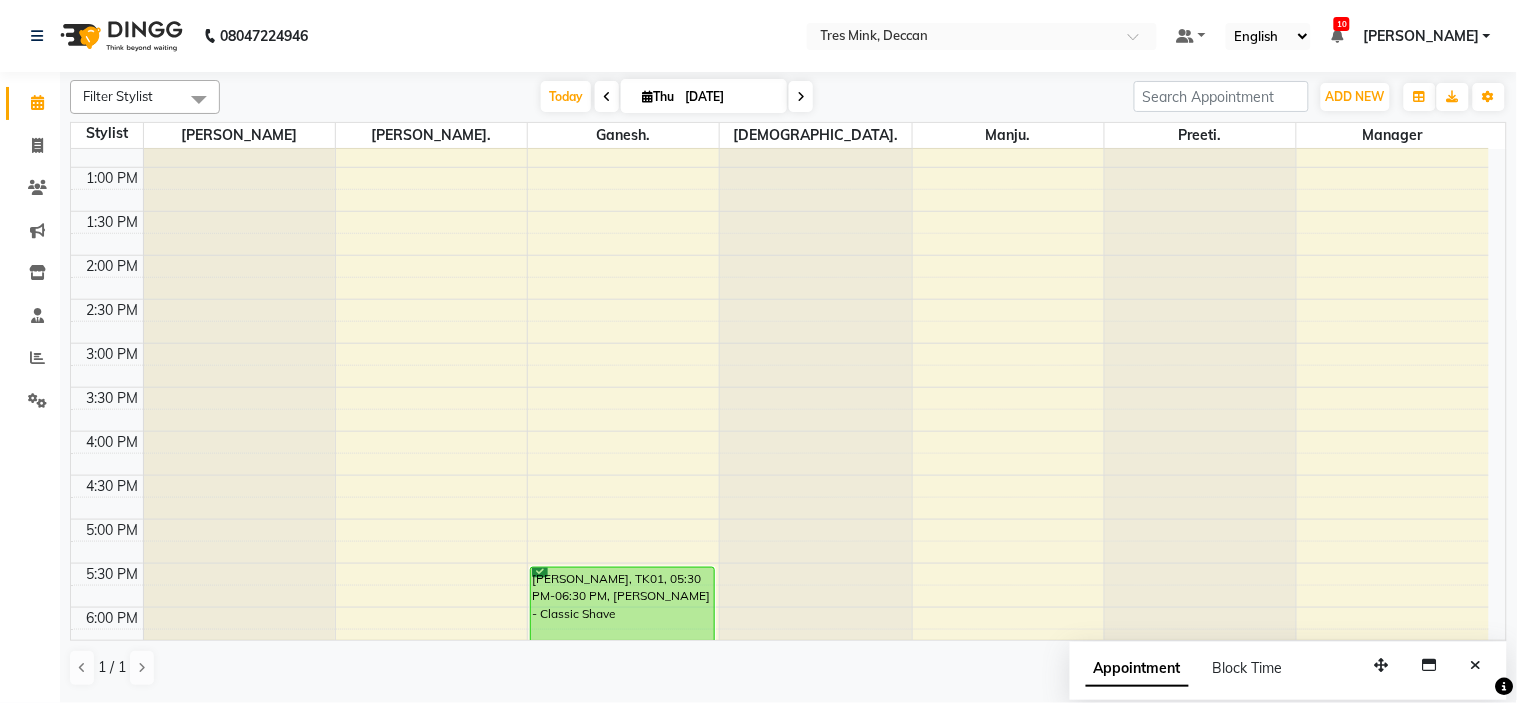 scroll, scrollTop: 0, scrollLeft: 0, axis: both 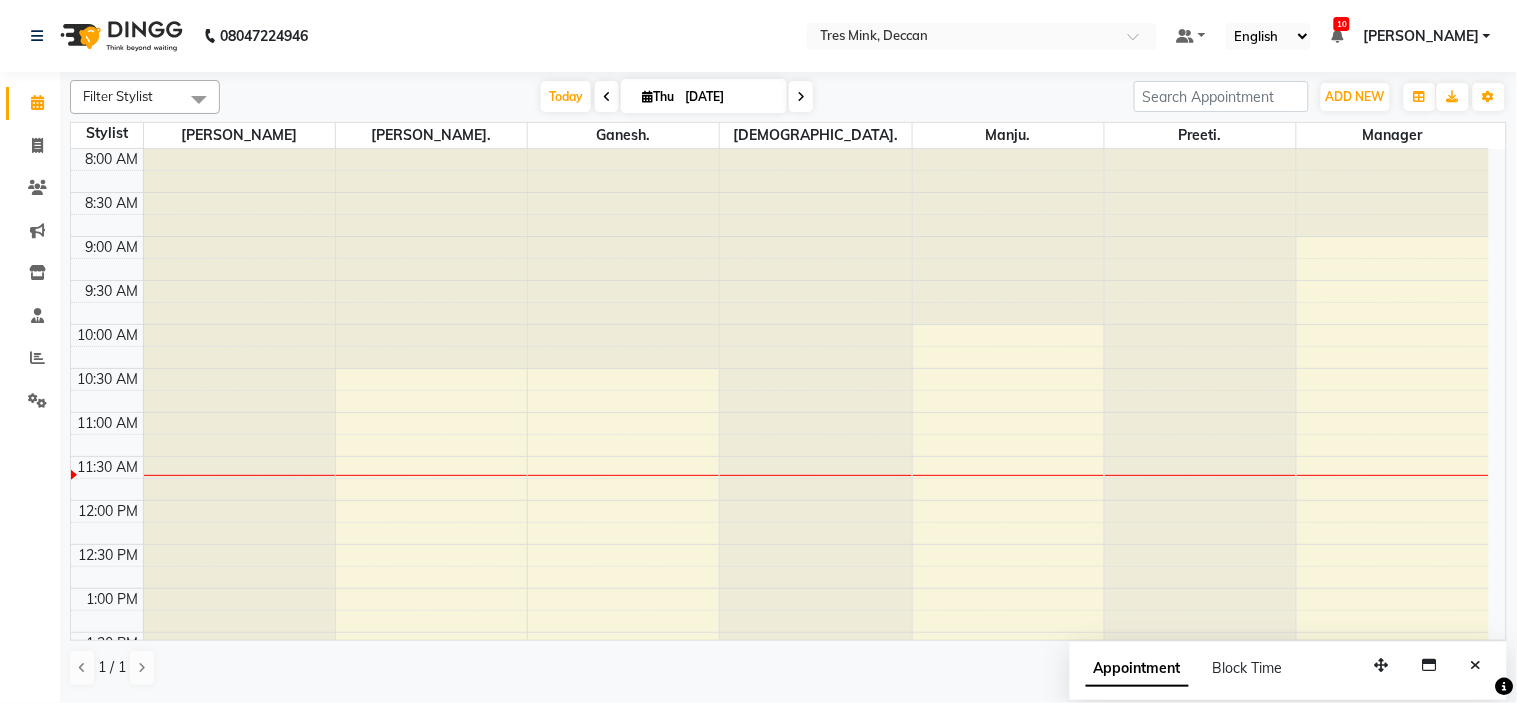 click at bounding box center (607, 97) 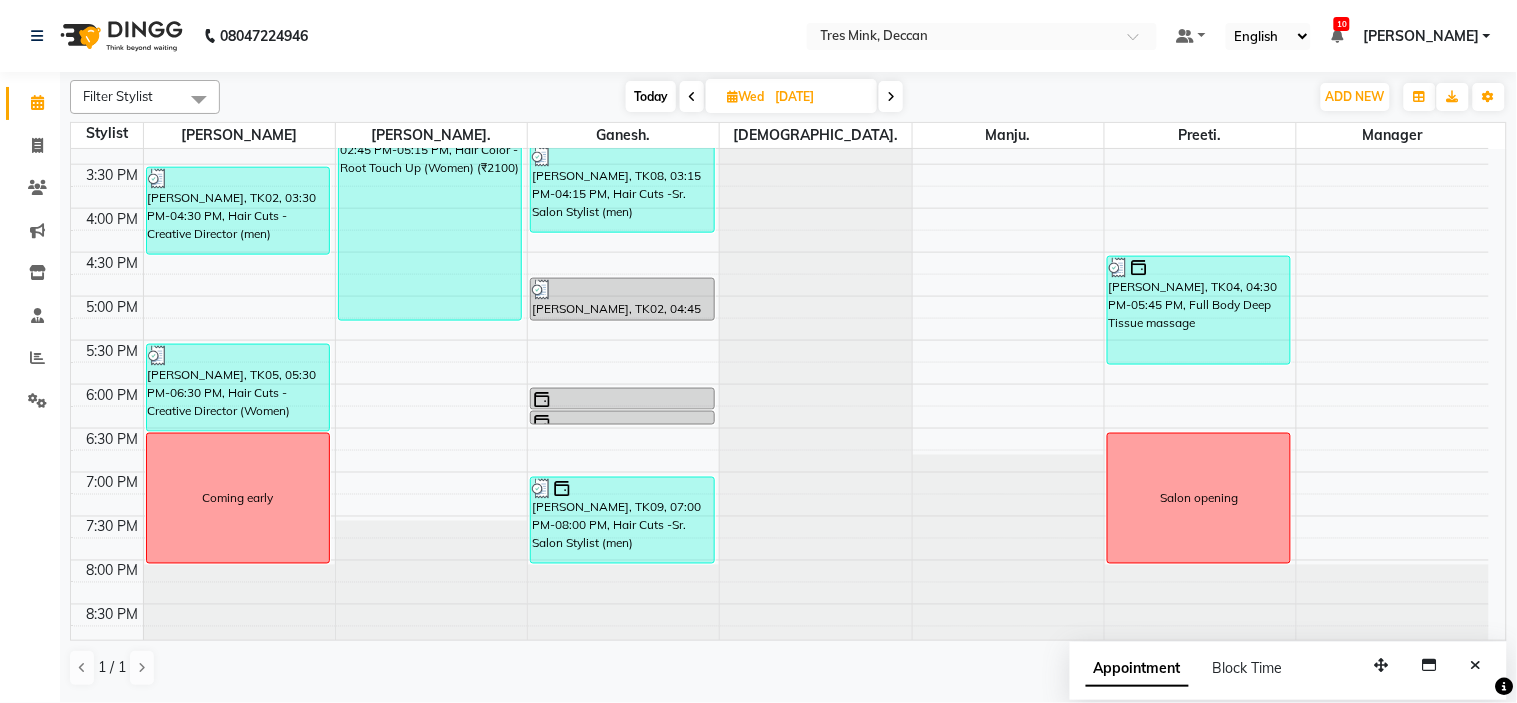 scroll, scrollTop: 656, scrollLeft: 0, axis: vertical 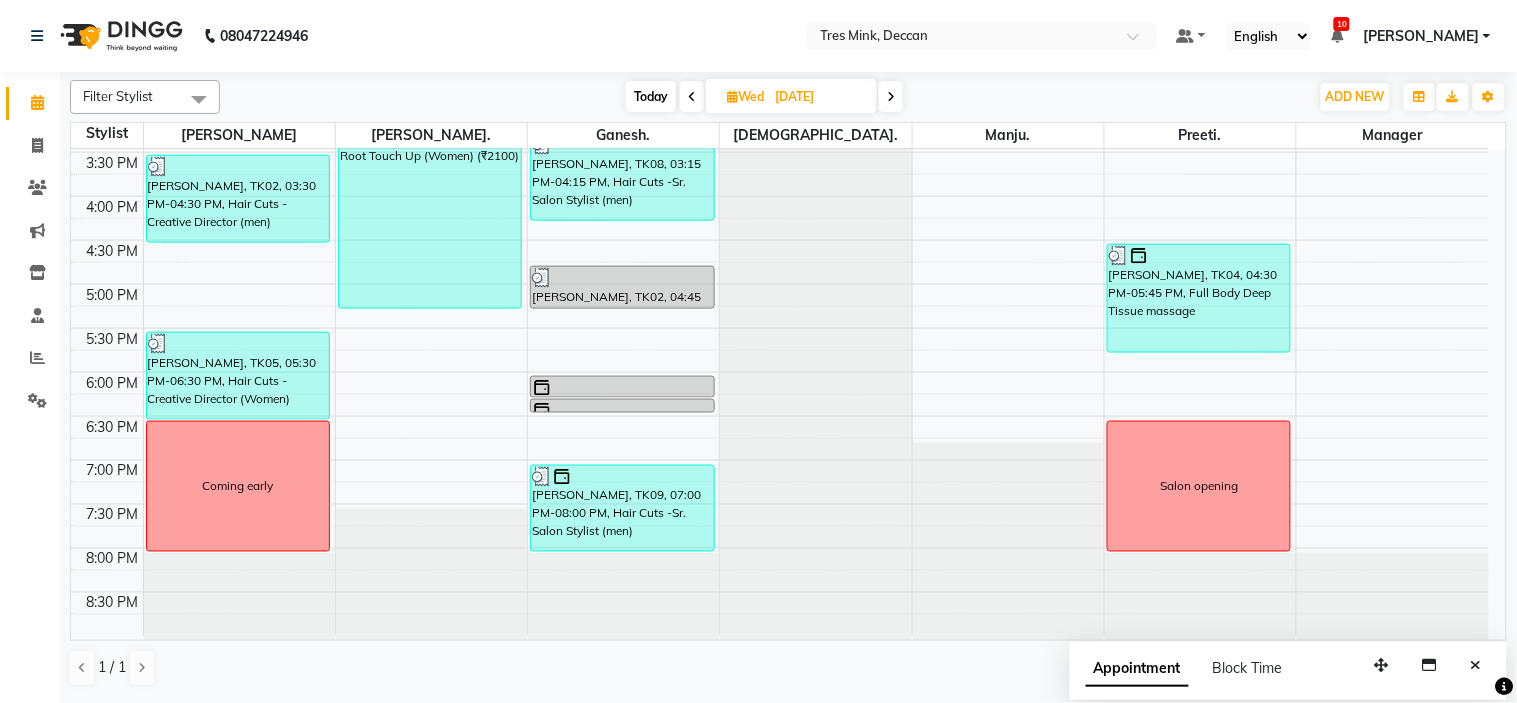 click at bounding box center [692, 97] 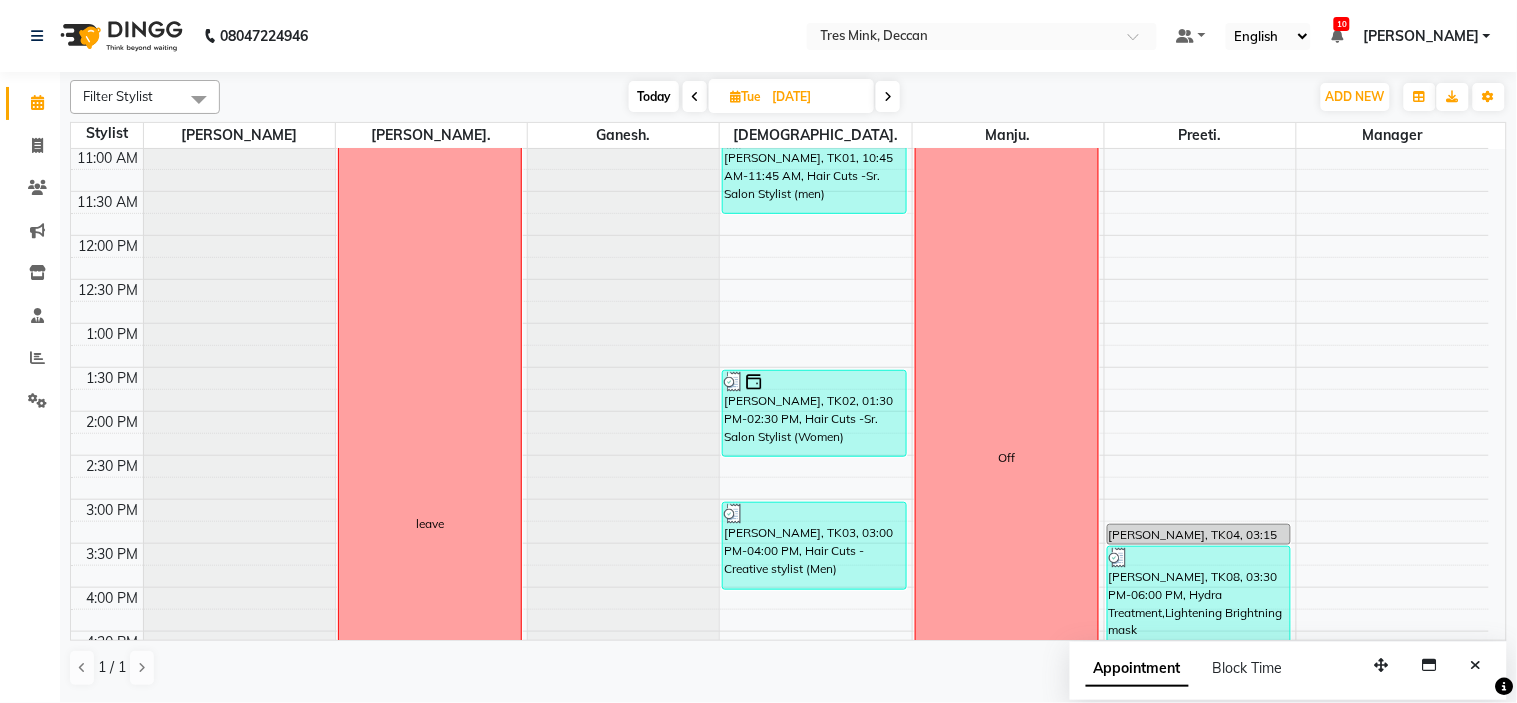 click at bounding box center [888, 96] 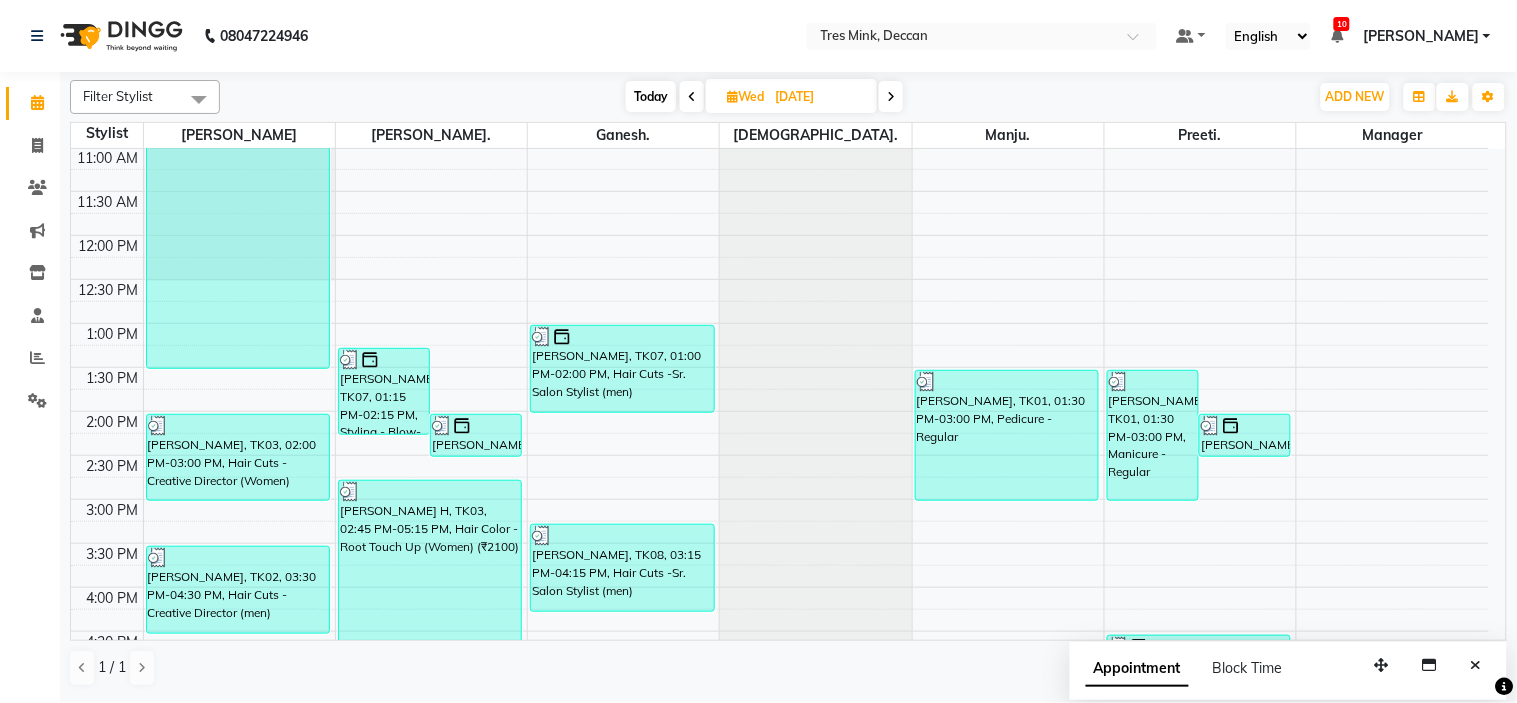 click at bounding box center [891, 97] 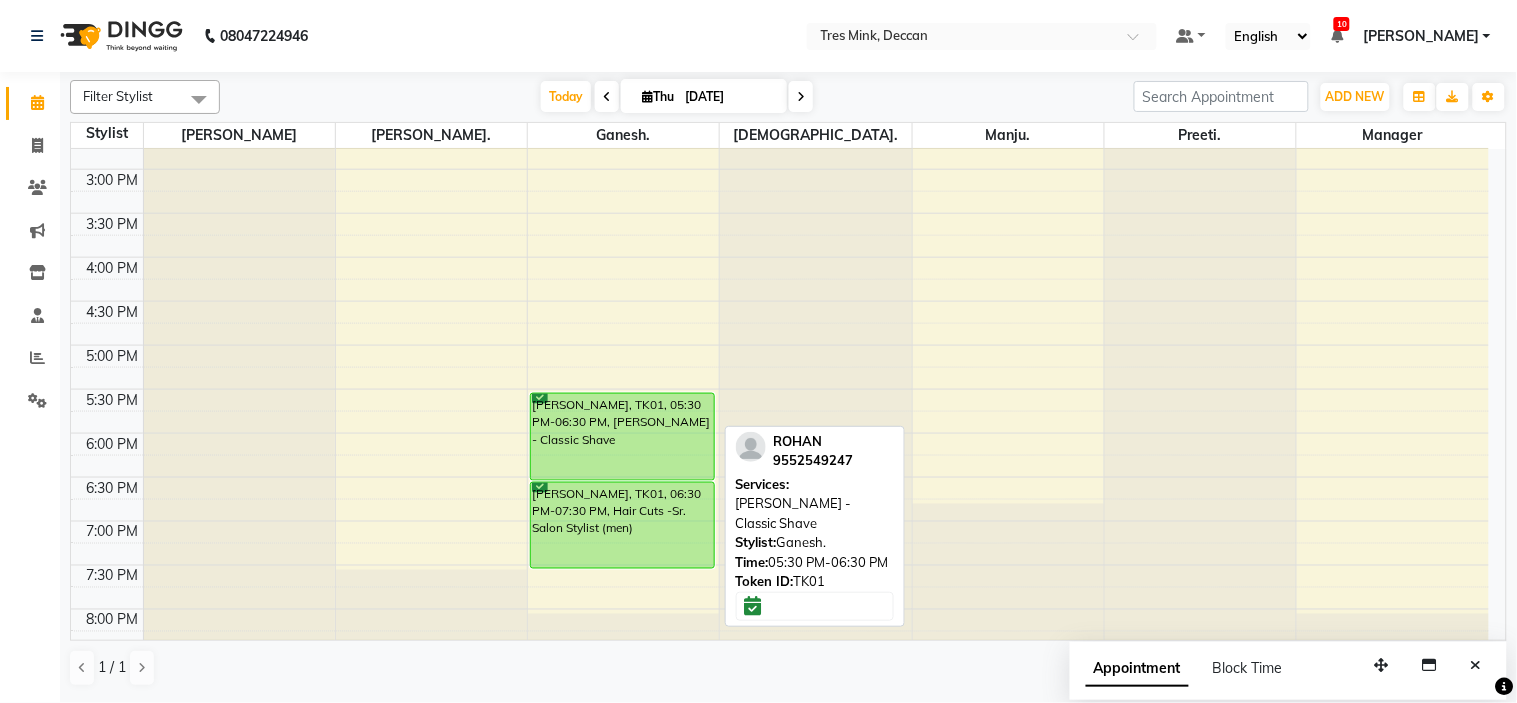 scroll, scrollTop: 545, scrollLeft: 0, axis: vertical 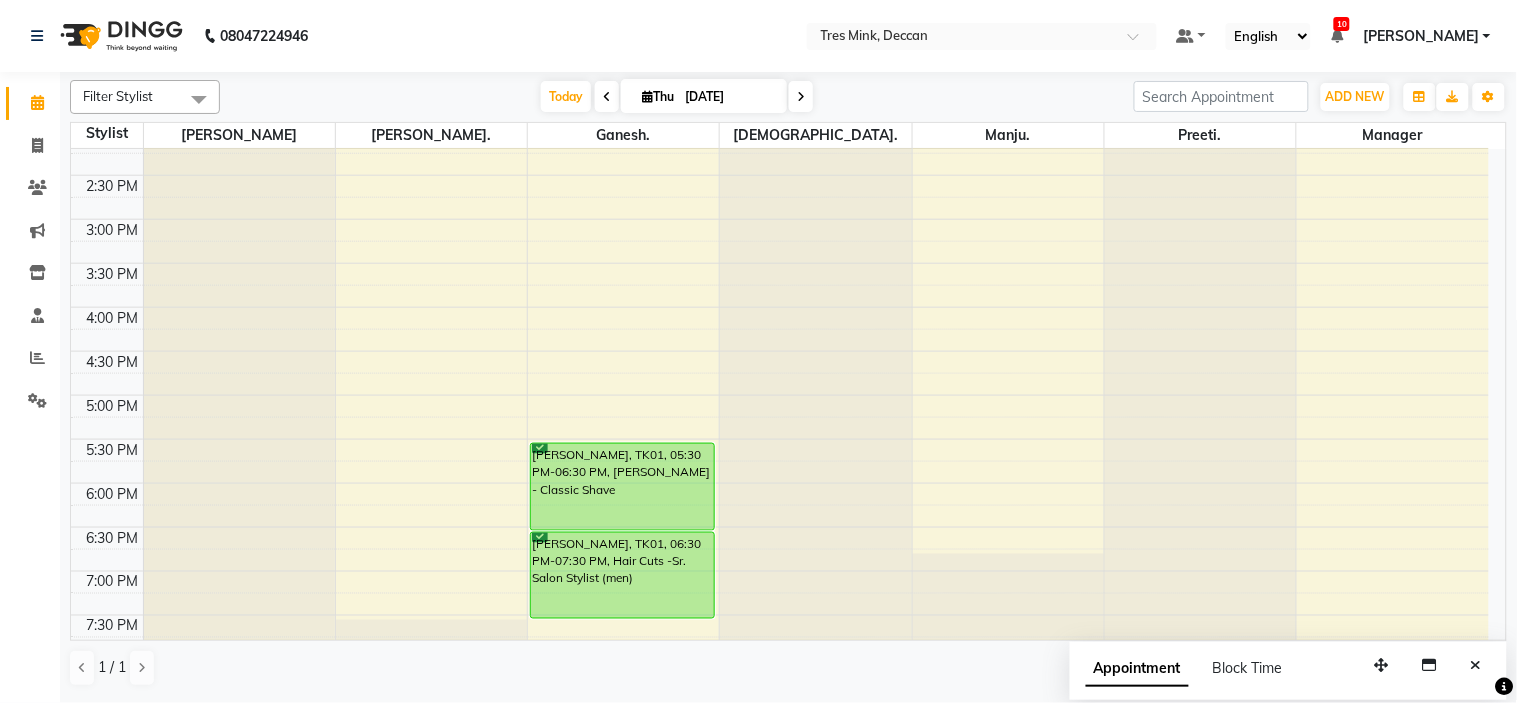 click on "8:00 AM 8:30 AM 9:00 AM 9:30 AM 10:00 AM 10:30 AM 11:00 AM 11:30 AM 12:00 PM 12:30 PM 1:00 PM 1:30 PM 2:00 PM 2:30 PM 3:00 PM 3:30 PM 4:00 PM 4:30 PM 5:00 PM 5:30 PM 6:00 PM 6:30 PM 7:00 PM 7:30 PM 8:00 PM 8:30 PM     [PERSON_NAME], TK01, 05:30 PM-06:30 PM, [PERSON_NAME] - Classic Shave     ROHAN, TK01, 06:30 PM-07:30 PM, Hair Cuts -Sr. Salon Stylist (men)" at bounding box center (780, 175) 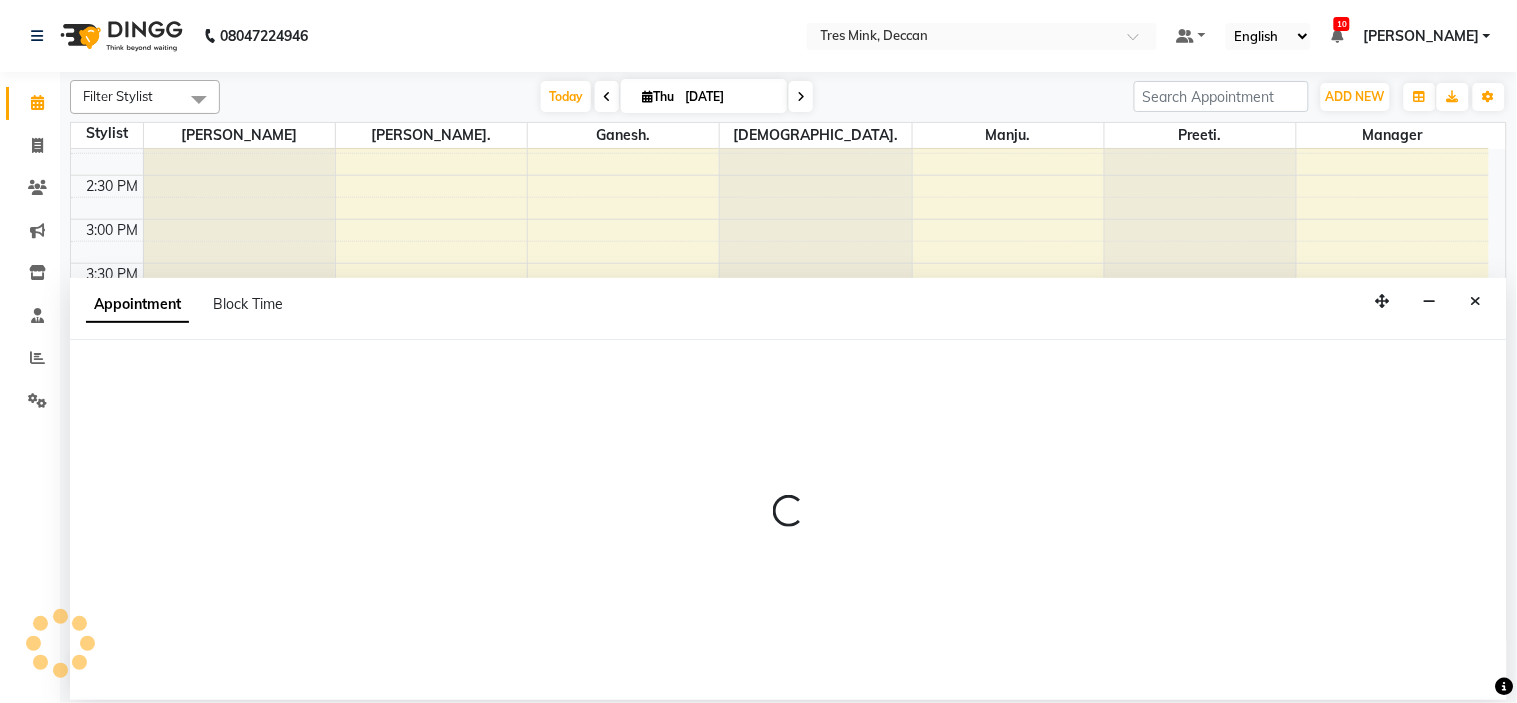 select on "59501" 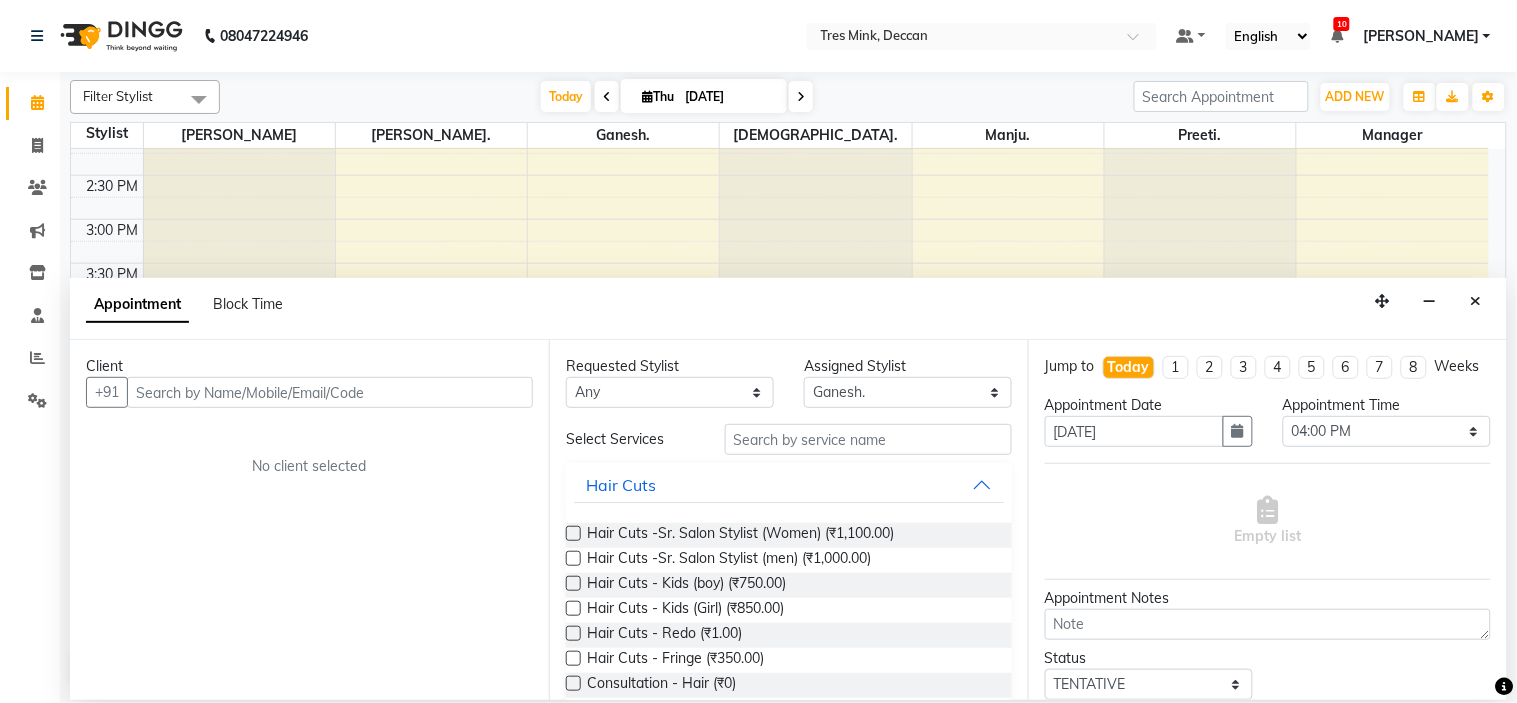 click at bounding box center (330, 392) 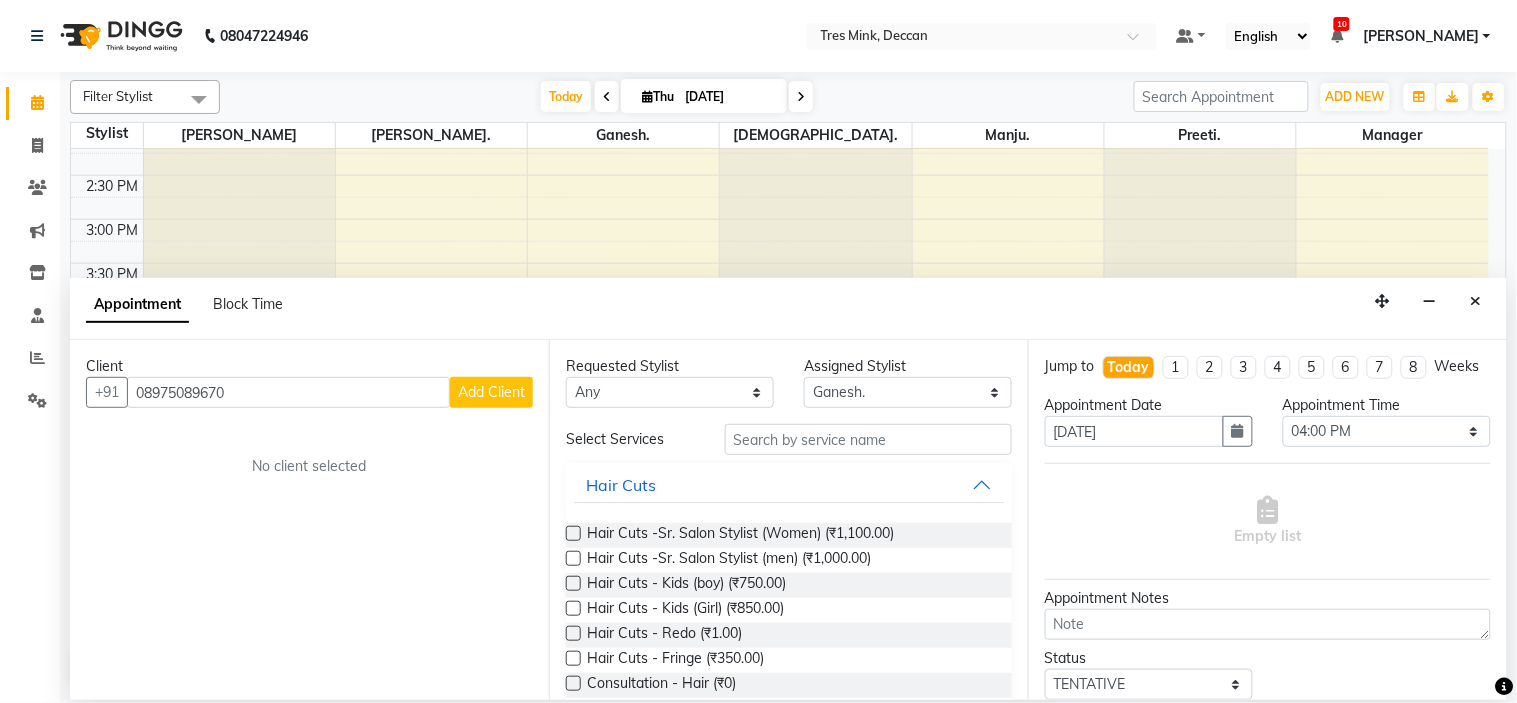 type on "08975089670" 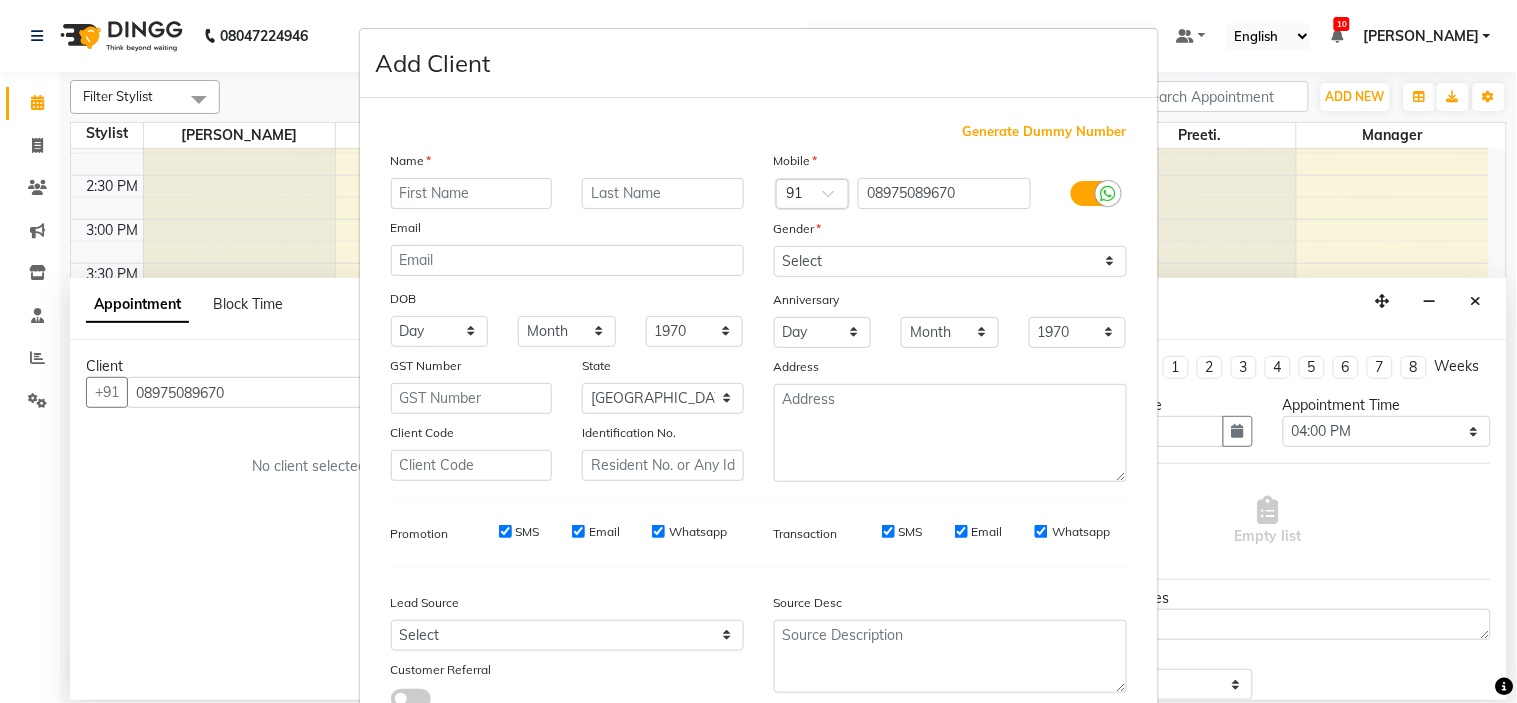 click at bounding box center (472, 193) 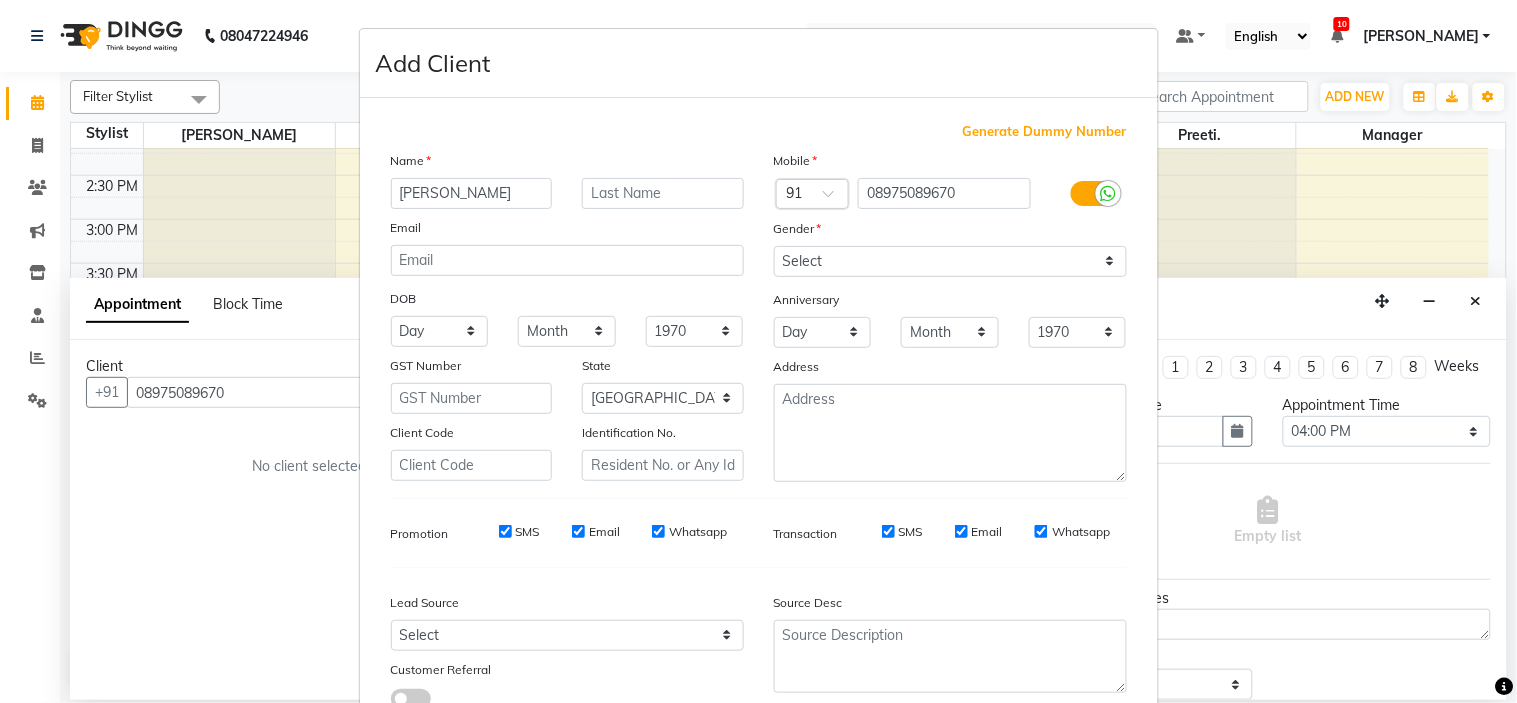 type on "[PERSON_NAME]" 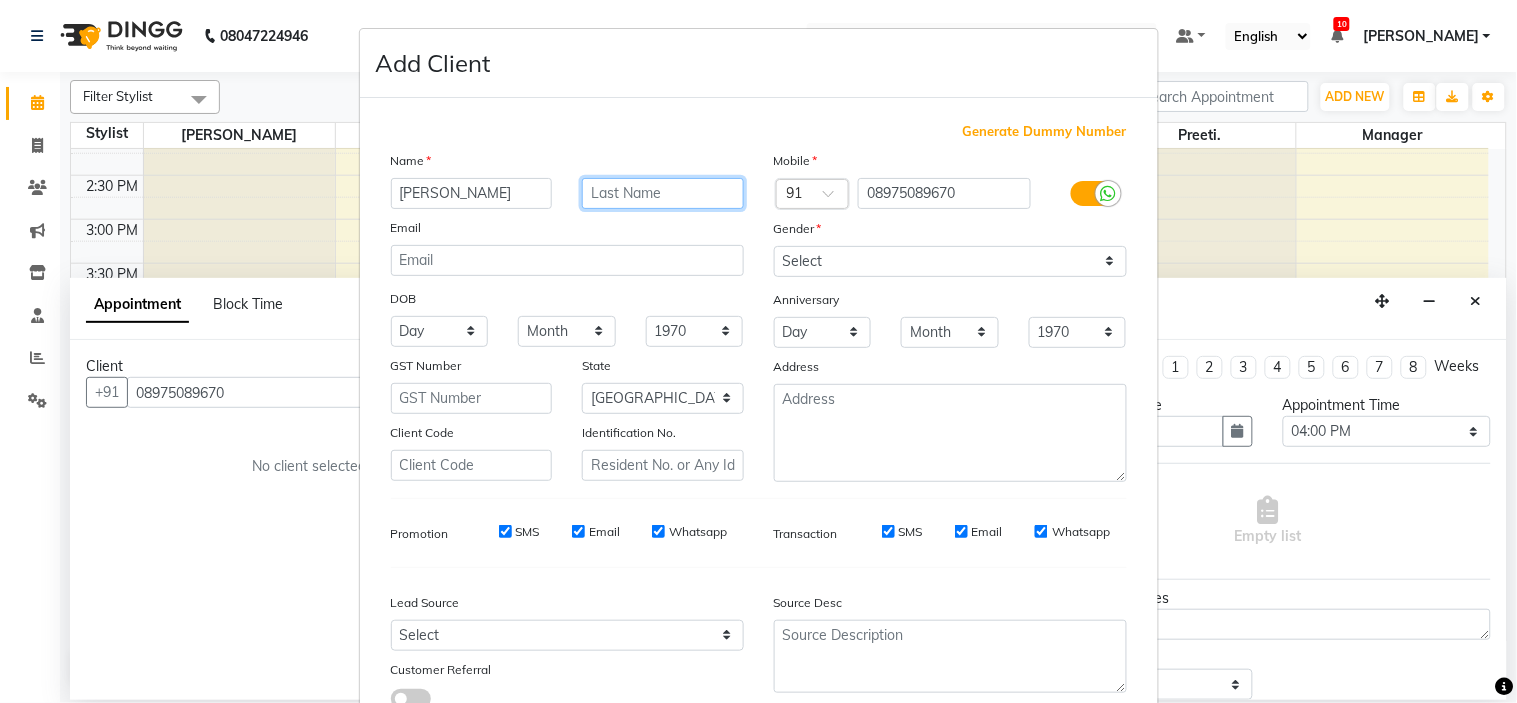 click at bounding box center (663, 193) 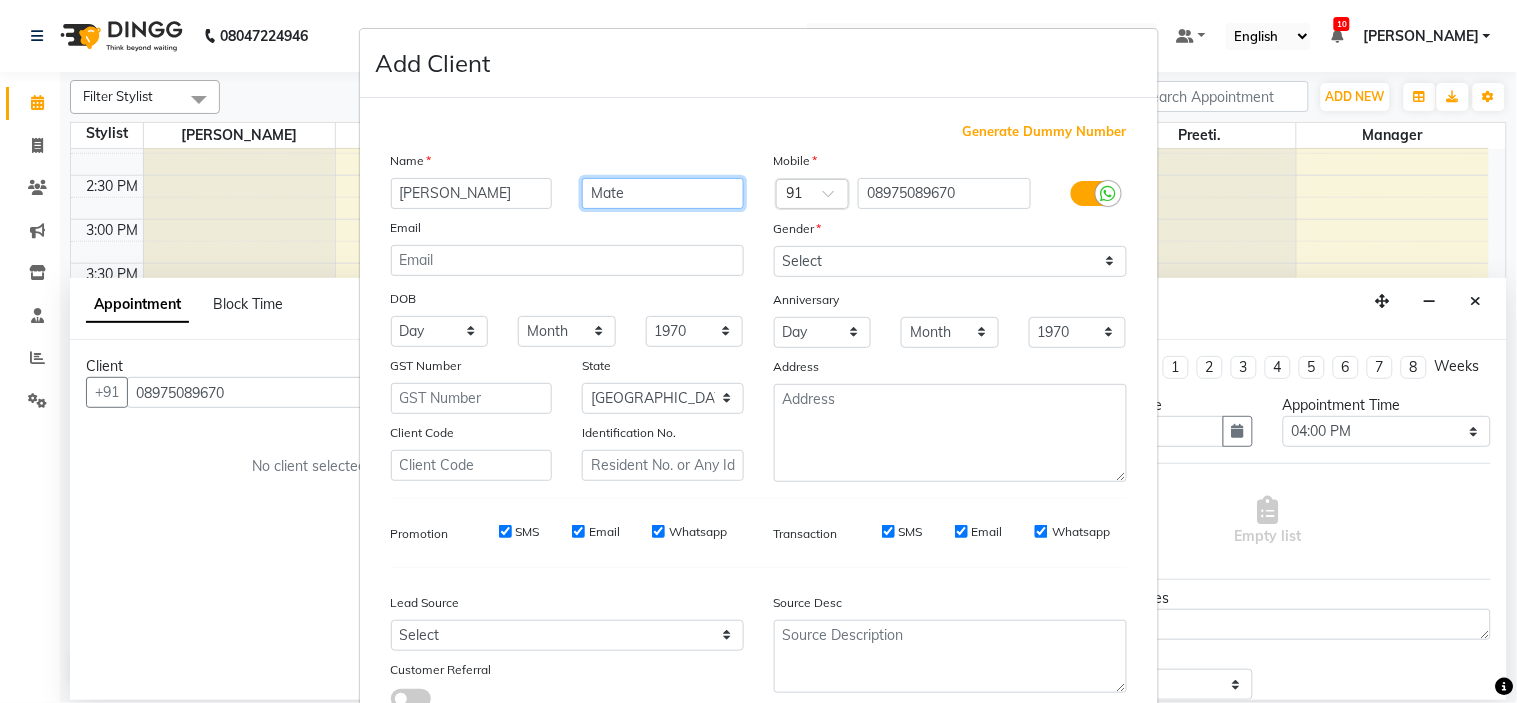 type on "Mate" 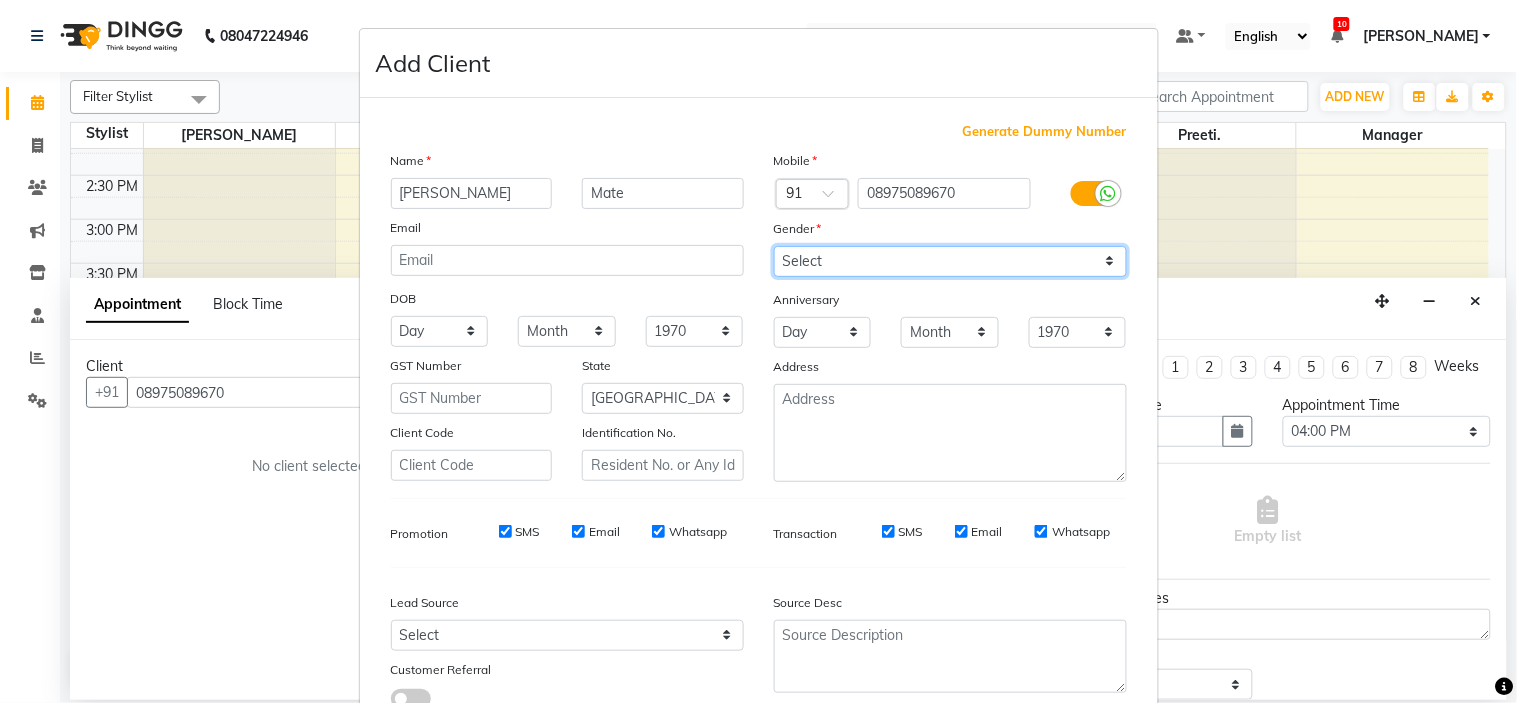 click on "Select [DEMOGRAPHIC_DATA] [DEMOGRAPHIC_DATA] Other Prefer Not To Say" at bounding box center [950, 261] 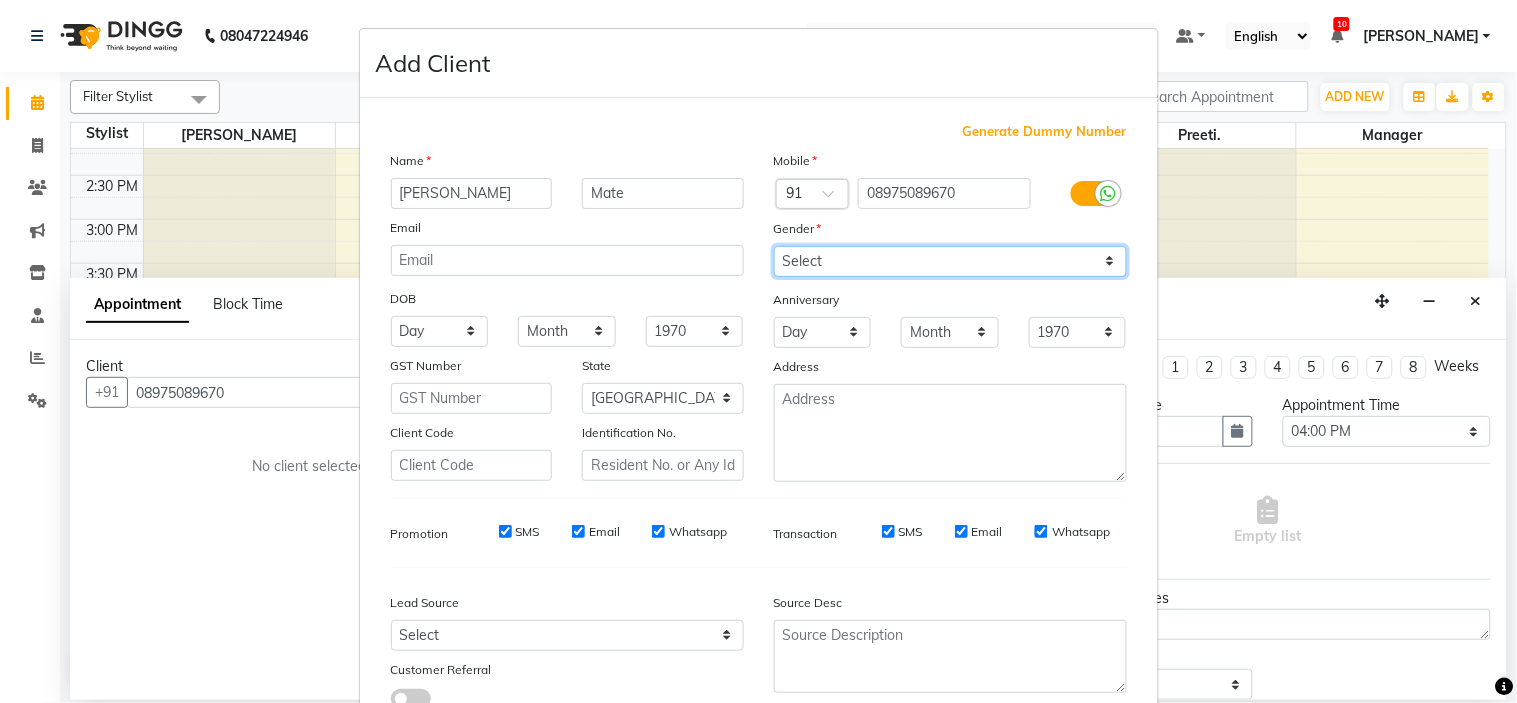 select on "[DEMOGRAPHIC_DATA]" 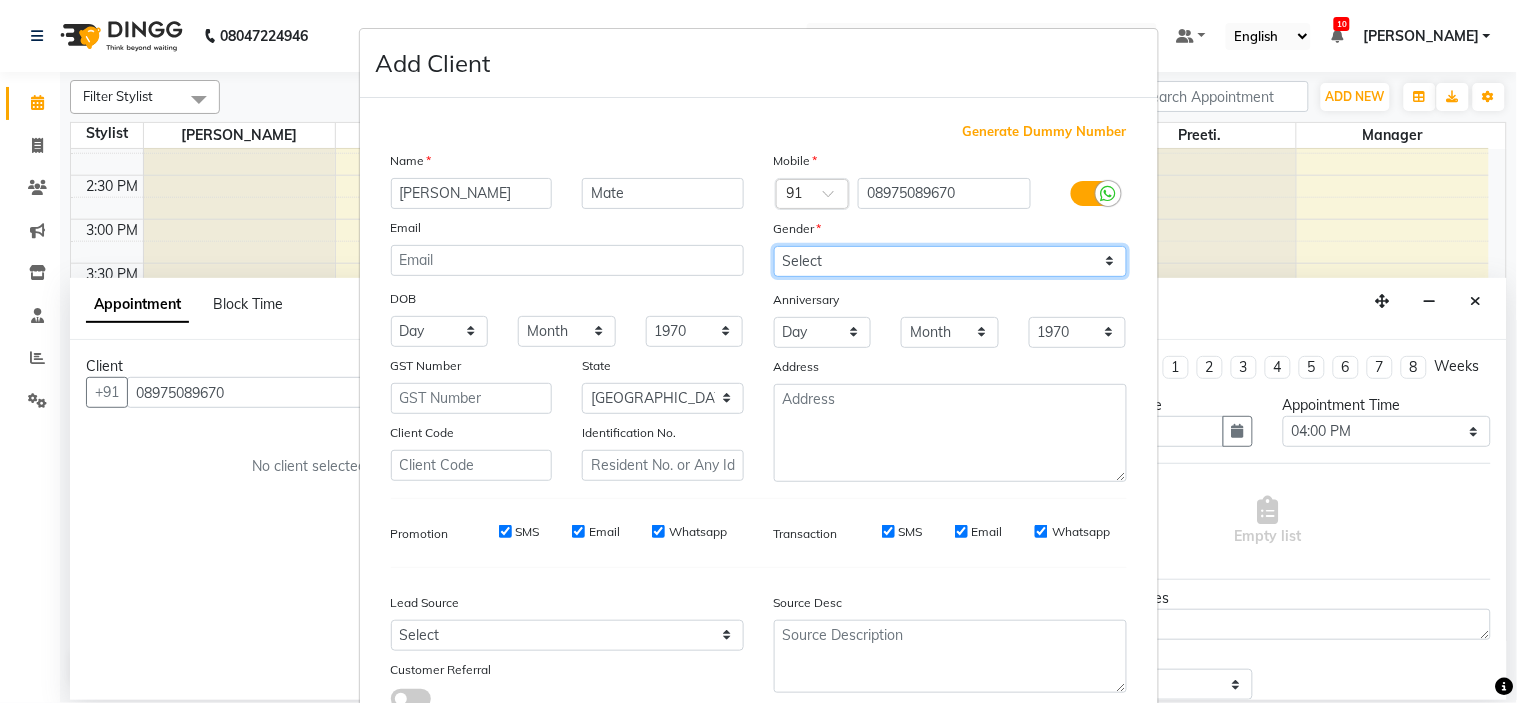 click on "Select [DEMOGRAPHIC_DATA] [DEMOGRAPHIC_DATA] Other Prefer Not To Say" at bounding box center [950, 261] 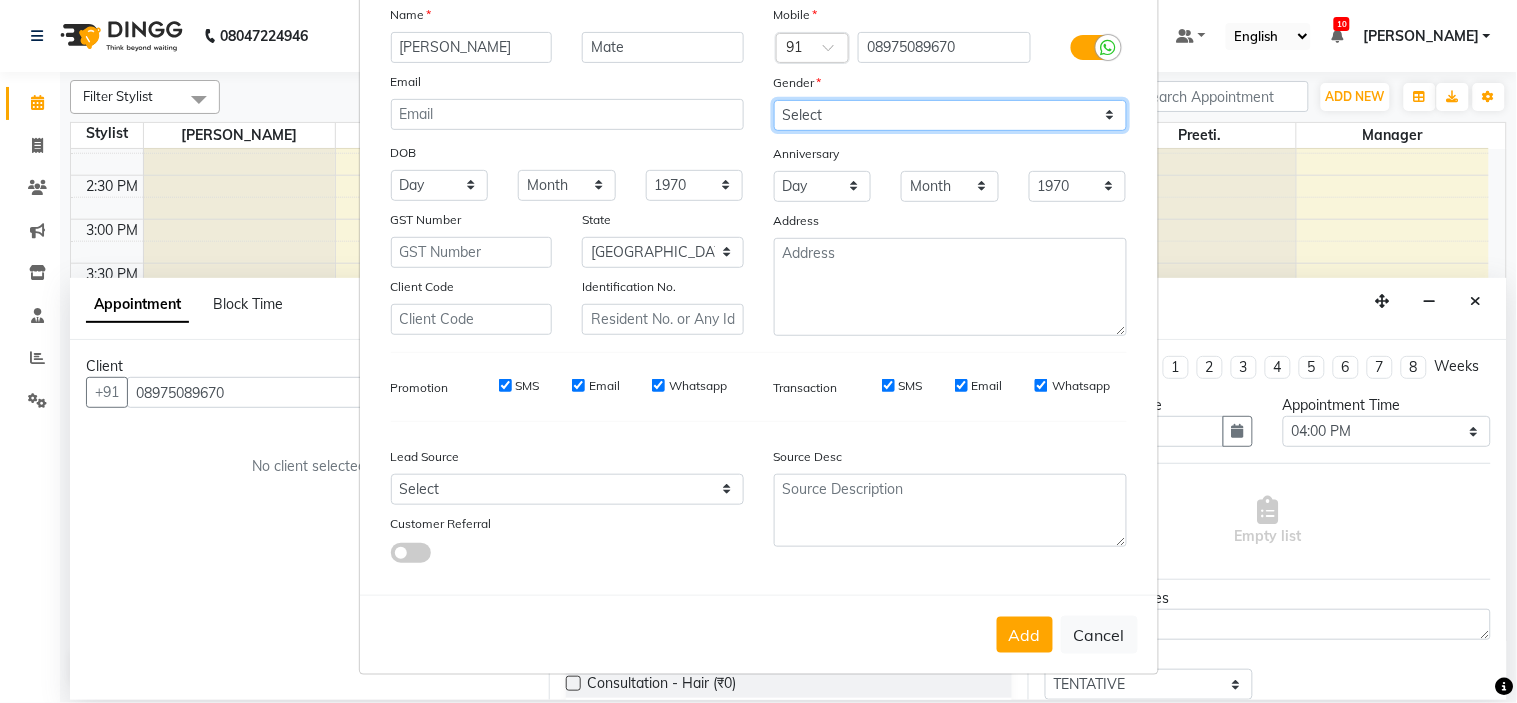 scroll, scrollTop: 147, scrollLeft: 0, axis: vertical 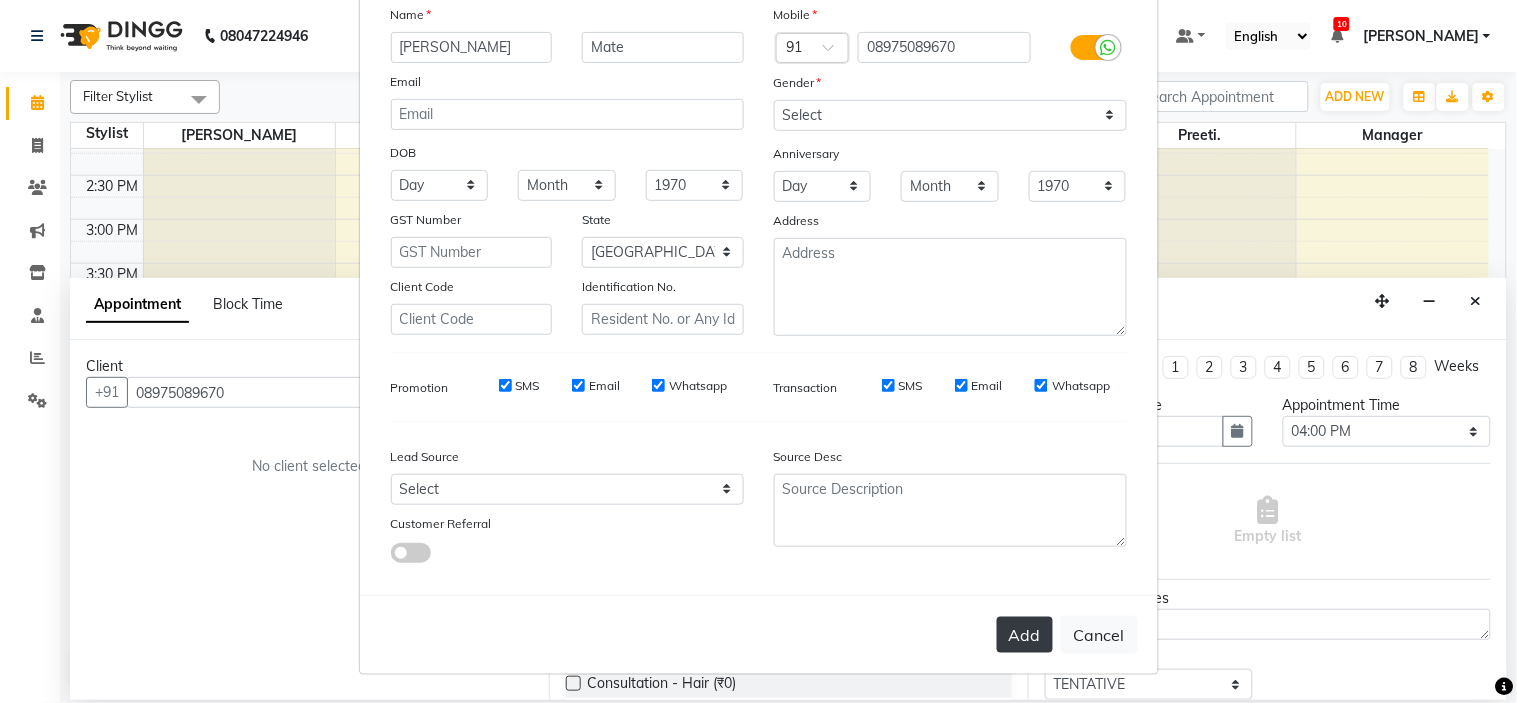 click on "Add" at bounding box center [1025, 635] 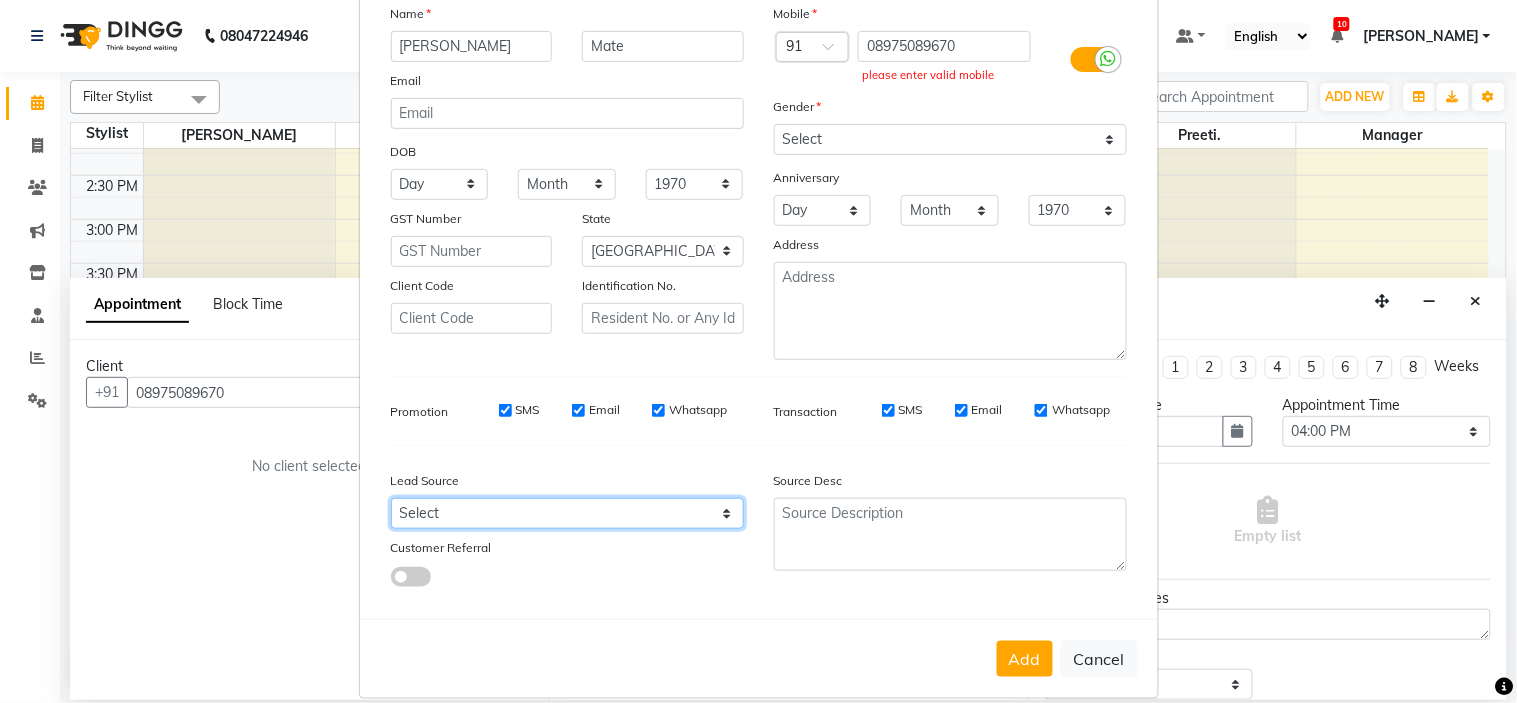 click on "Select Walk-in Referral Internet Friend Word of Mouth Advertisement Facebook JustDial Google Other" at bounding box center (567, 513) 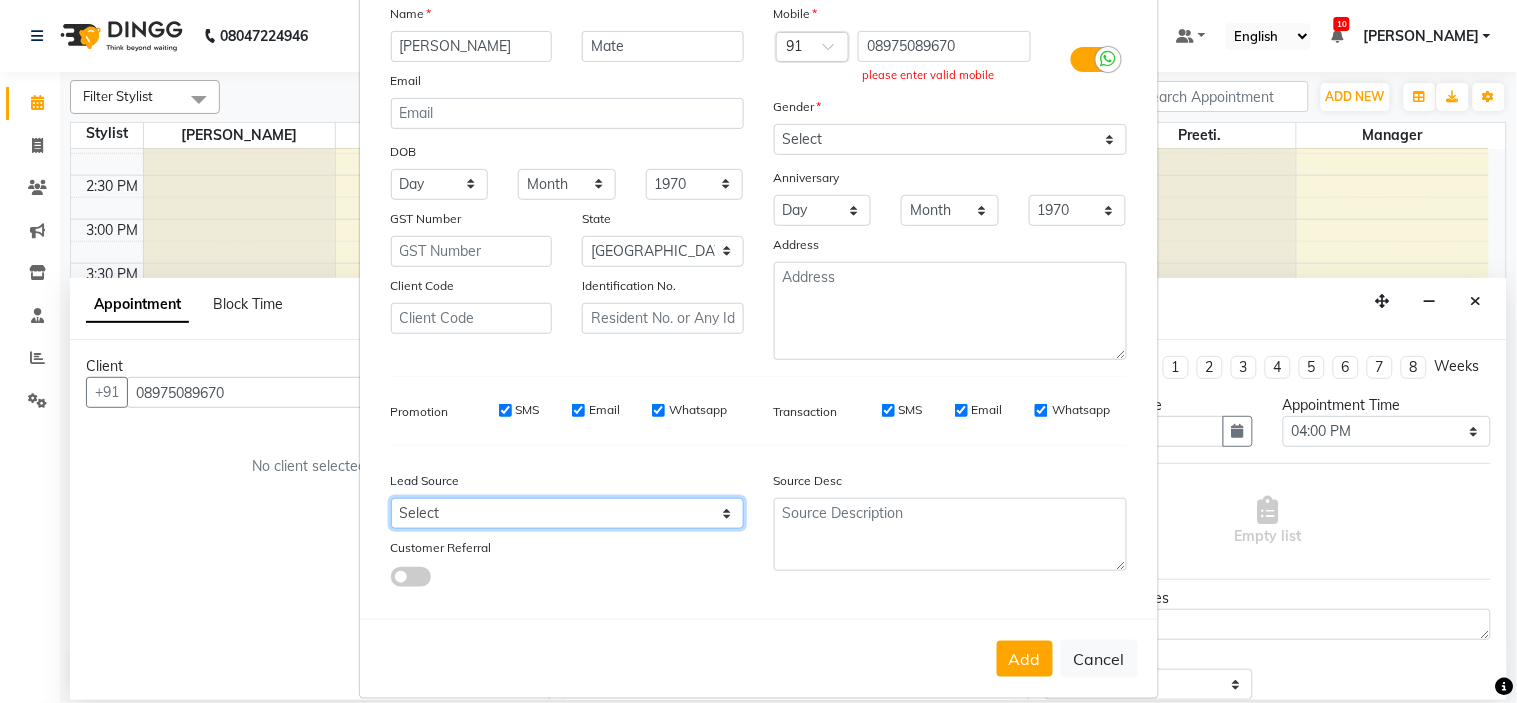 select on "49144" 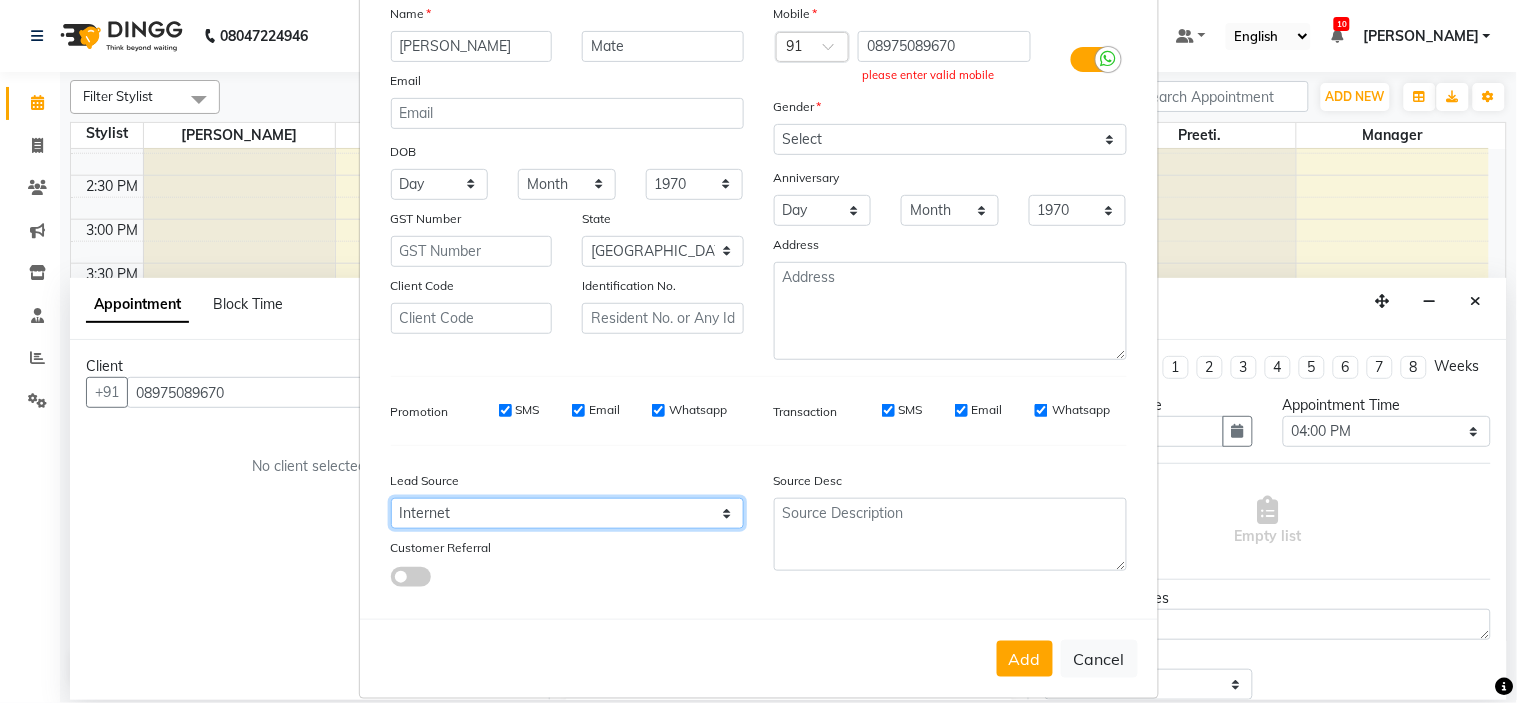 click on "Select Walk-in Referral Internet Friend Word of Mouth Advertisement Facebook JustDial Google Other" at bounding box center [567, 513] 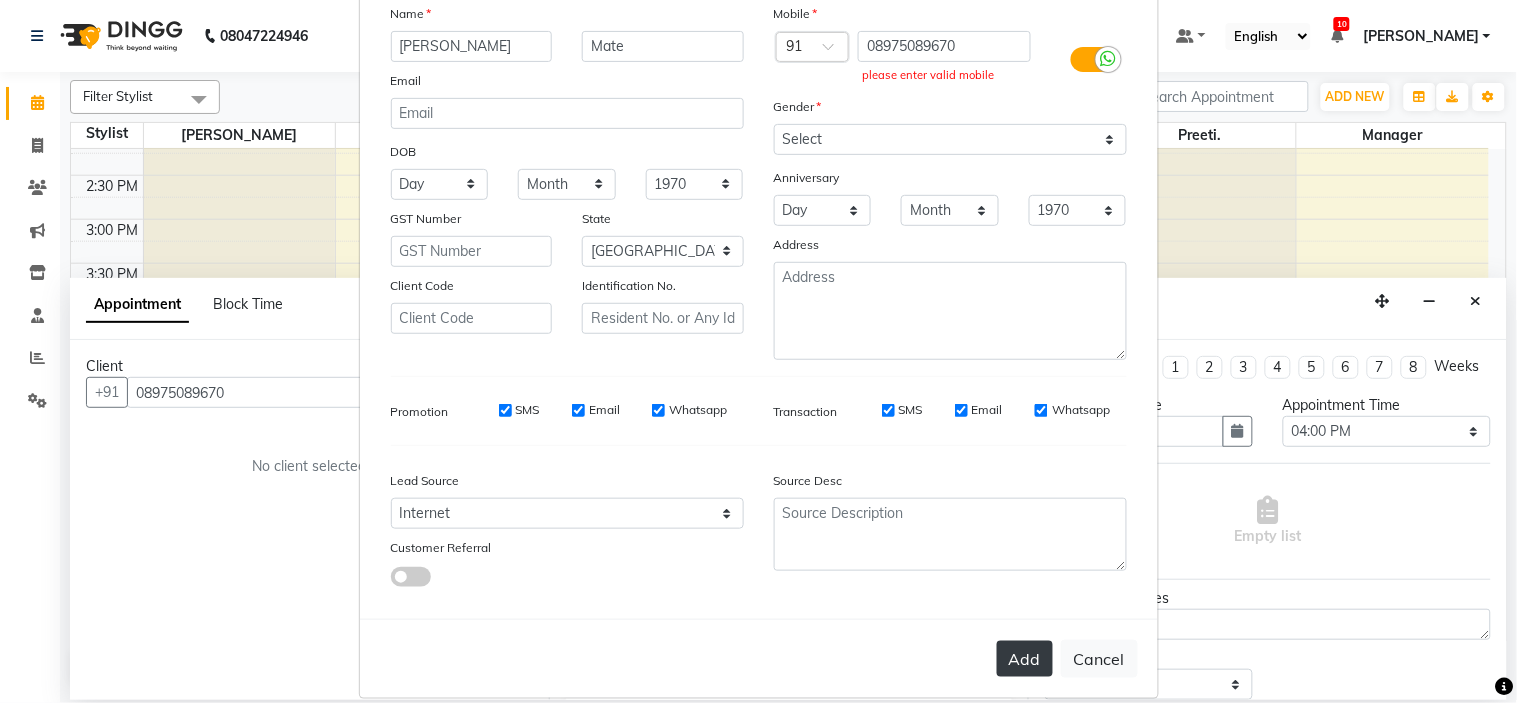 click on "Add" at bounding box center (1025, 659) 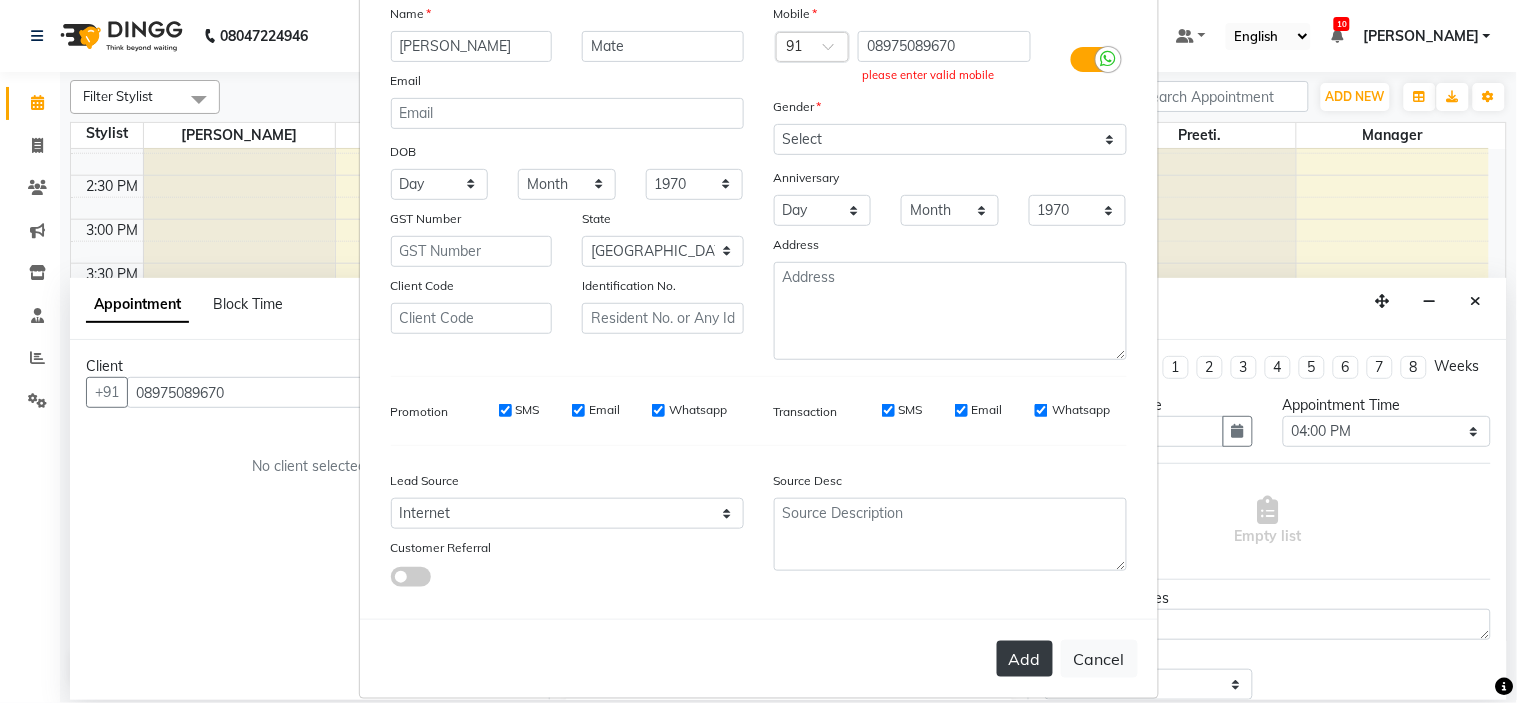 click on "Add" at bounding box center [1025, 659] 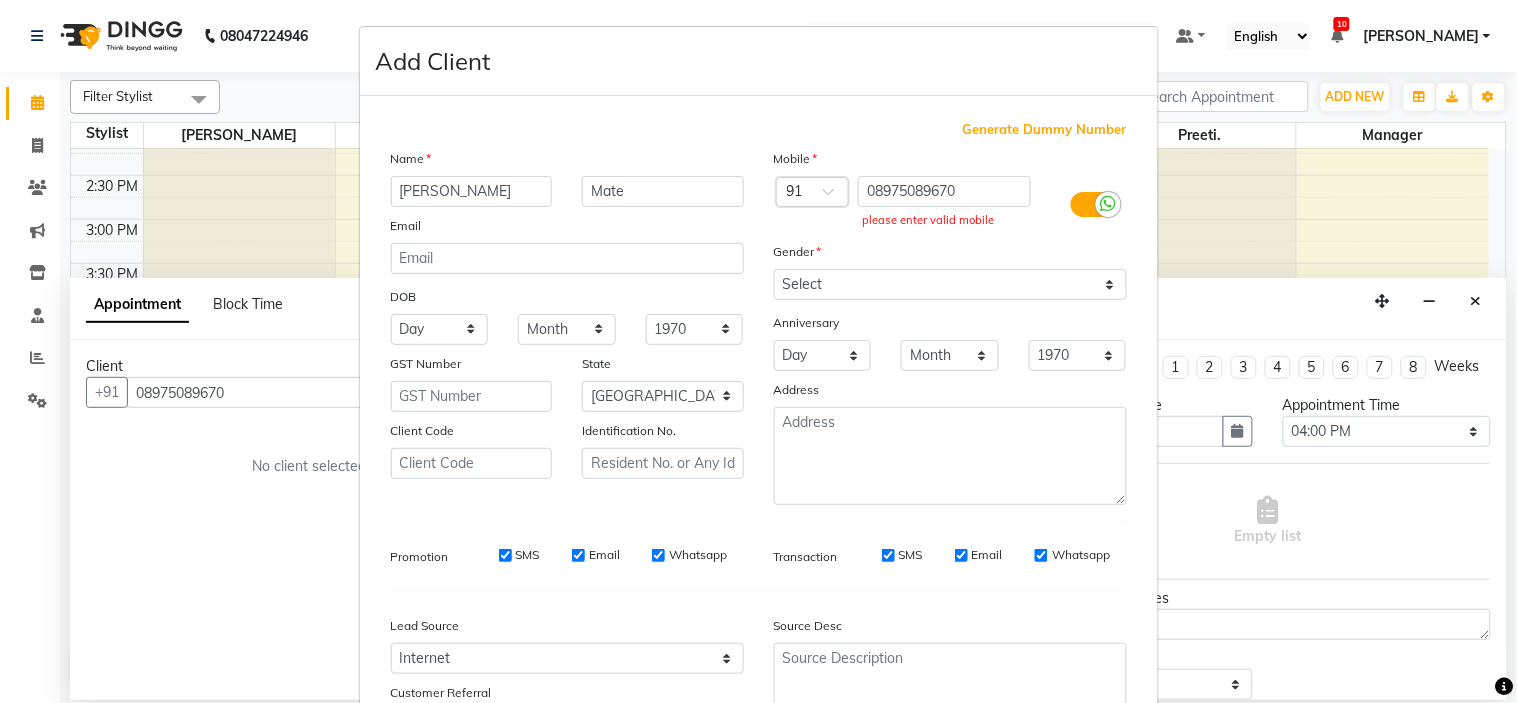 scroll, scrollTop: 0, scrollLeft: 0, axis: both 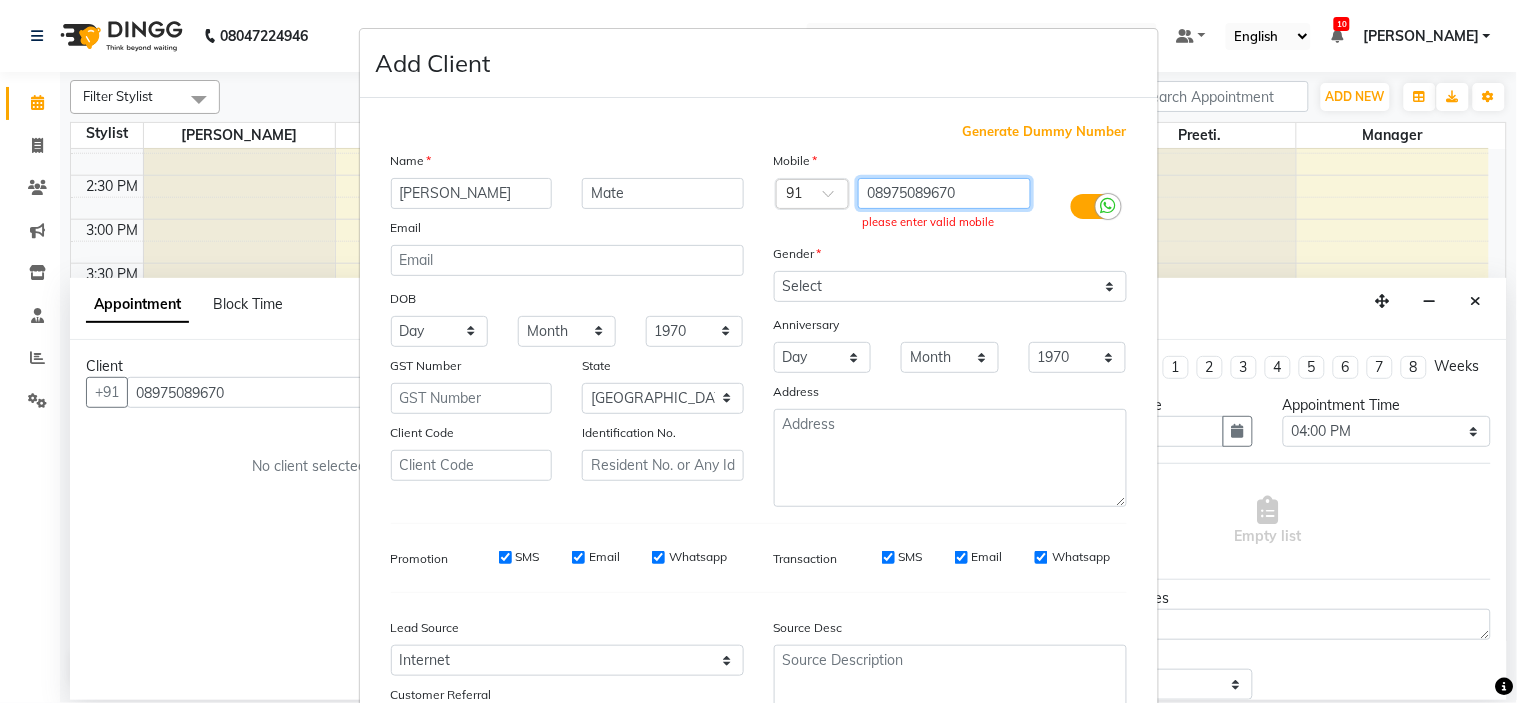 click on "08975089670" at bounding box center (944, 193) 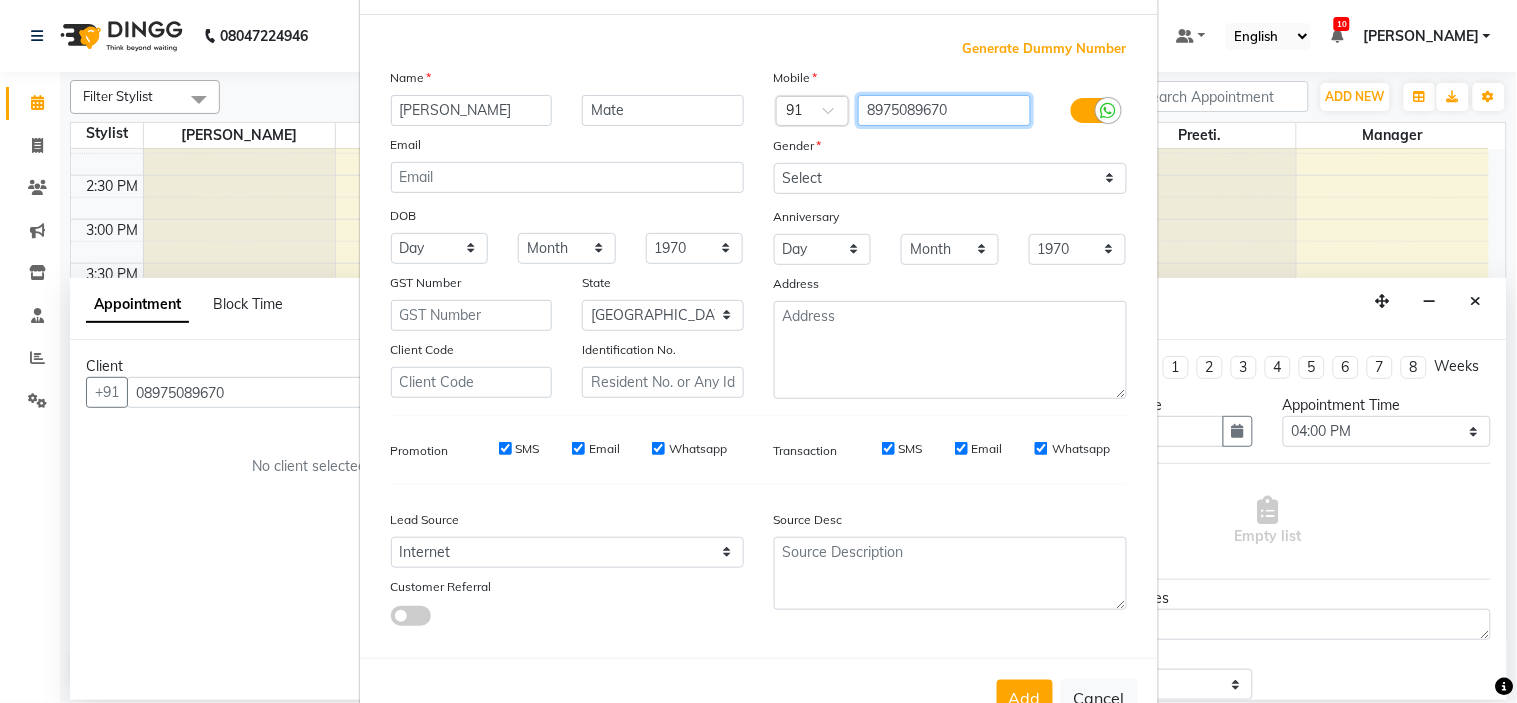 scroll, scrollTop: 147, scrollLeft: 0, axis: vertical 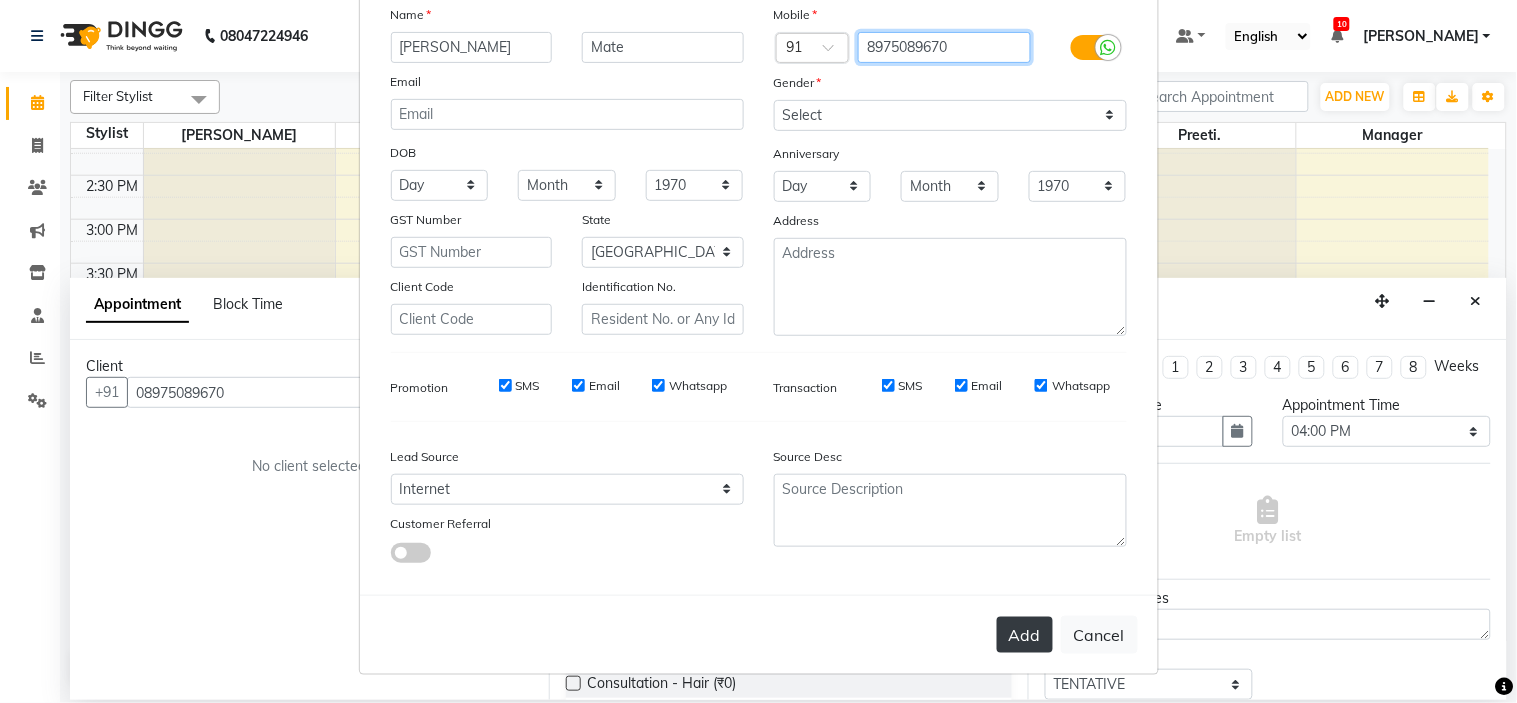 type on "8975089670" 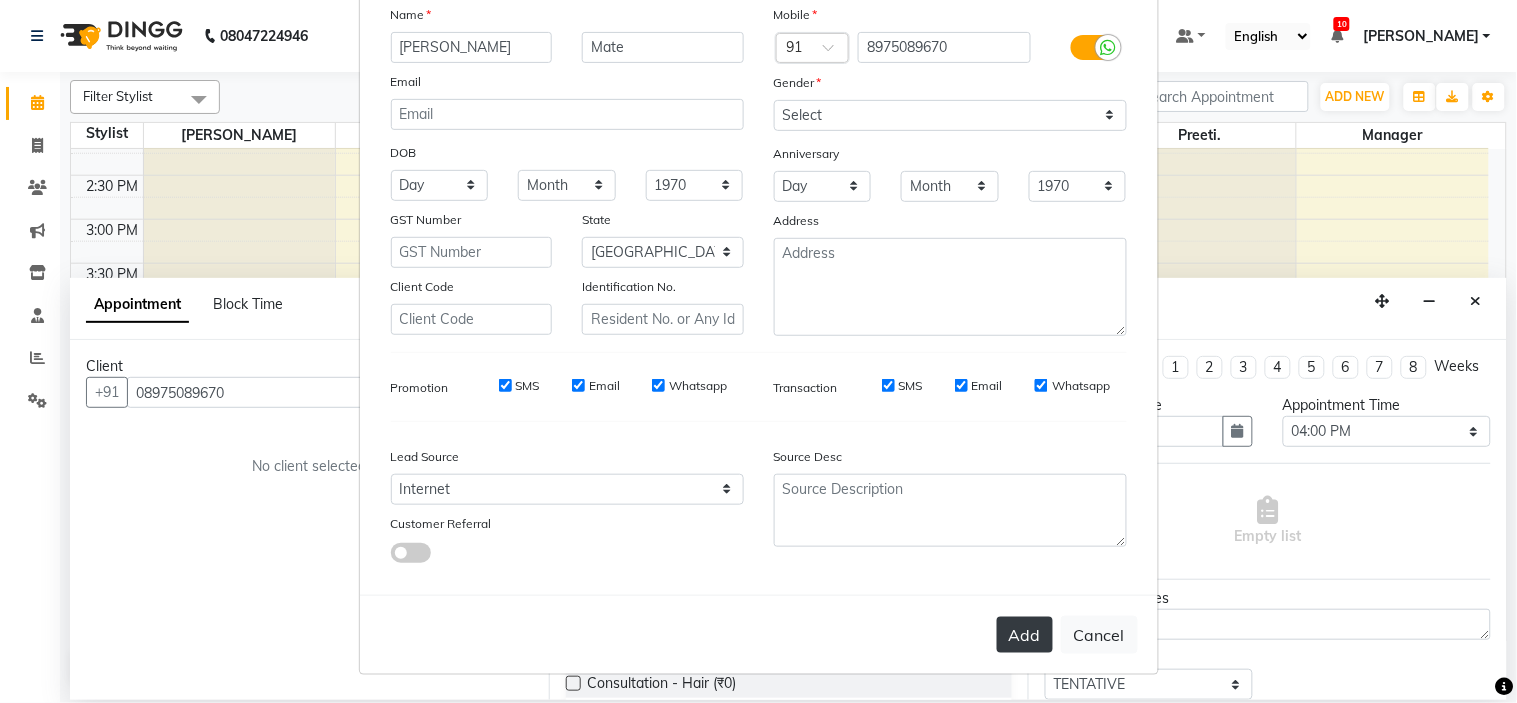 click on "Add   Cancel" at bounding box center [759, 634] 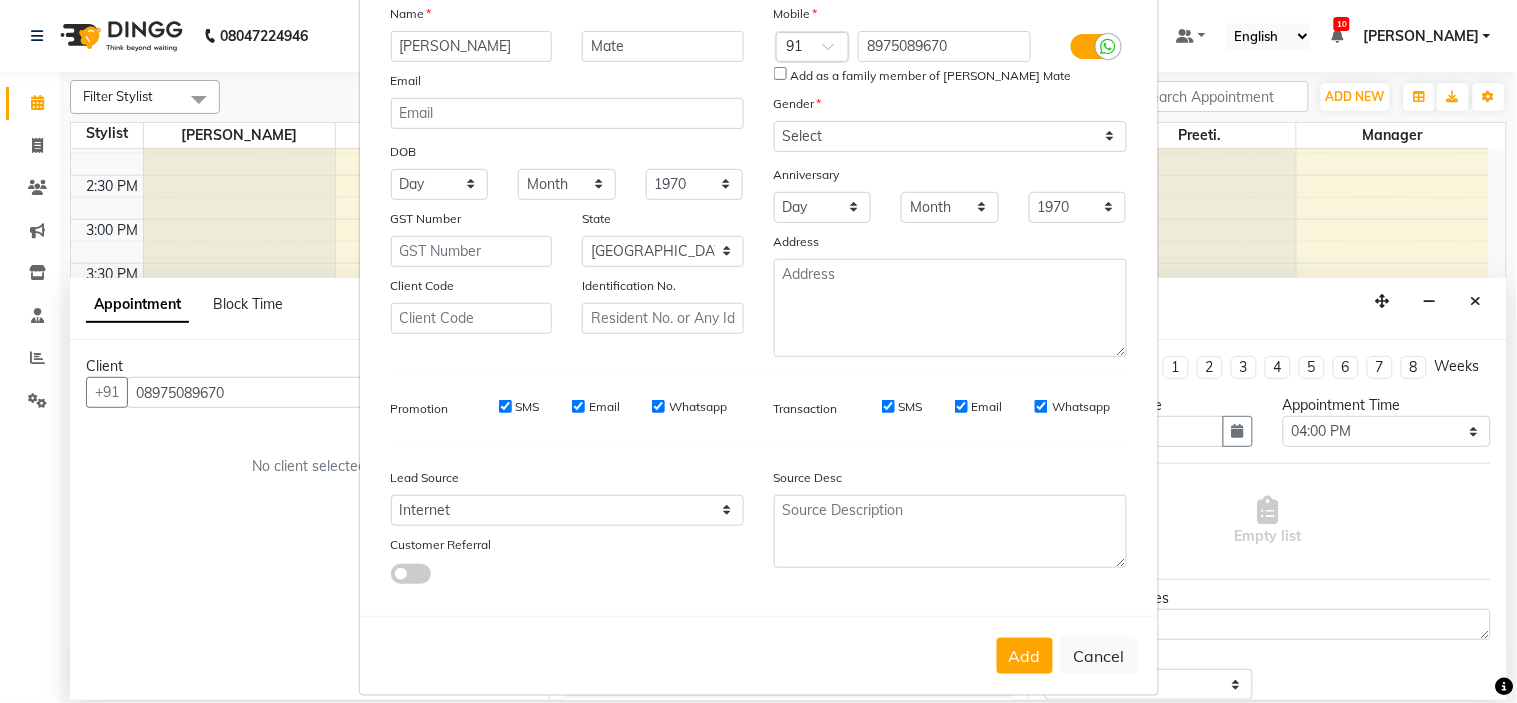 click on "Add as a family member of [PERSON_NAME] Mate" at bounding box center [780, 73] 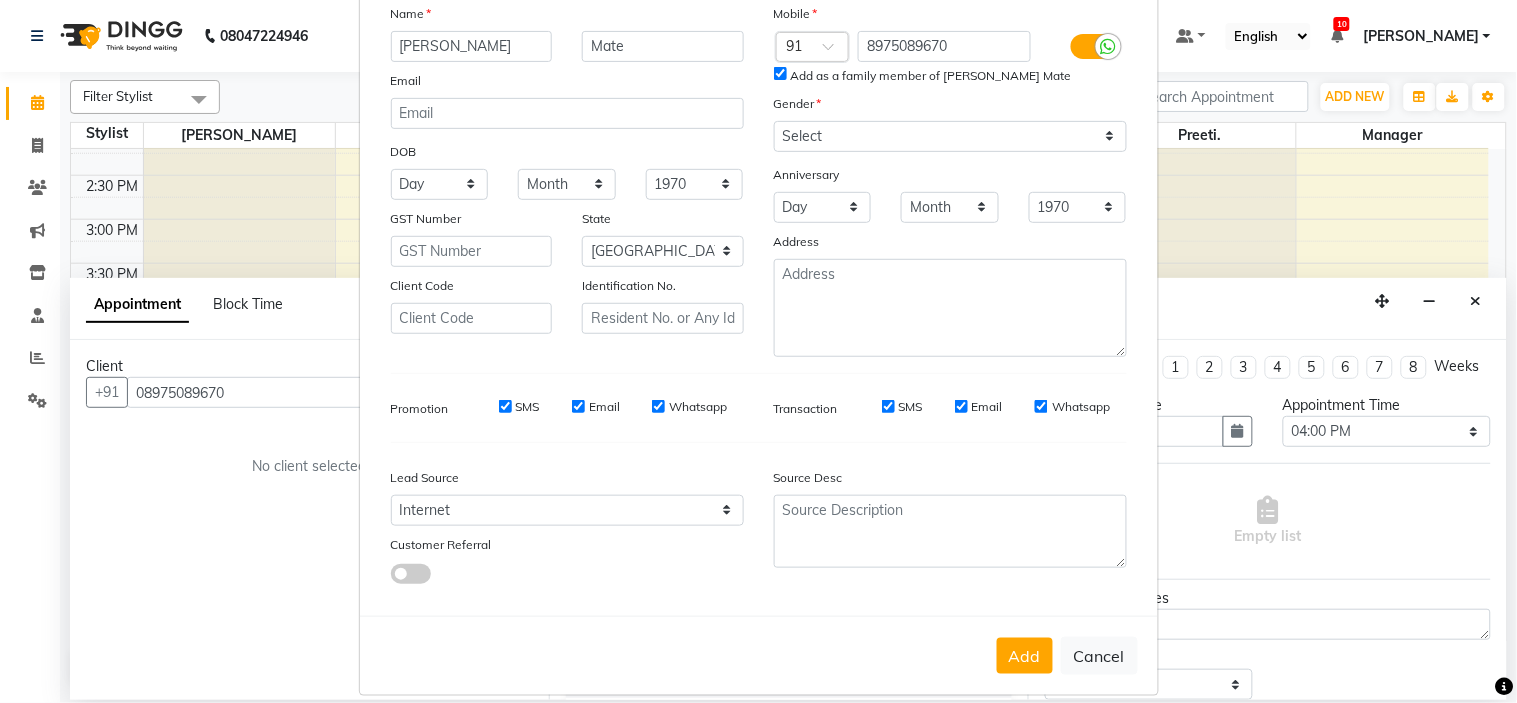 scroll, scrollTop: 170, scrollLeft: 0, axis: vertical 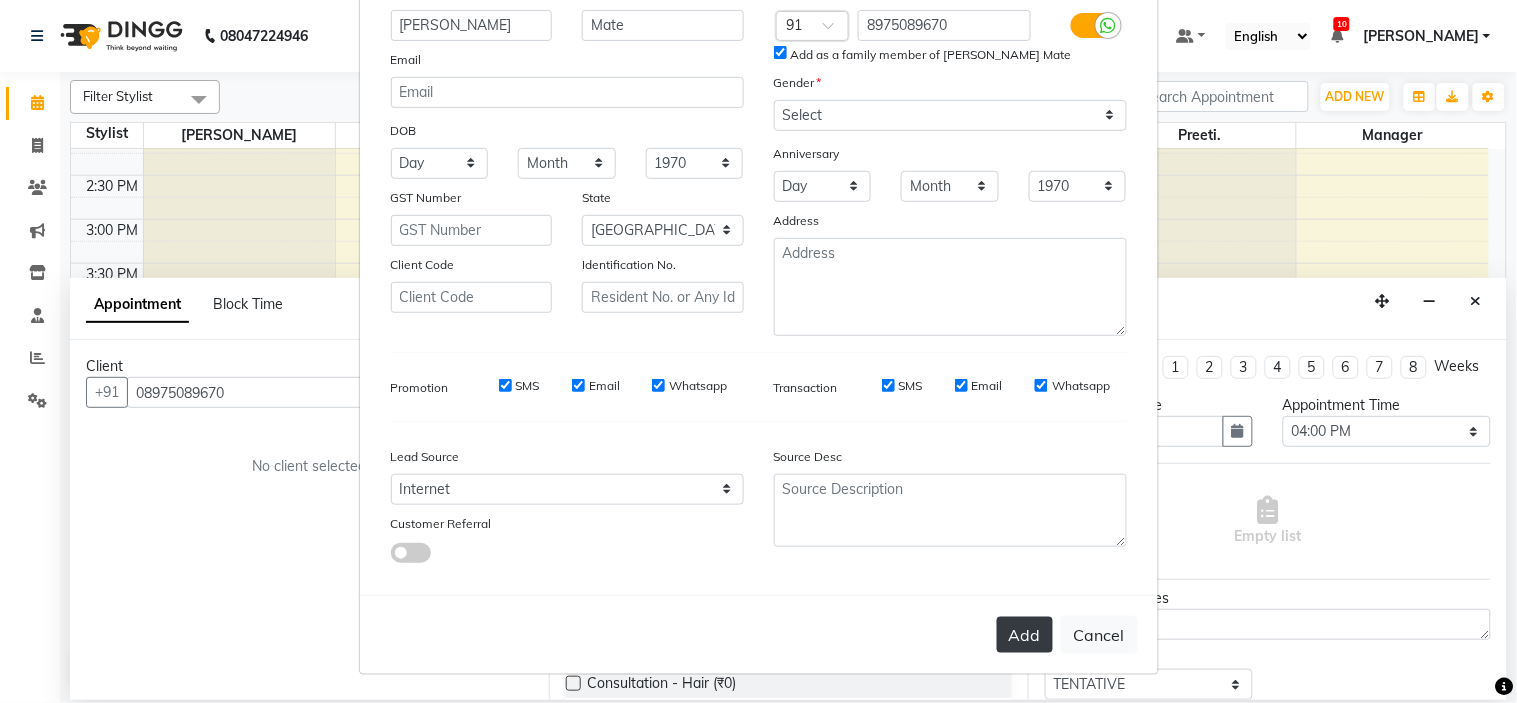 click on "Add" at bounding box center (1025, 635) 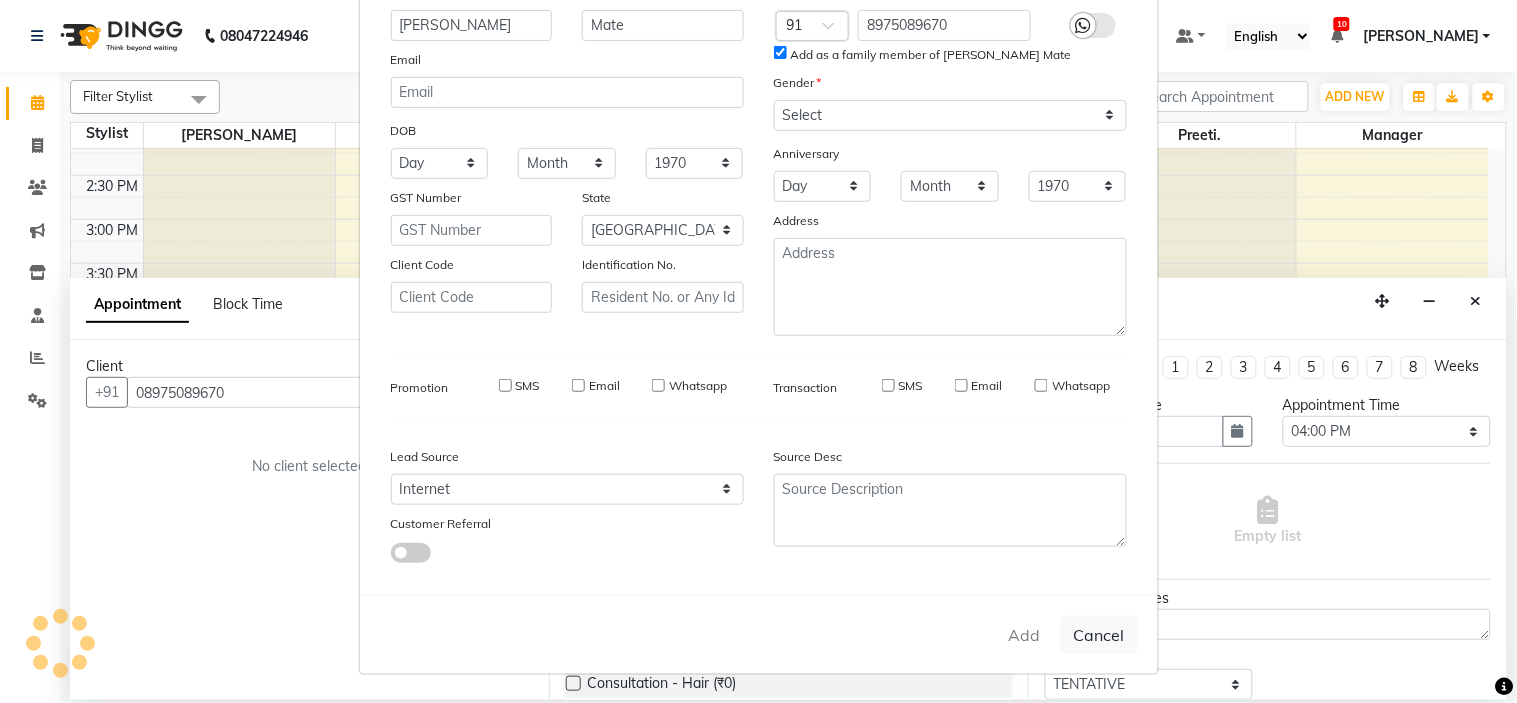 type on "8975089670" 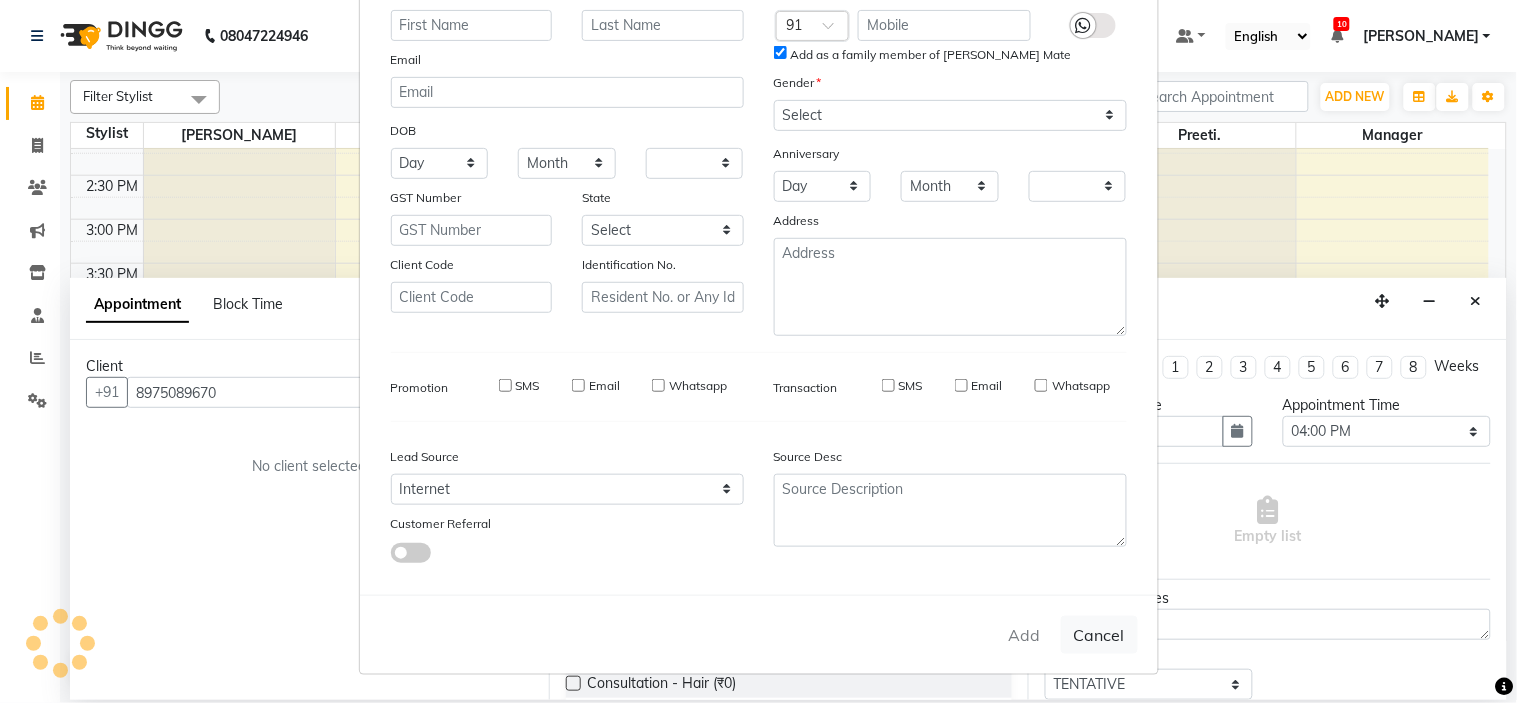 scroll, scrollTop: 147, scrollLeft: 0, axis: vertical 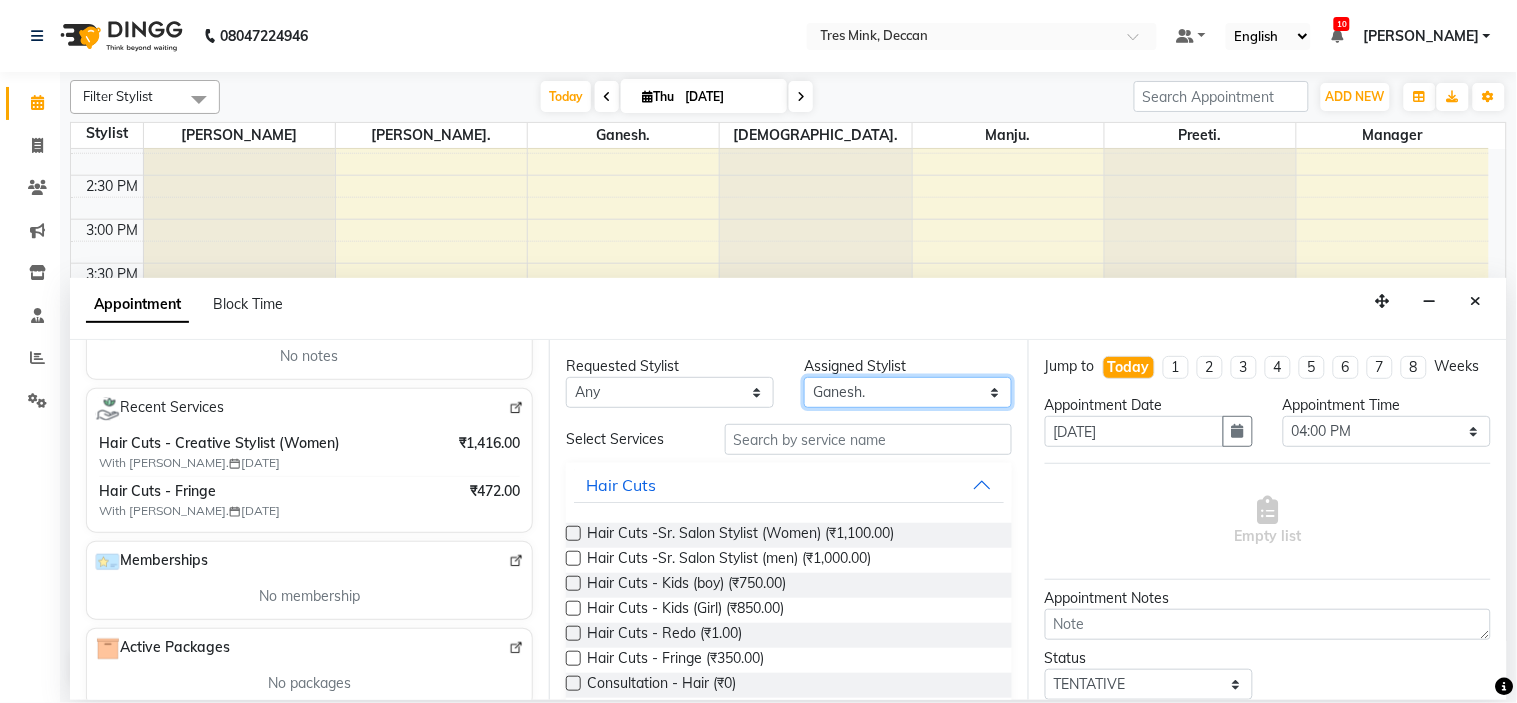 click on "Select Ganesh. [GEOGRAPHIC_DATA]. [DEMOGRAPHIC_DATA]. Manager [PERSON_NAME]. [GEOGRAPHIC_DATA]. [PERSON_NAME]" at bounding box center [908, 392] 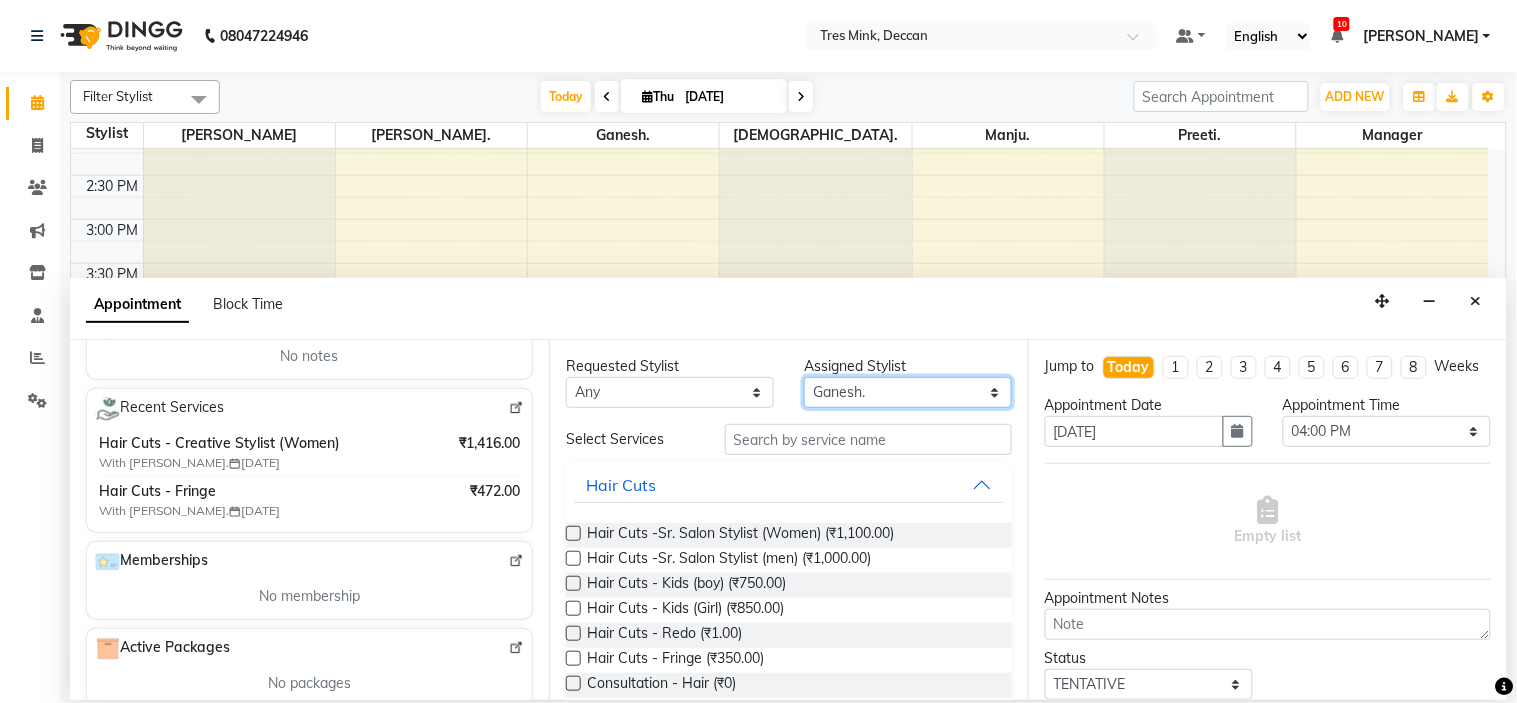 select on "59499" 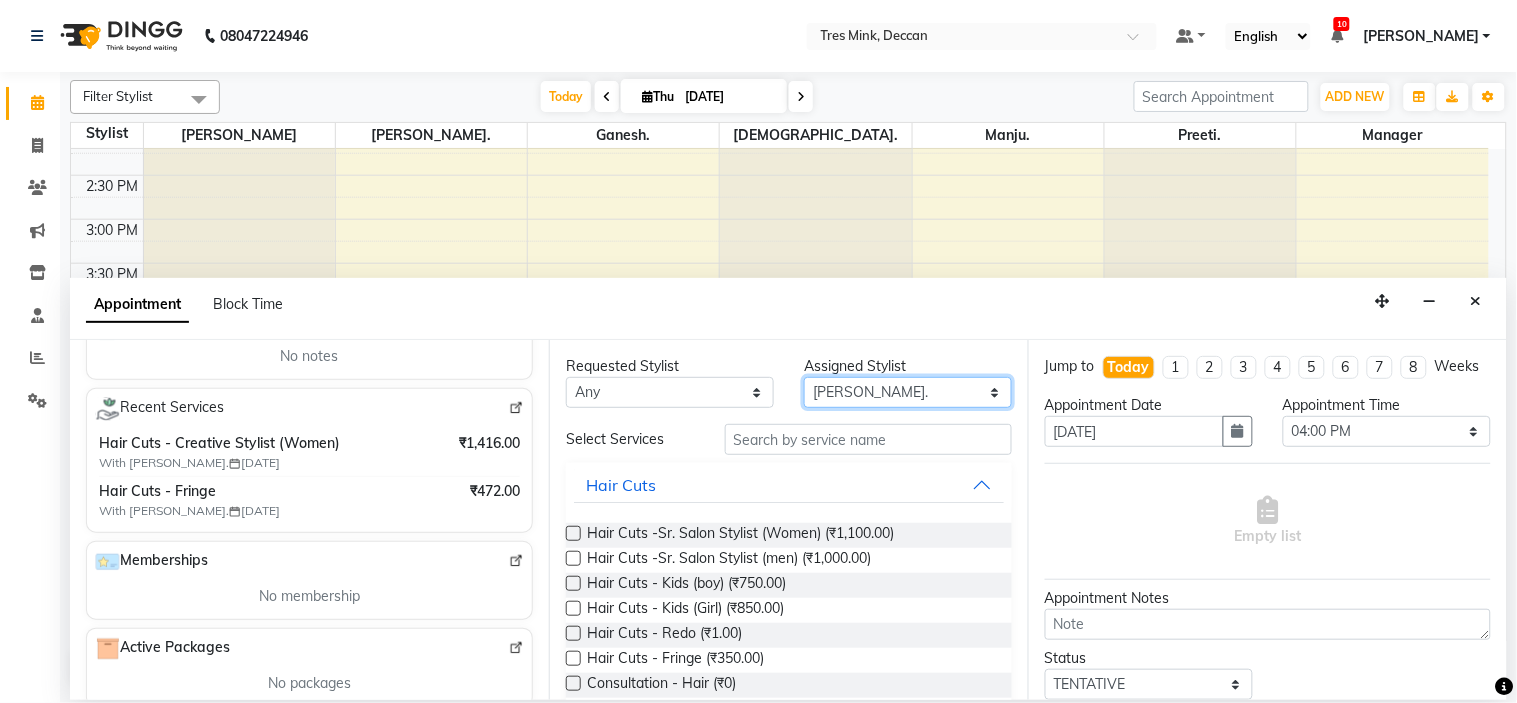 click on "Select Ganesh. [GEOGRAPHIC_DATA]. [DEMOGRAPHIC_DATA]. Manager [PERSON_NAME]. [GEOGRAPHIC_DATA]. [PERSON_NAME]" at bounding box center (908, 392) 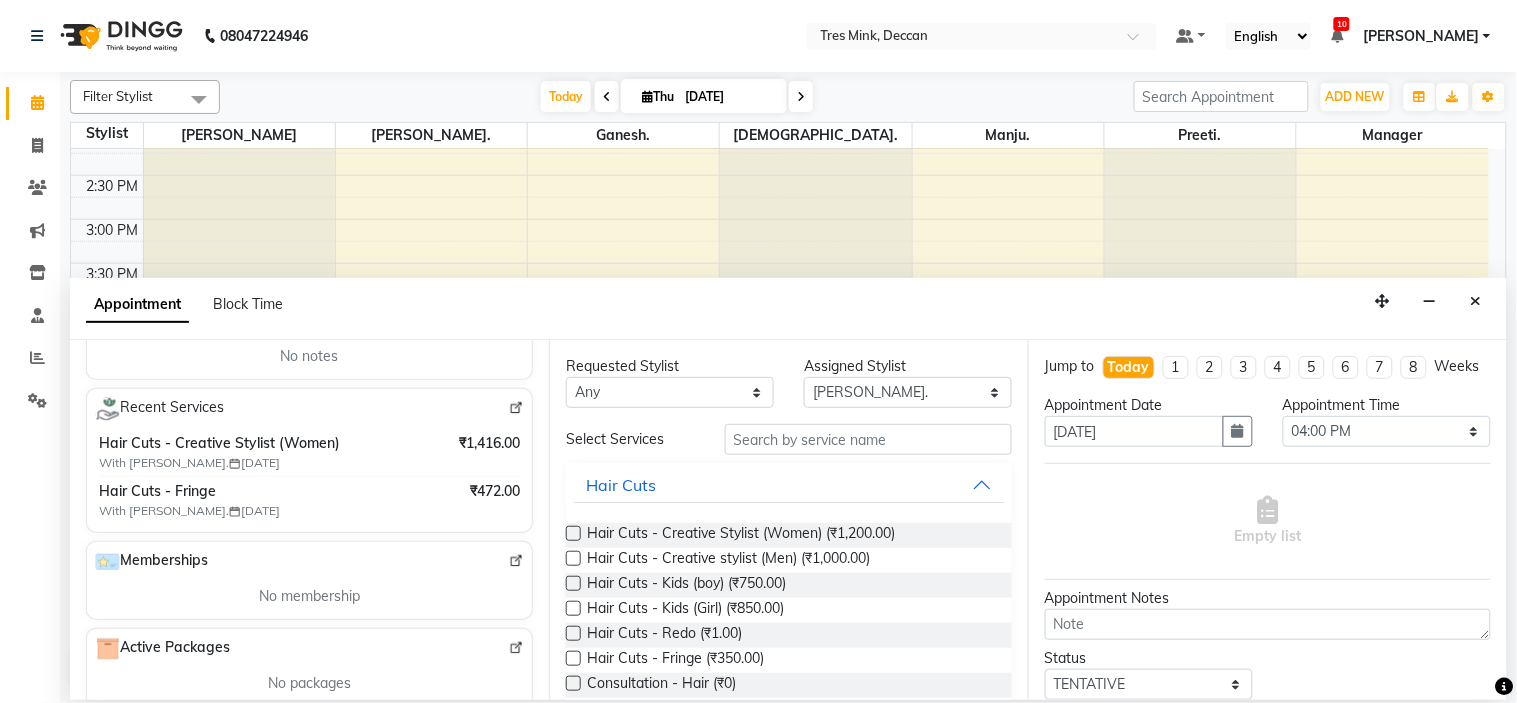 click at bounding box center [573, 533] 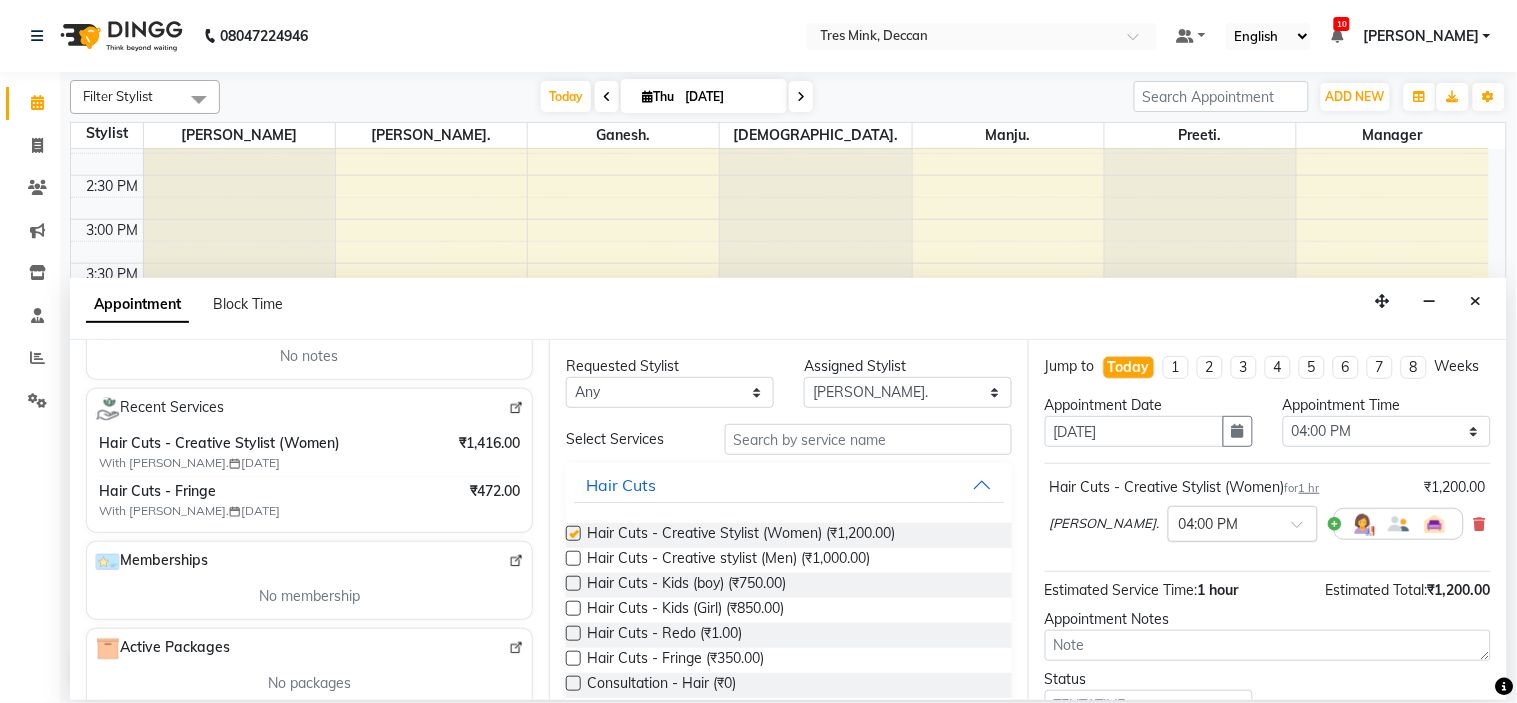checkbox on "false" 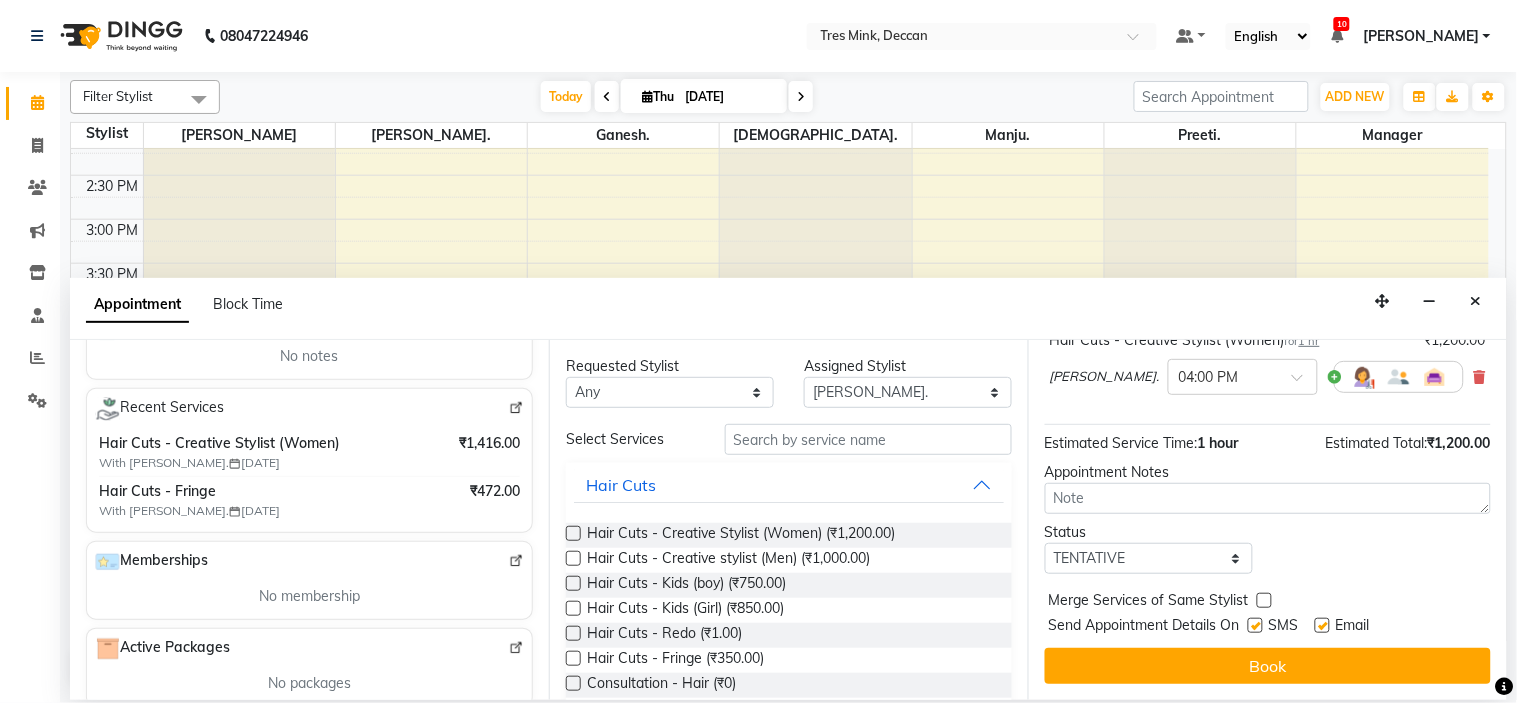 scroll, scrollTop: 166, scrollLeft: 0, axis: vertical 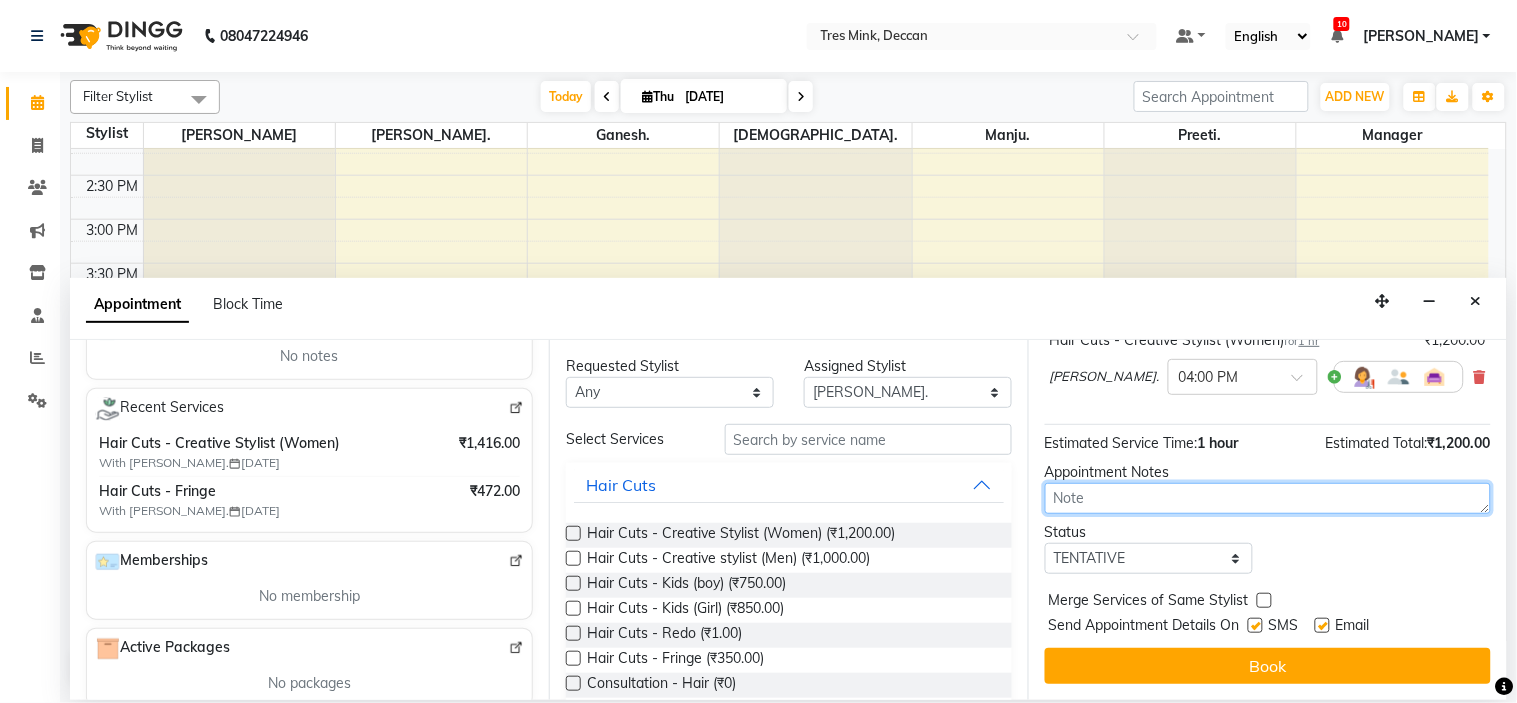 click at bounding box center (1268, 498) 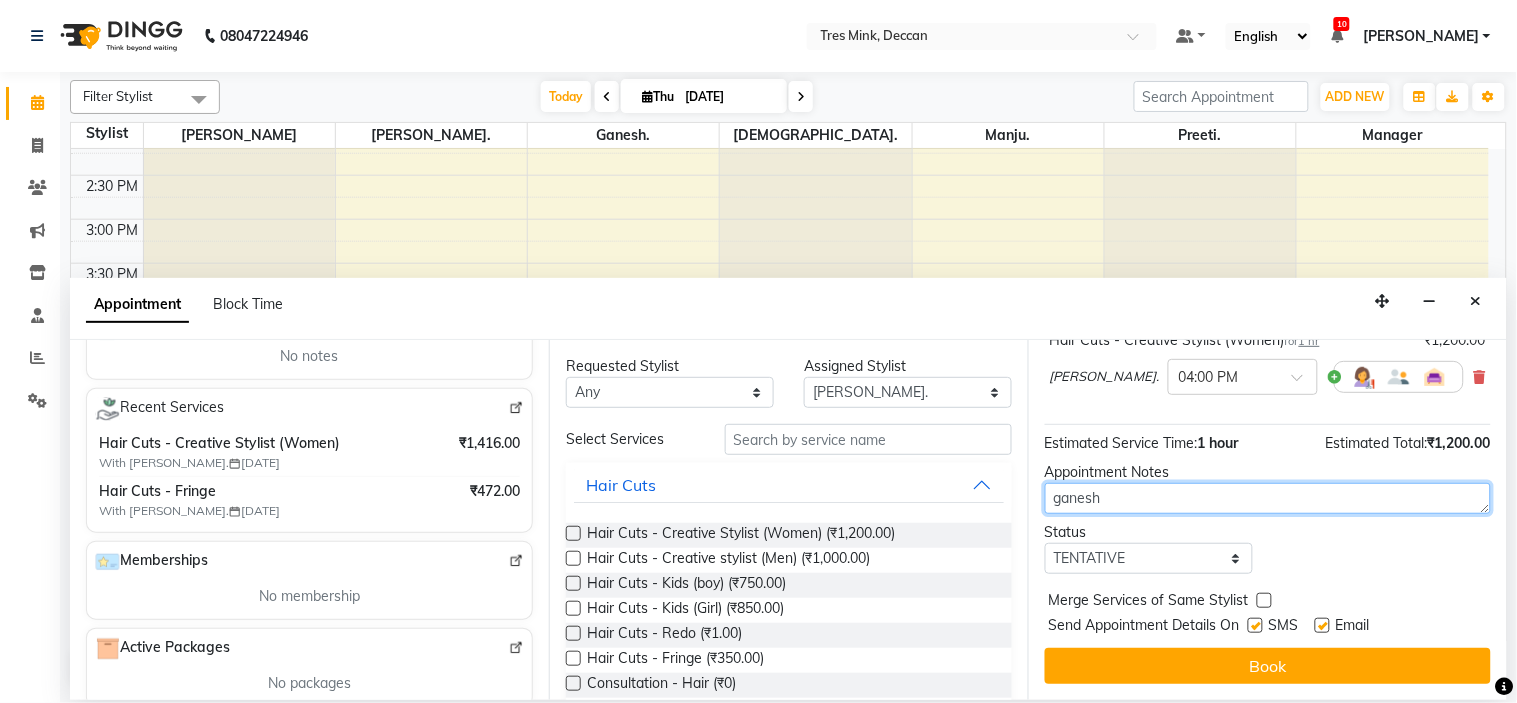 type on "ganesh" 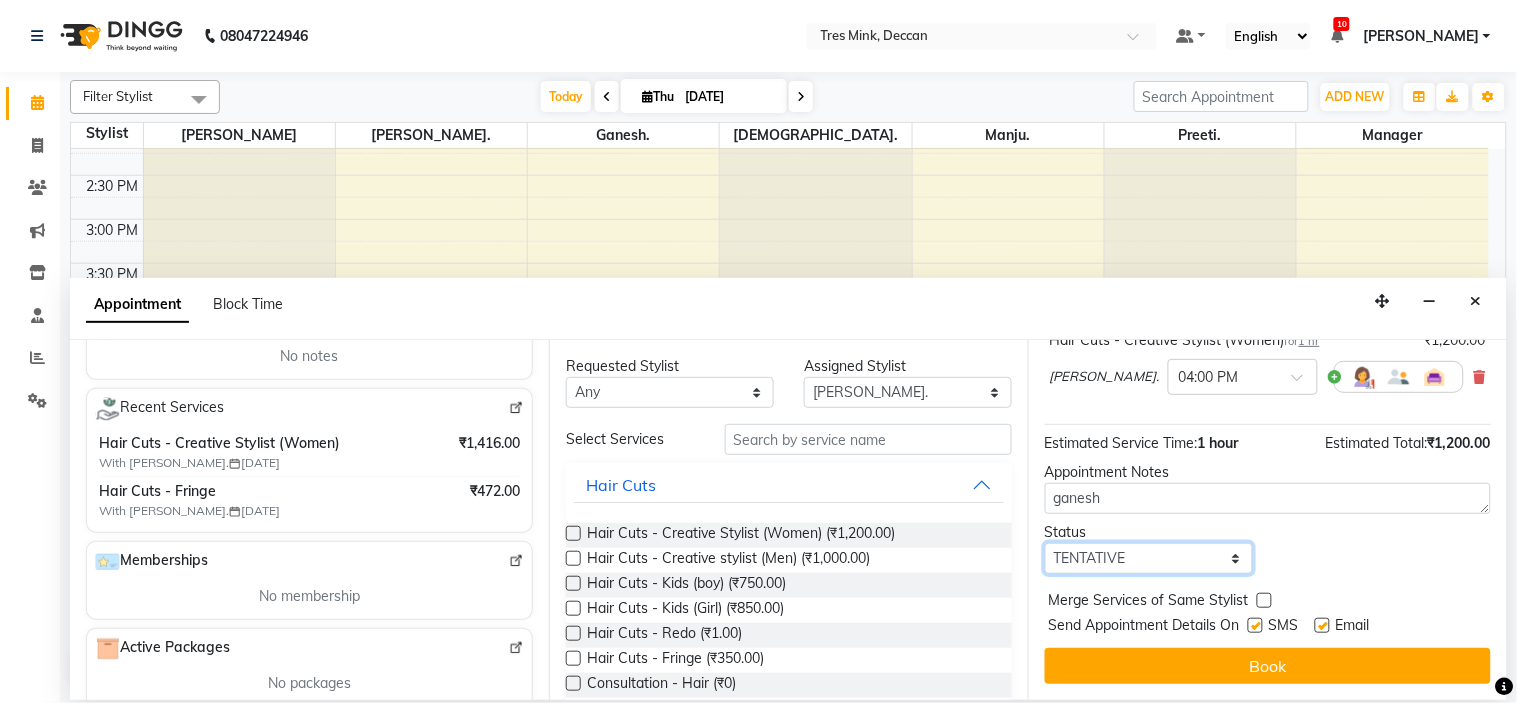 click on "Select TENTATIVE CONFIRM CHECK-IN UPCOMING" at bounding box center (1149, 558) 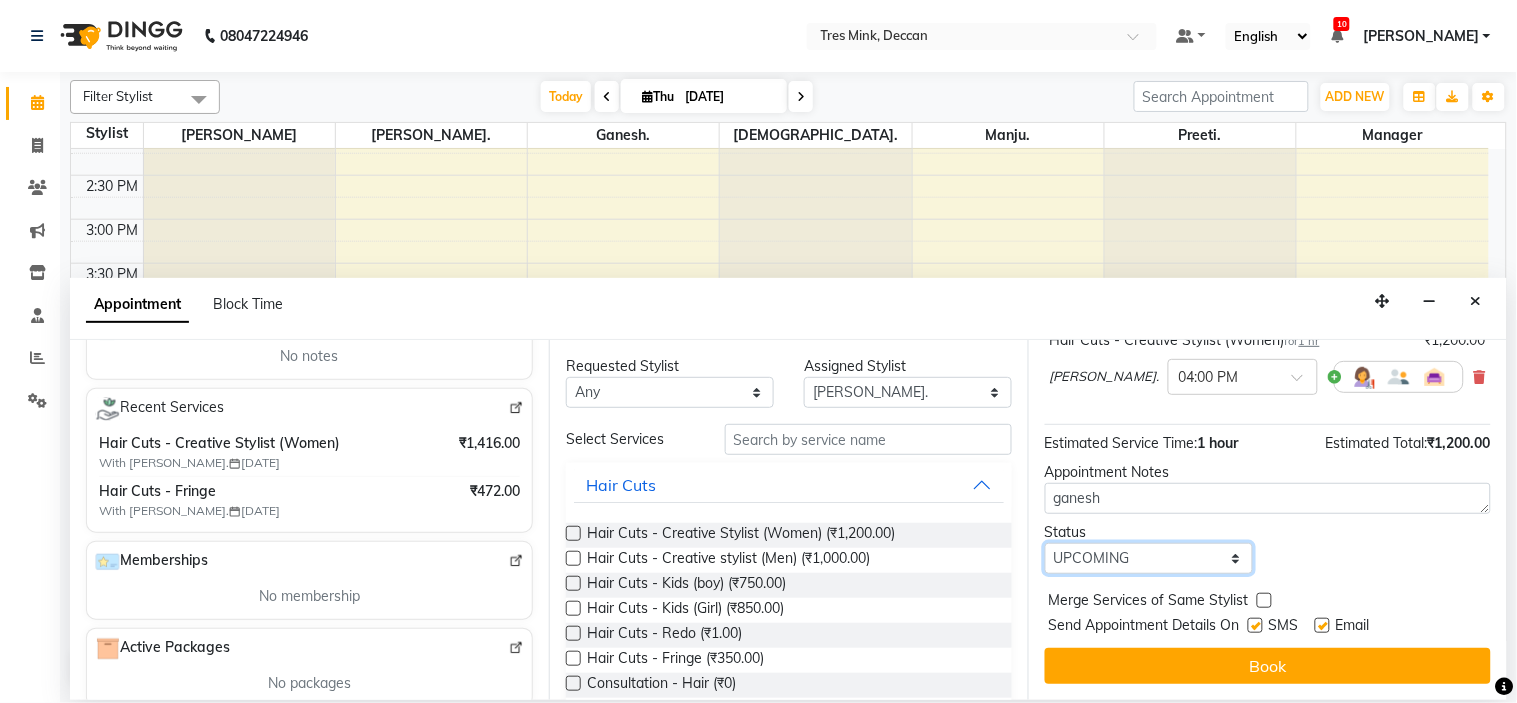 click on "Select TENTATIVE CONFIRM CHECK-IN UPCOMING" at bounding box center (1149, 558) 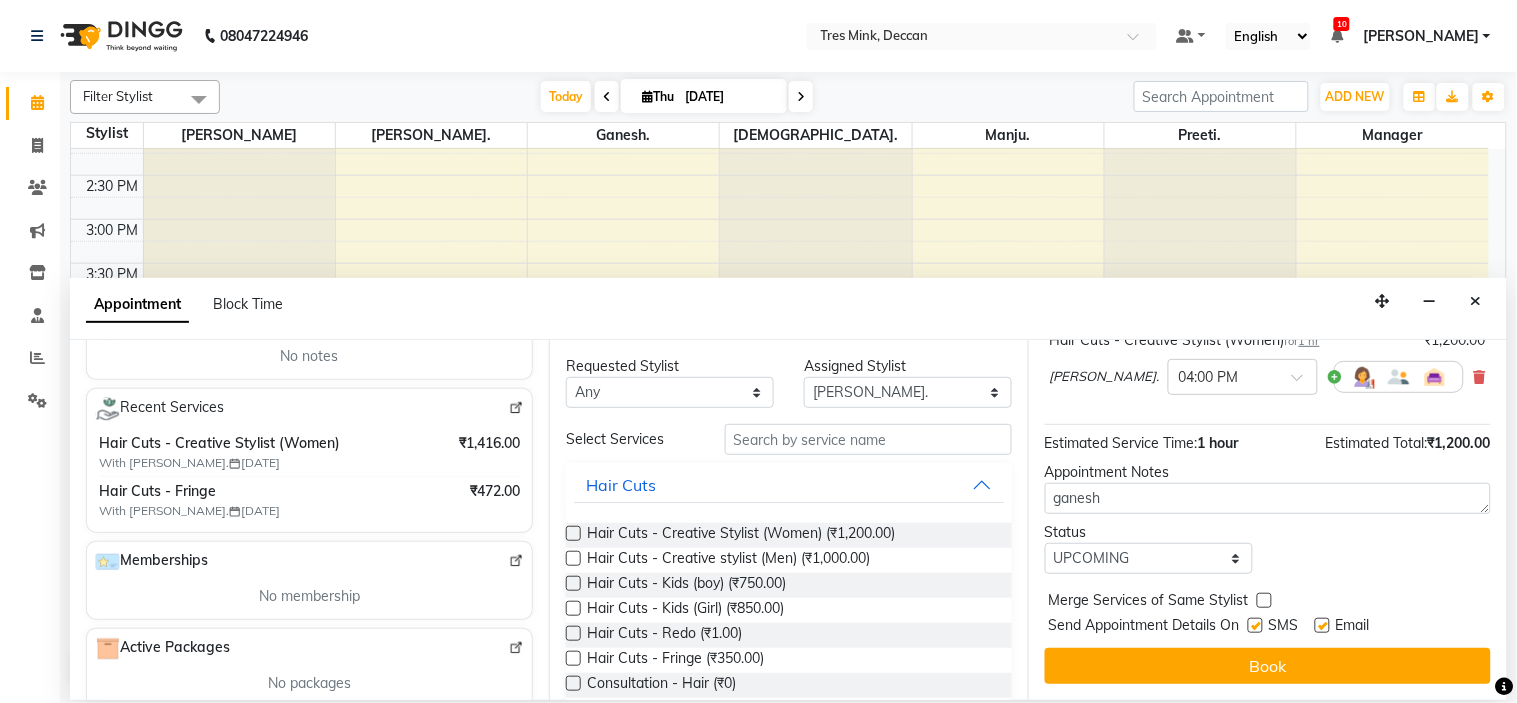 click on "Book" at bounding box center [1268, 666] 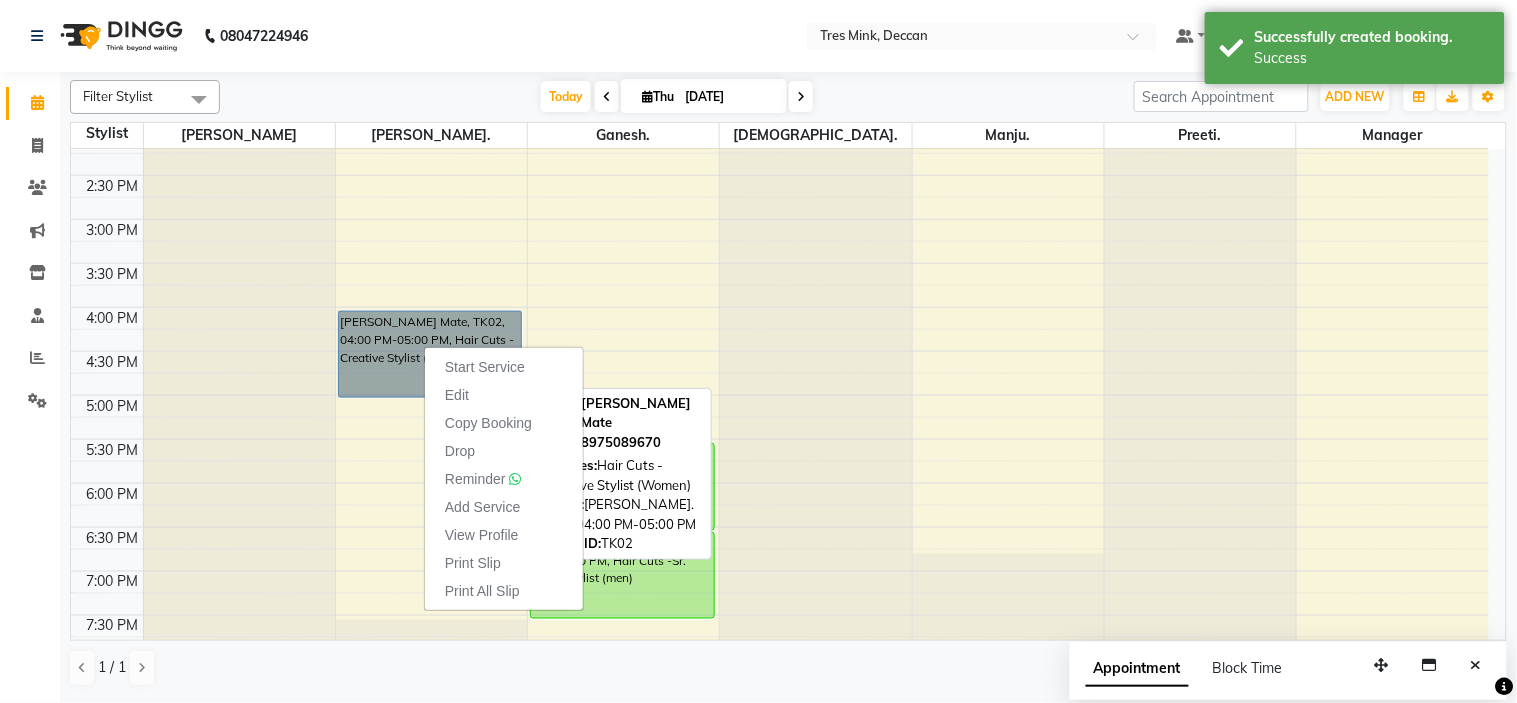 click on "[PERSON_NAME] Mate, TK02, 04:00 PM-05:00 PM, Hair Cuts - Creative Stylist (Women)" at bounding box center [430, 354] 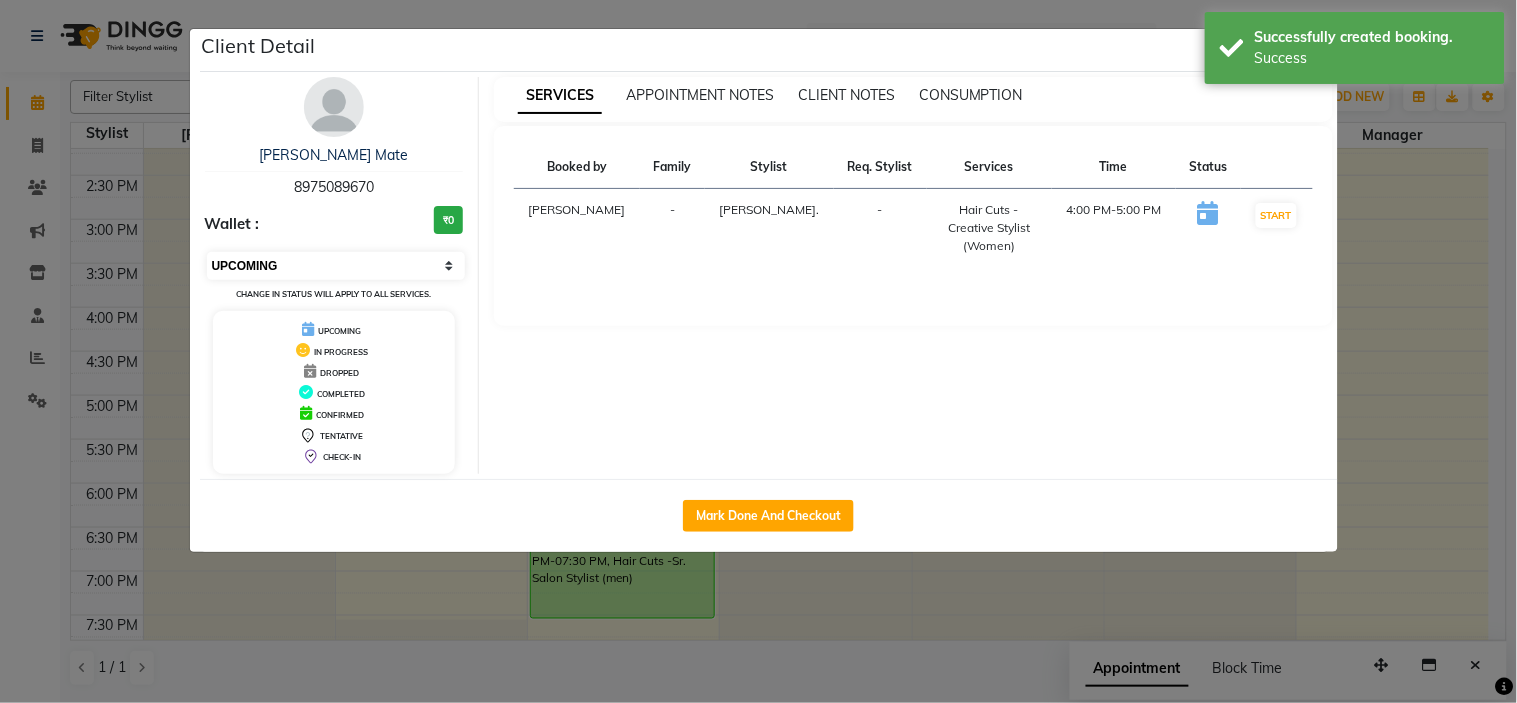 click on "Select IN SERVICE CONFIRMED TENTATIVE CHECK IN MARK DONE DROPPED UPCOMING" at bounding box center (336, 266) 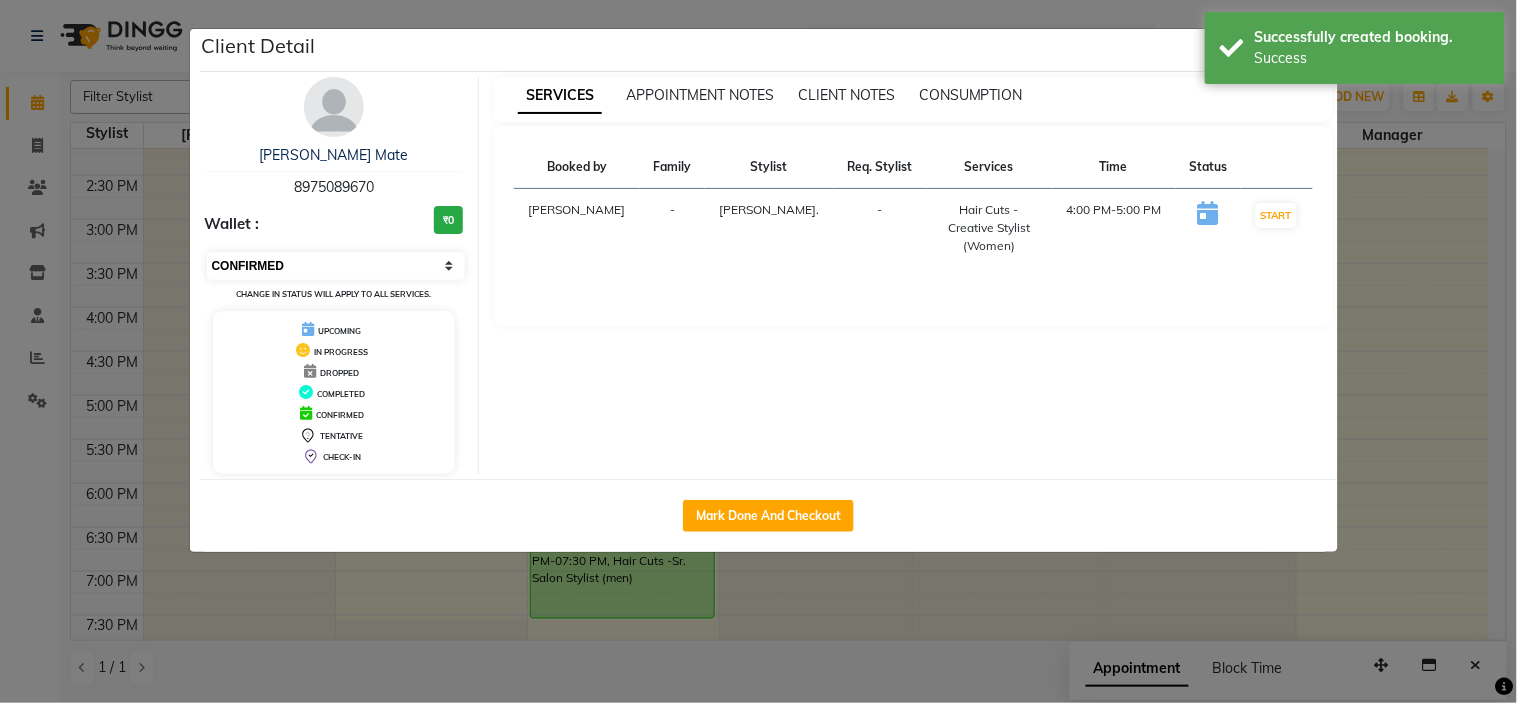 click on "Select IN SERVICE CONFIRMED TENTATIVE CHECK IN MARK DONE DROPPED UPCOMING" at bounding box center (336, 266) 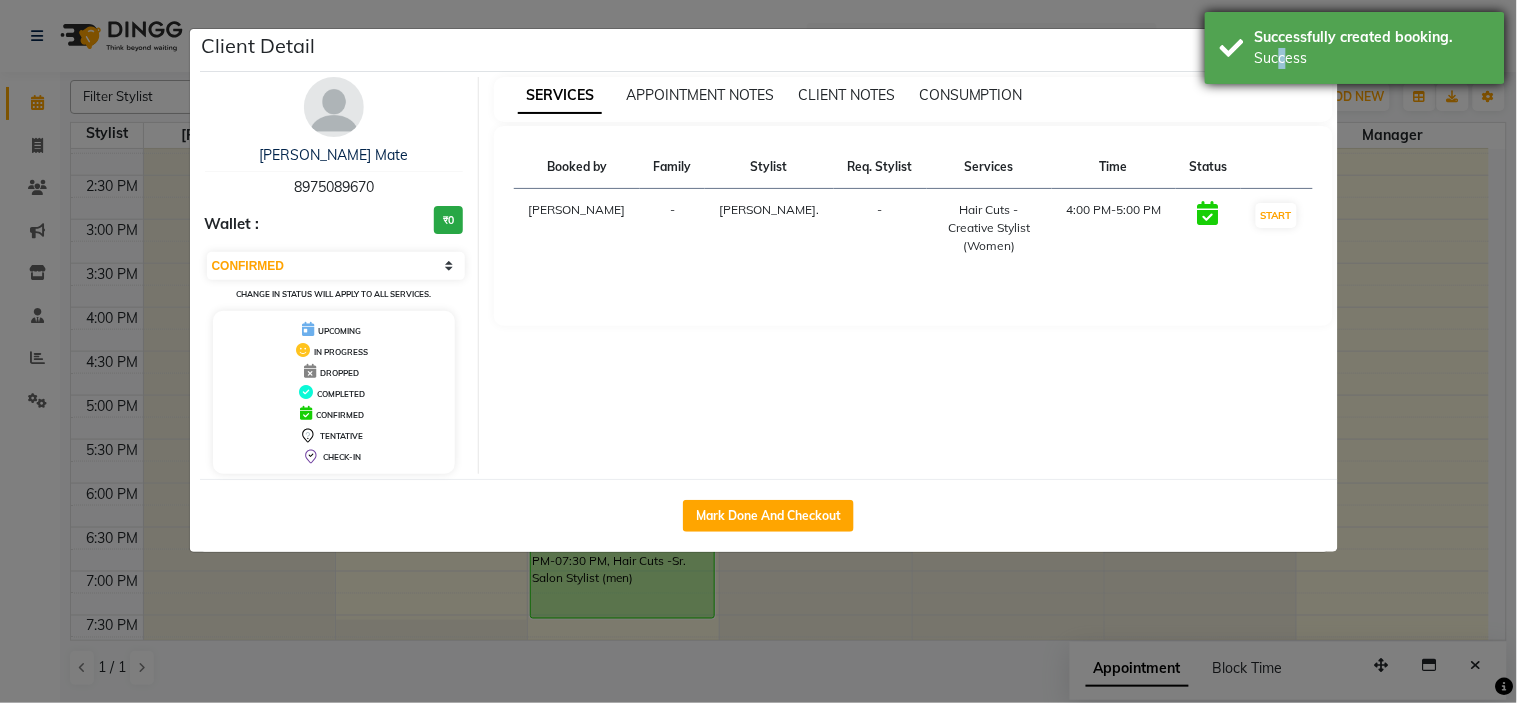 click on "Success" at bounding box center [1372, 58] 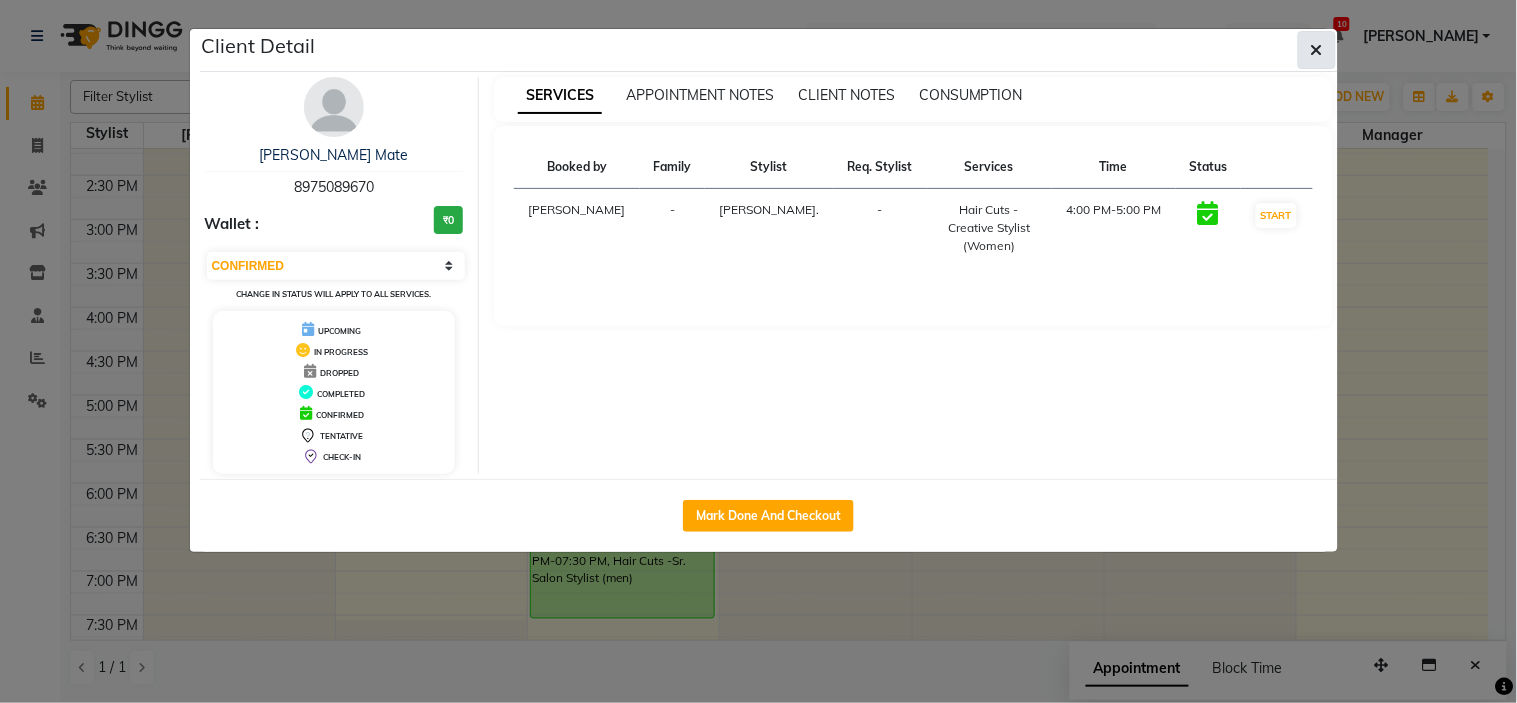 click 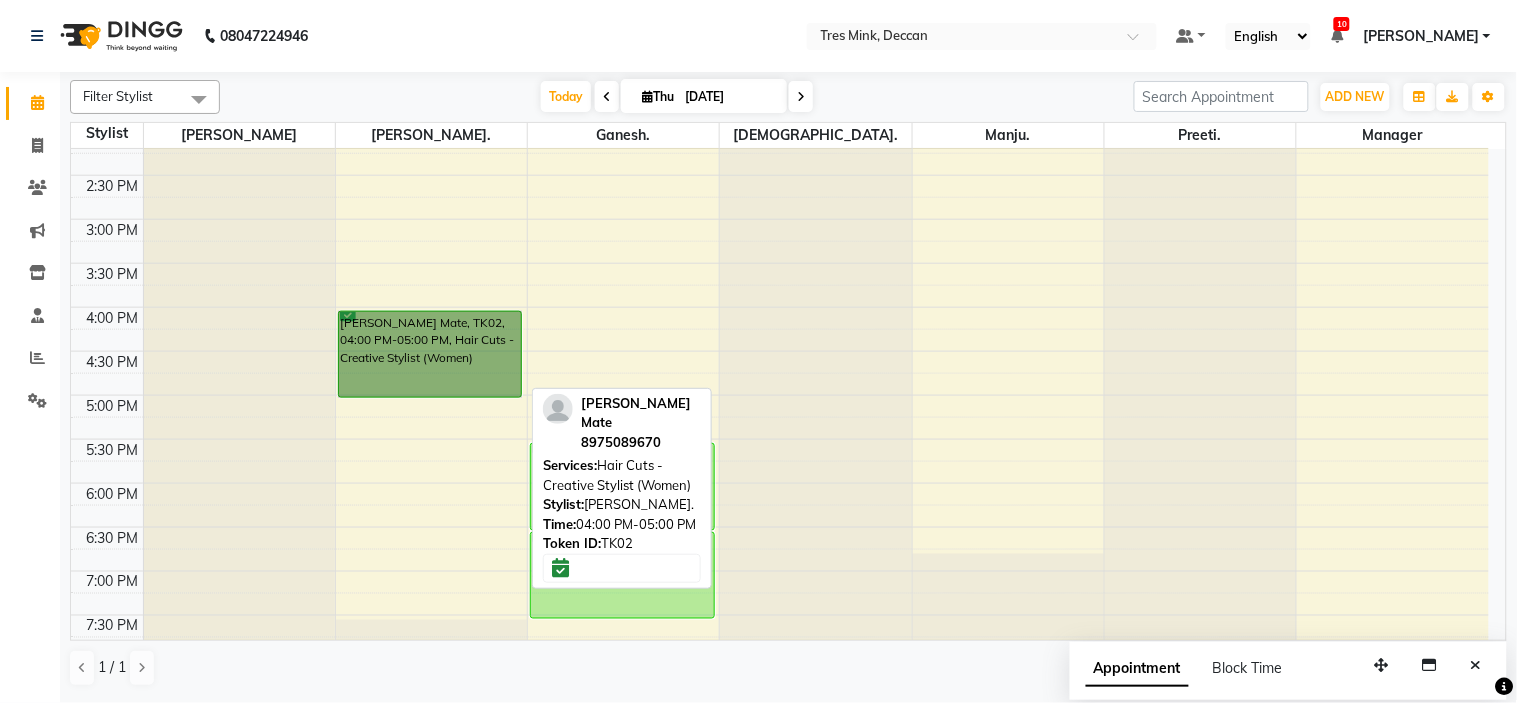 click on "[PERSON_NAME] Mate, TK02, 04:00 PM-05:00 PM, Hair Cuts - Creative Stylist (Women)" at bounding box center (430, 354) 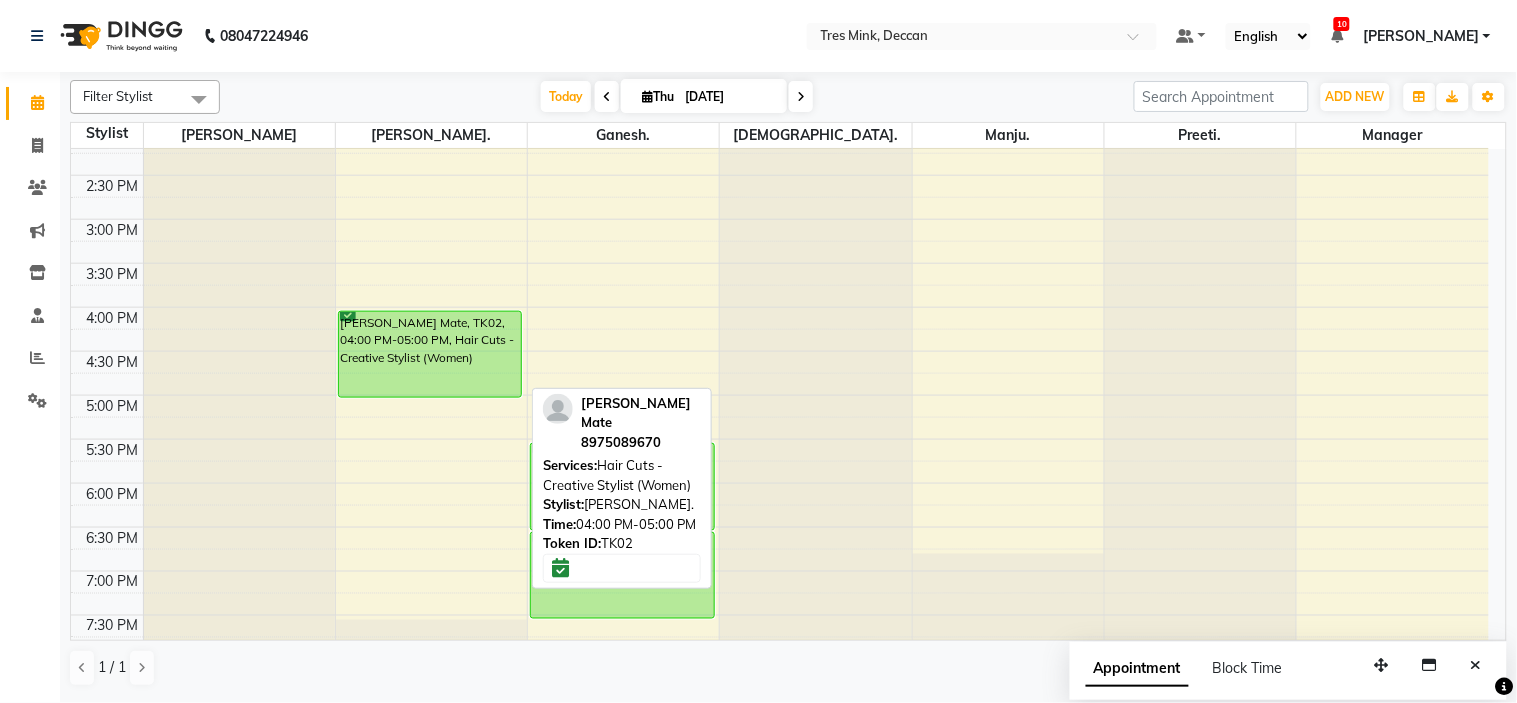 select on "6" 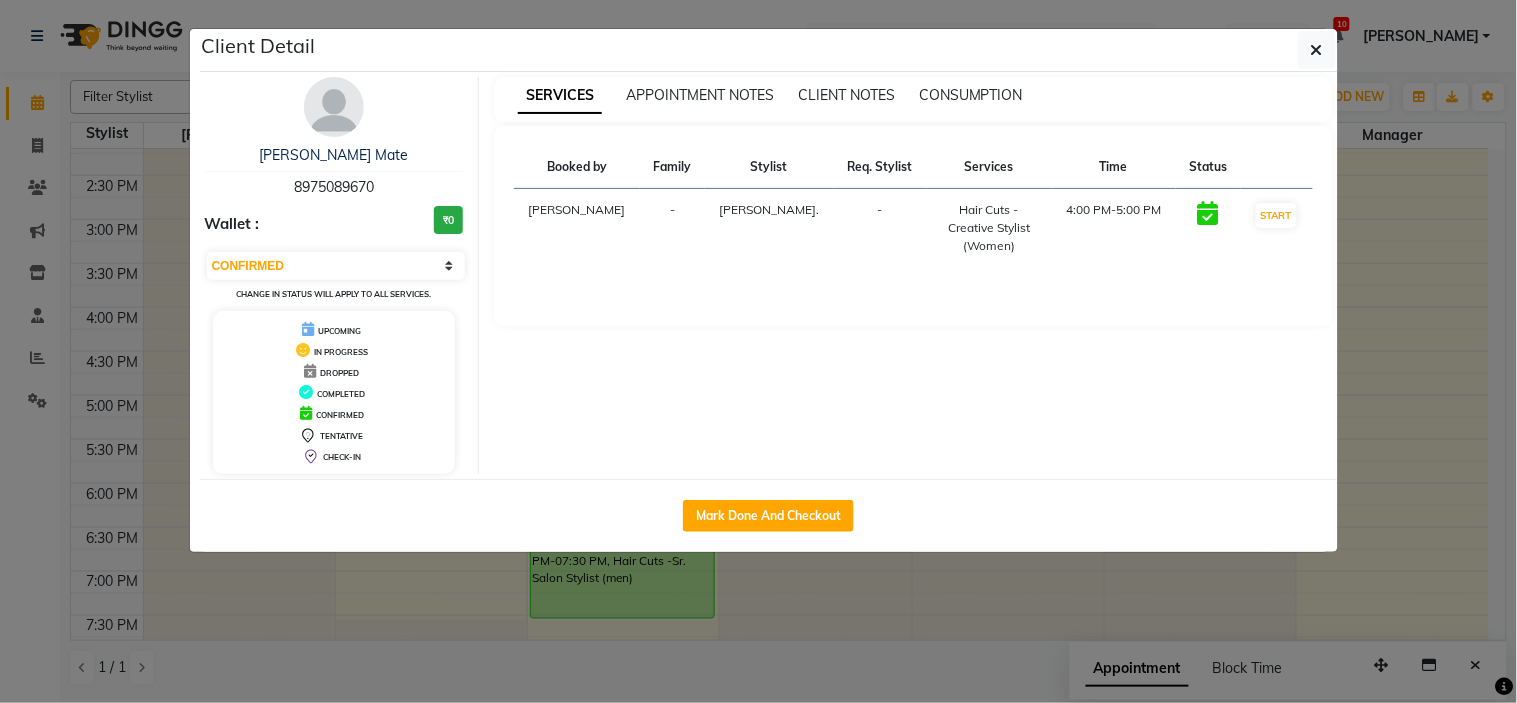 click on "[PERSON_NAME] Mate   8975089670 Wallet : ₹0 Select IN SERVICE CONFIRMED TENTATIVE CHECK IN MARK DONE DROPPED UPCOMING Change in status will apply to all services. UPCOMING IN PROGRESS DROPPED COMPLETED CONFIRMED TENTATIVE CHECK-IN" at bounding box center (335, 275) 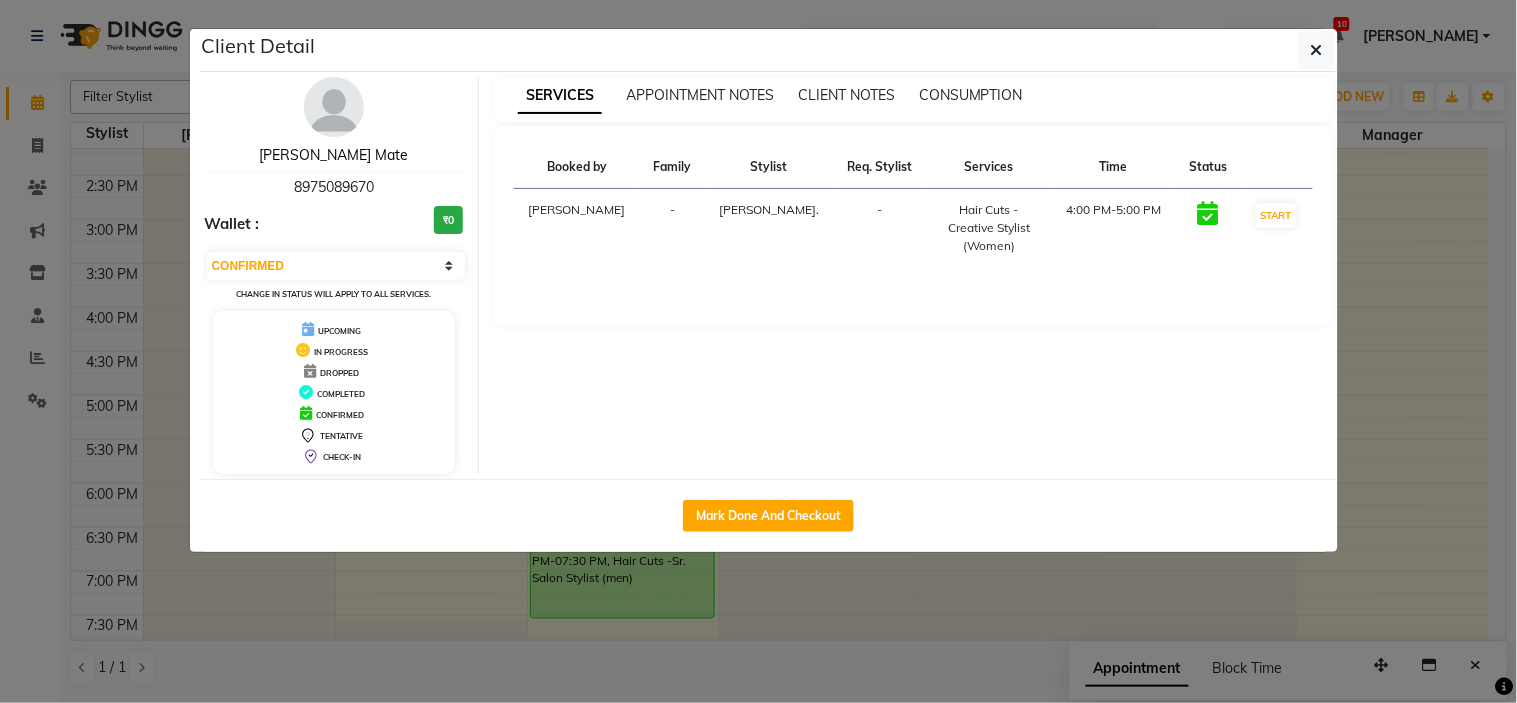 click on "[PERSON_NAME] Mate" at bounding box center [333, 155] 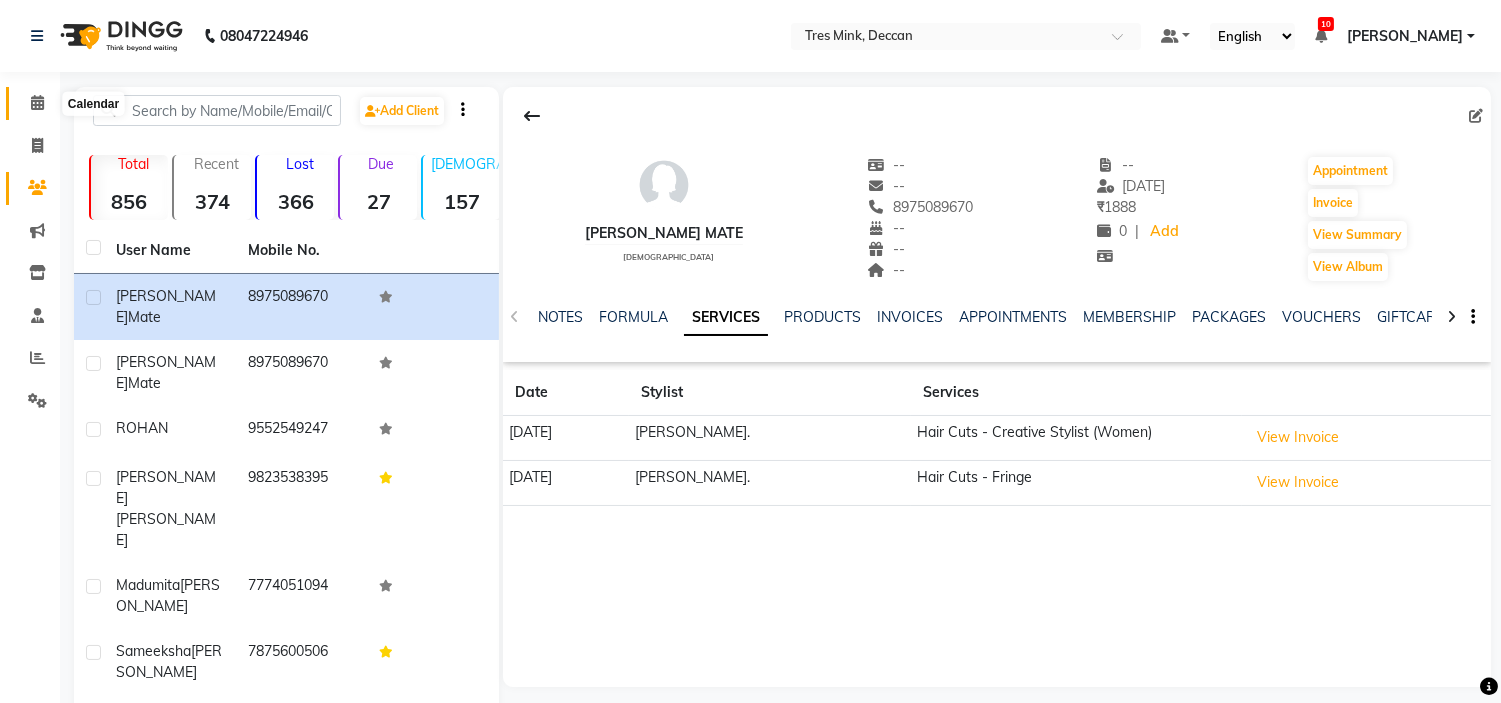 click 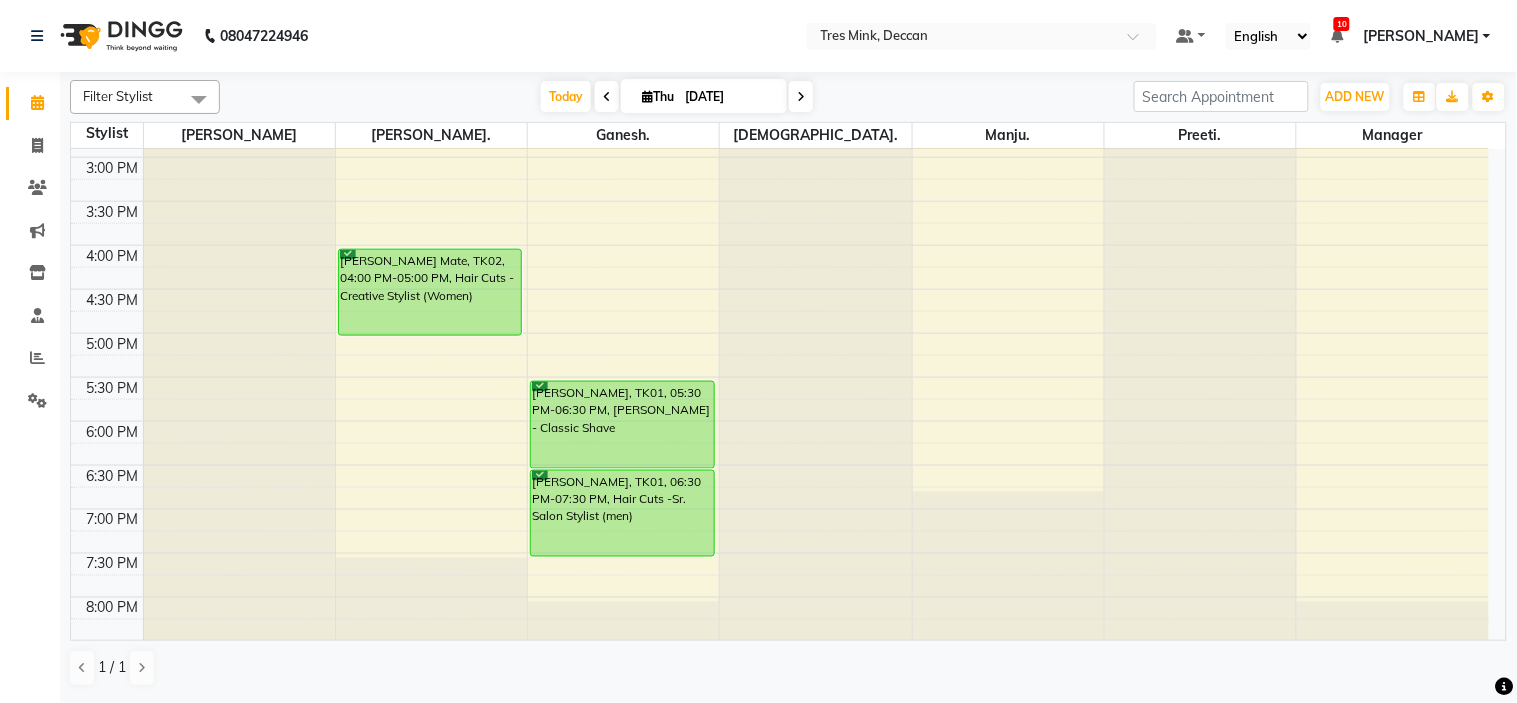 scroll, scrollTop: 656, scrollLeft: 0, axis: vertical 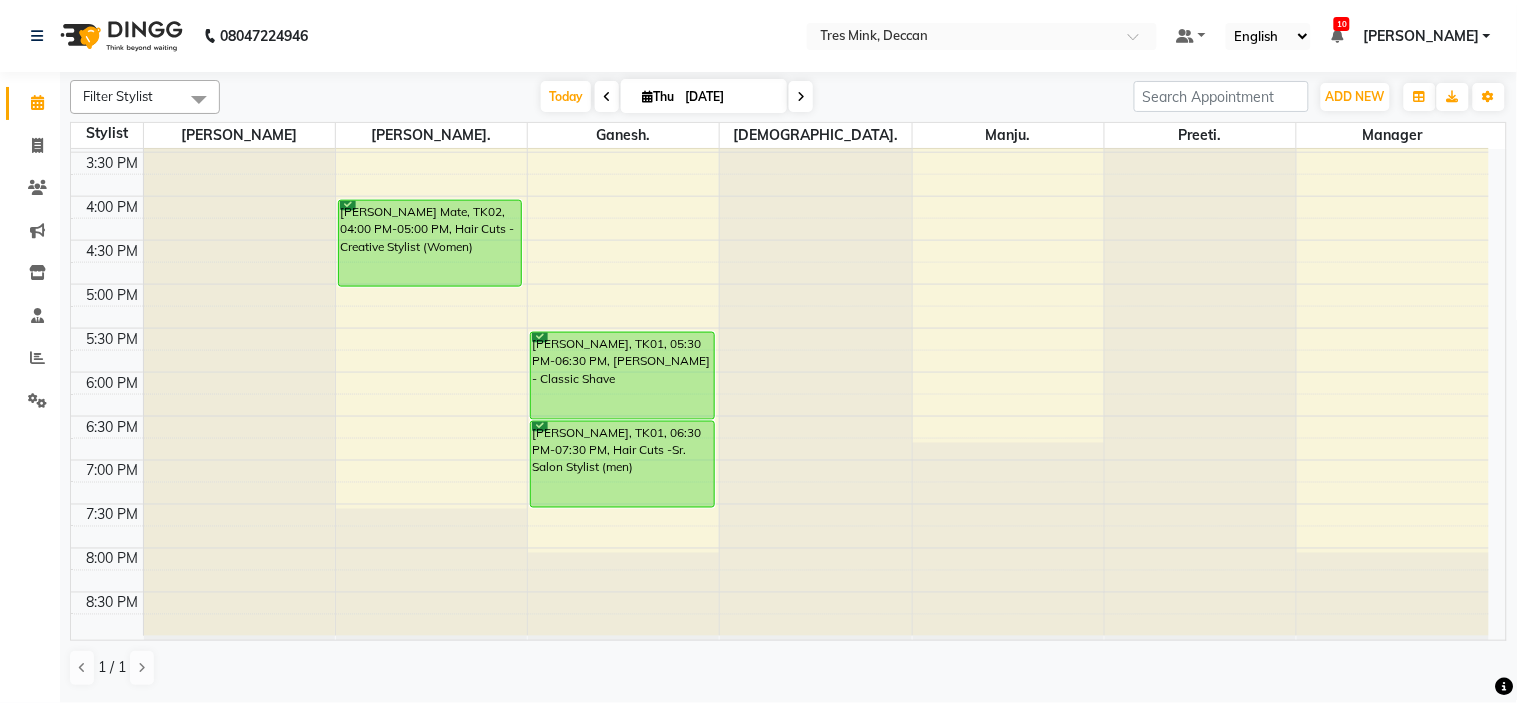 click at bounding box center (1008, -507) 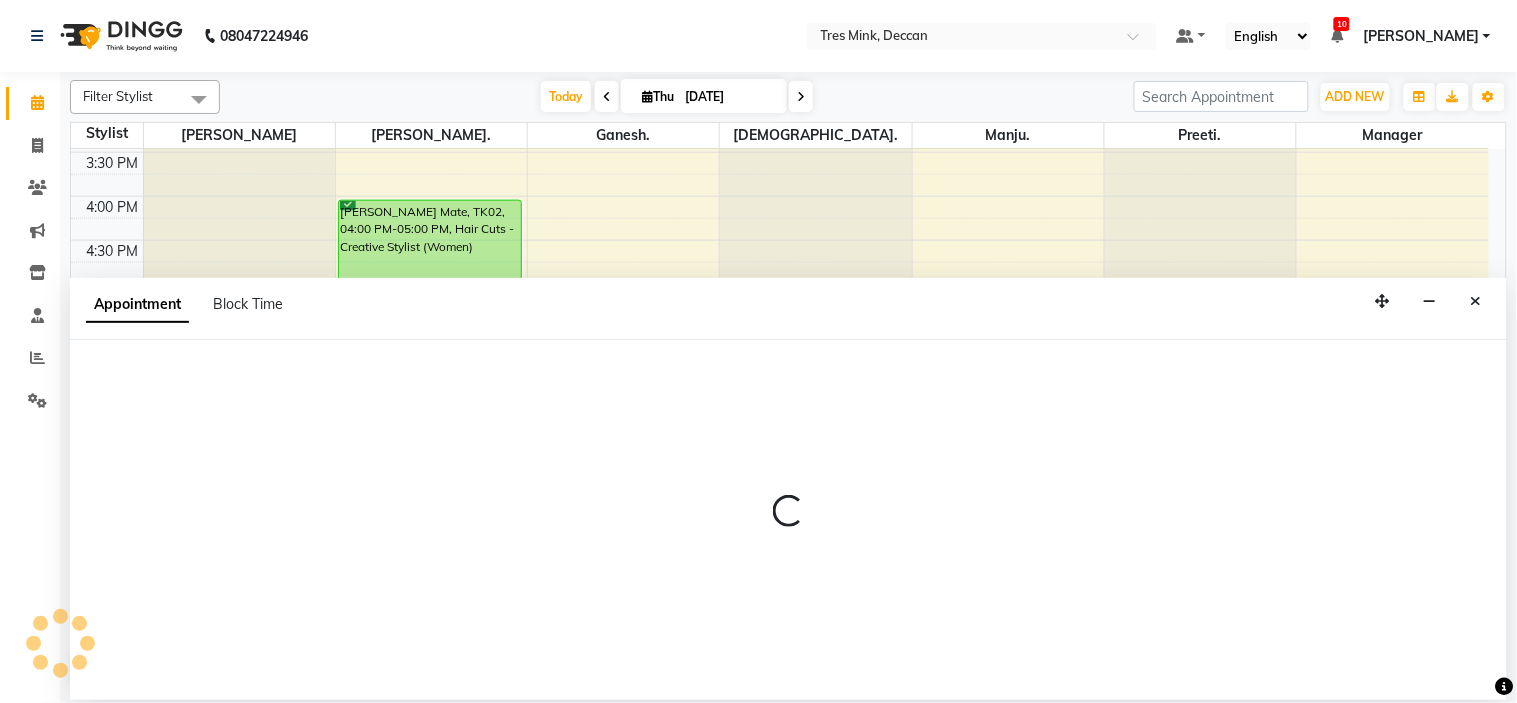 select on "61556" 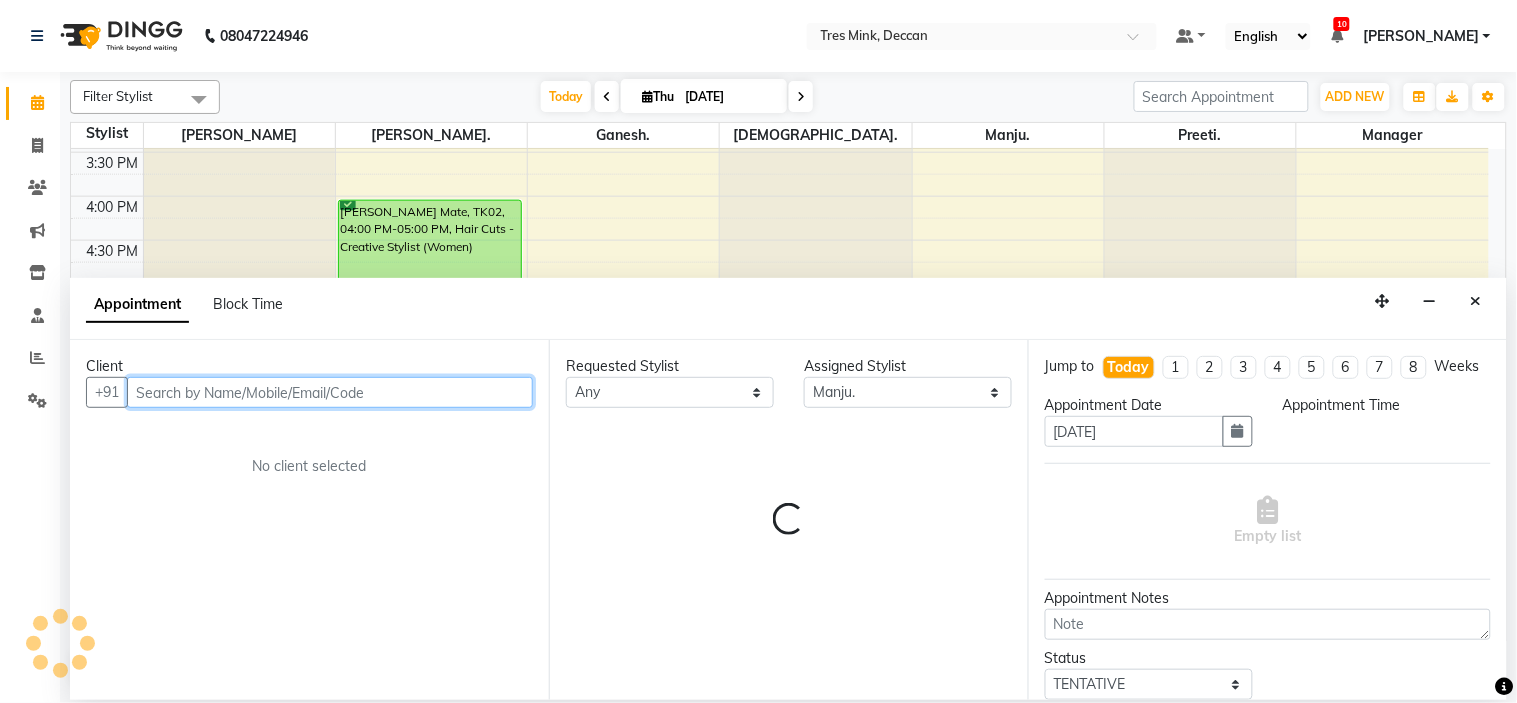 select on "1155" 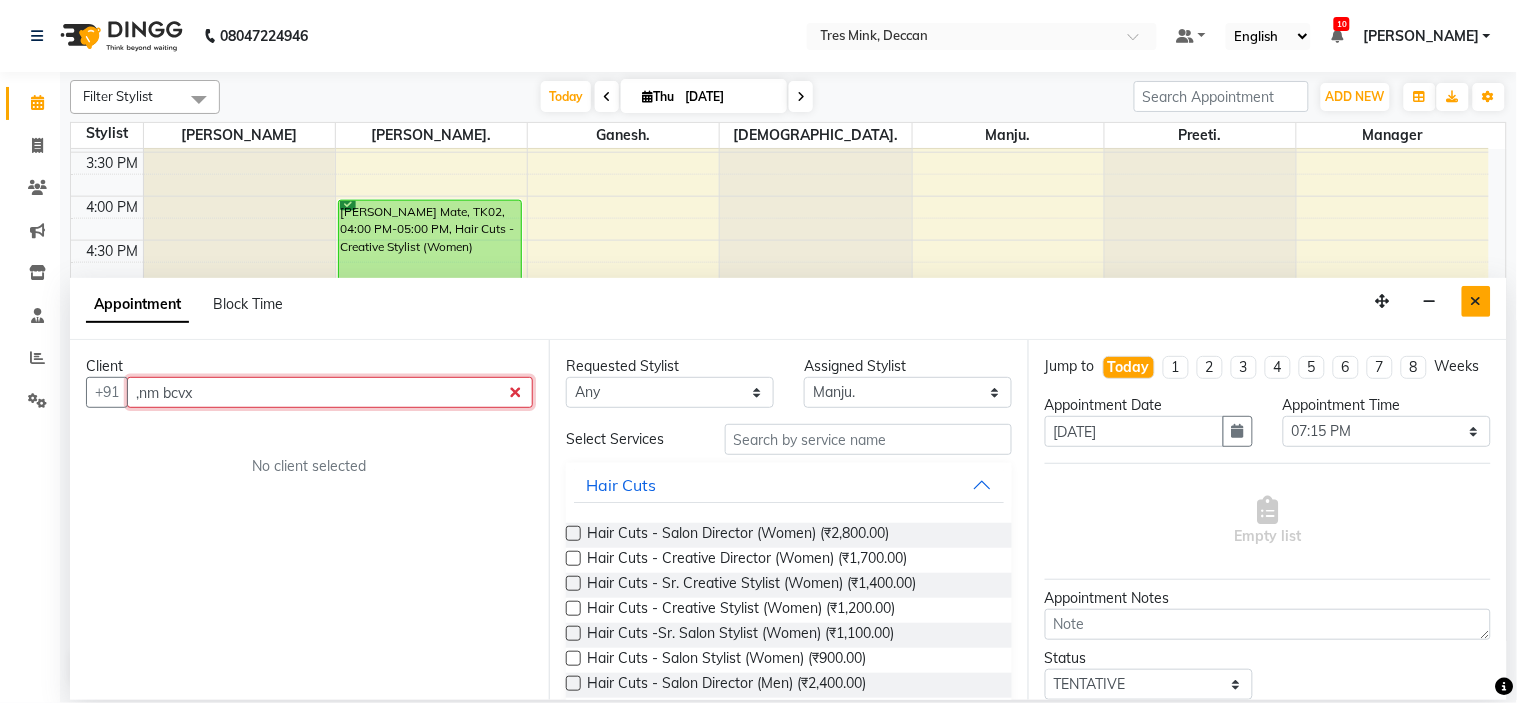 type on ",nm bcvx" 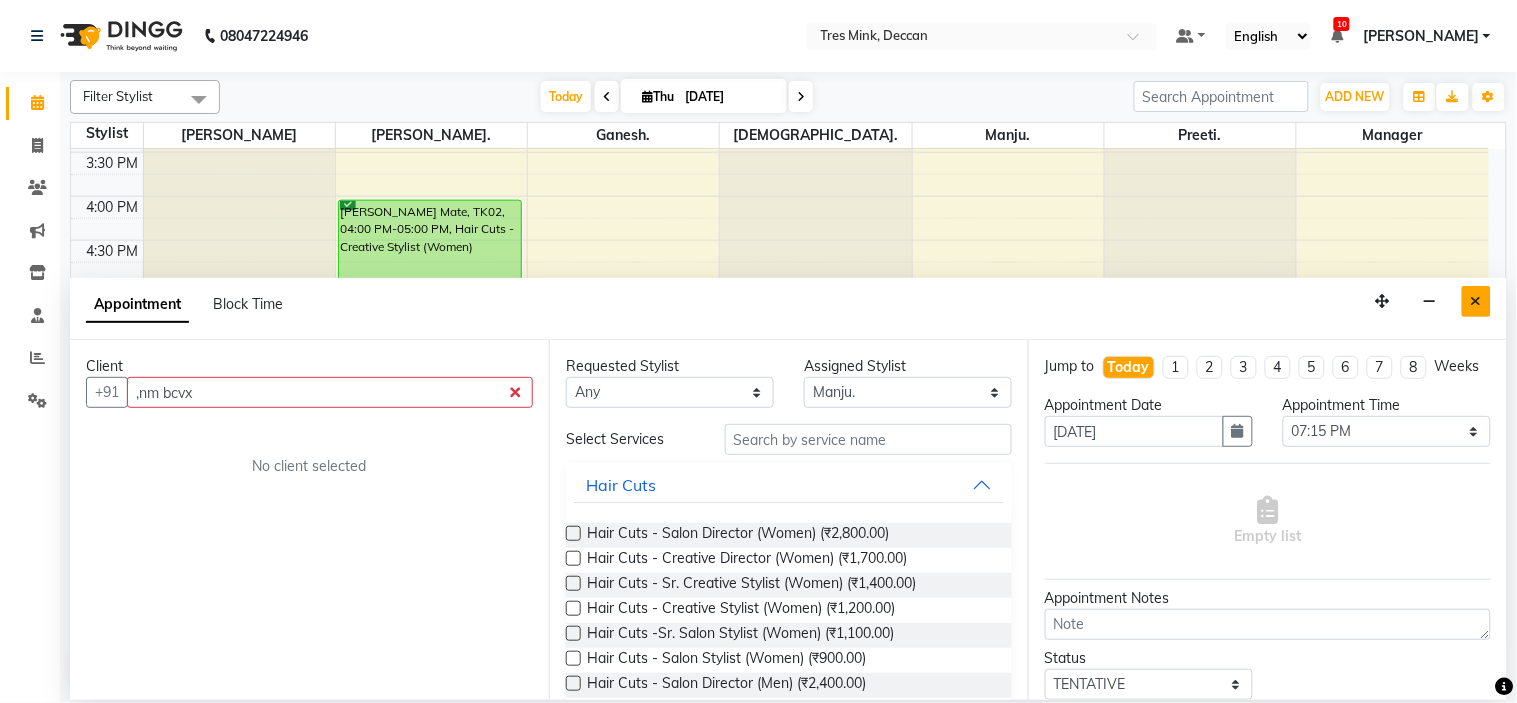 click at bounding box center [1476, 301] 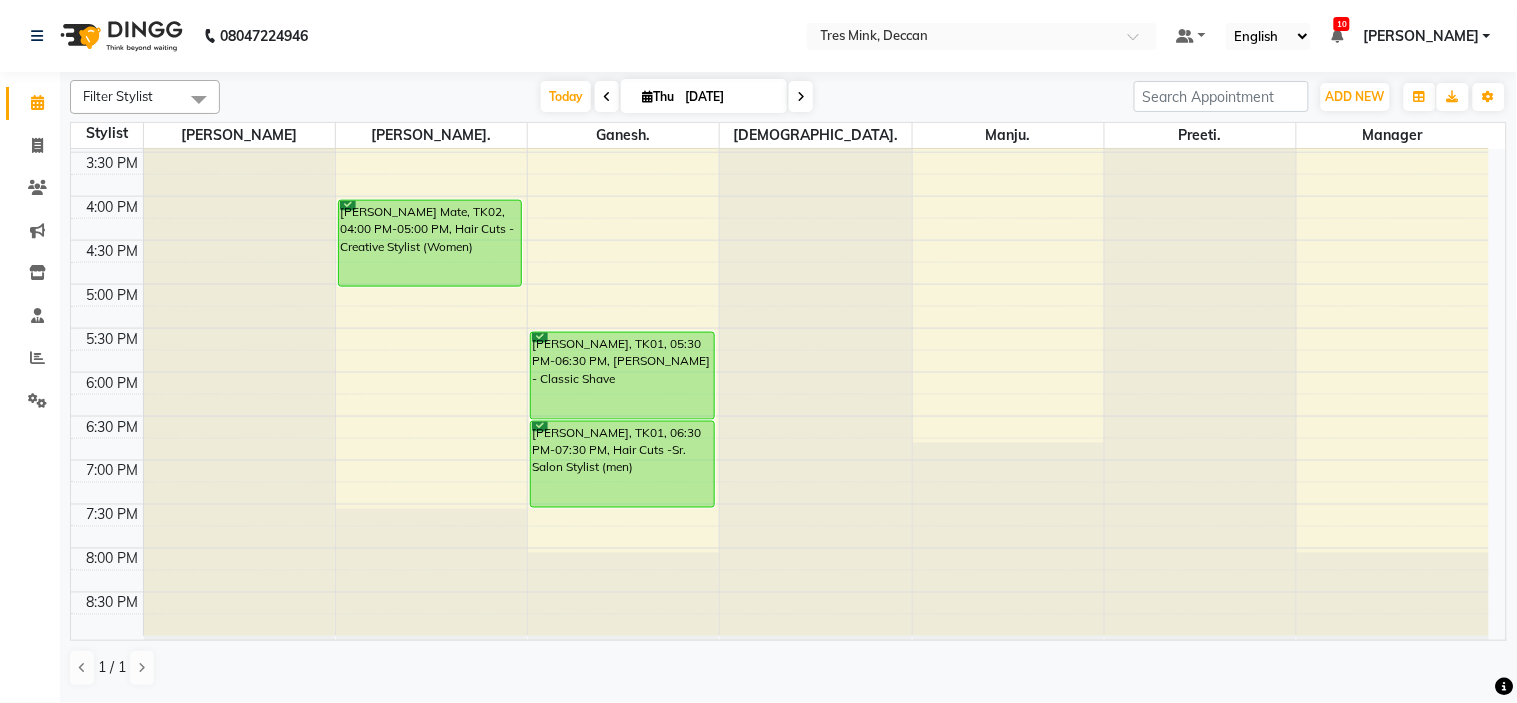click on "8:00 AM 8:30 AM 9:00 AM 9:30 AM 10:00 AM 10:30 AM 11:00 AM 11:30 AM 12:00 PM 12:30 PM 1:00 PM 1:30 PM 2:00 PM 2:30 PM 3:00 PM 3:30 PM 4:00 PM 4:30 PM 5:00 PM 5:30 PM 6:00 PM 6:30 PM 7:00 PM 7:30 PM 8:00 PM 8:30 PM     [PERSON_NAME] Mate, TK02, 04:00 PM-05:00 PM, Hair Cuts - Creative Stylist (Women)     [PERSON_NAME], TK01, 05:30 PM-06:30 PM, [PERSON_NAME] - Classic Shave     ROHAN, TK01, 06:30 PM-07:30 PM, Hair Cuts -Sr. Salon Stylist (men)" at bounding box center [780, 64] 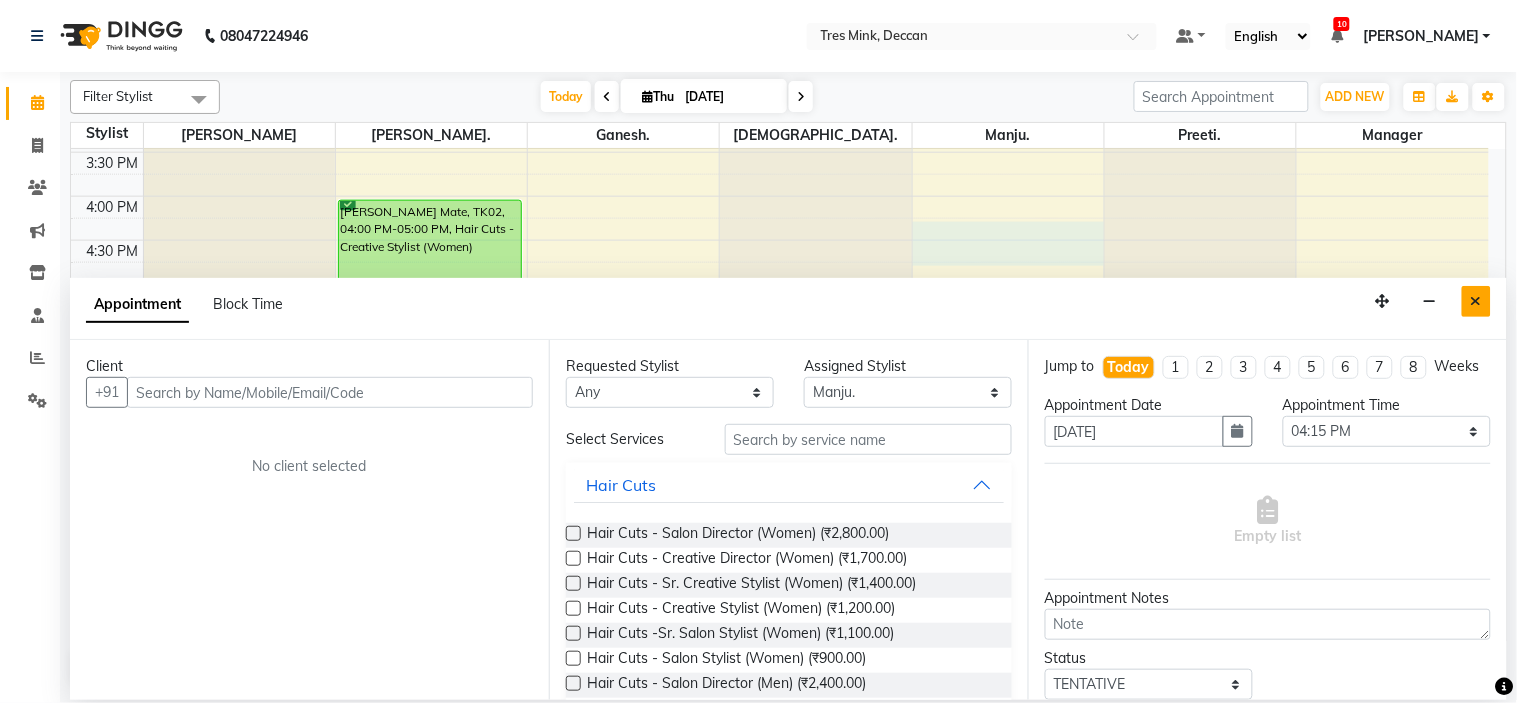 click at bounding box center (1476, 301) 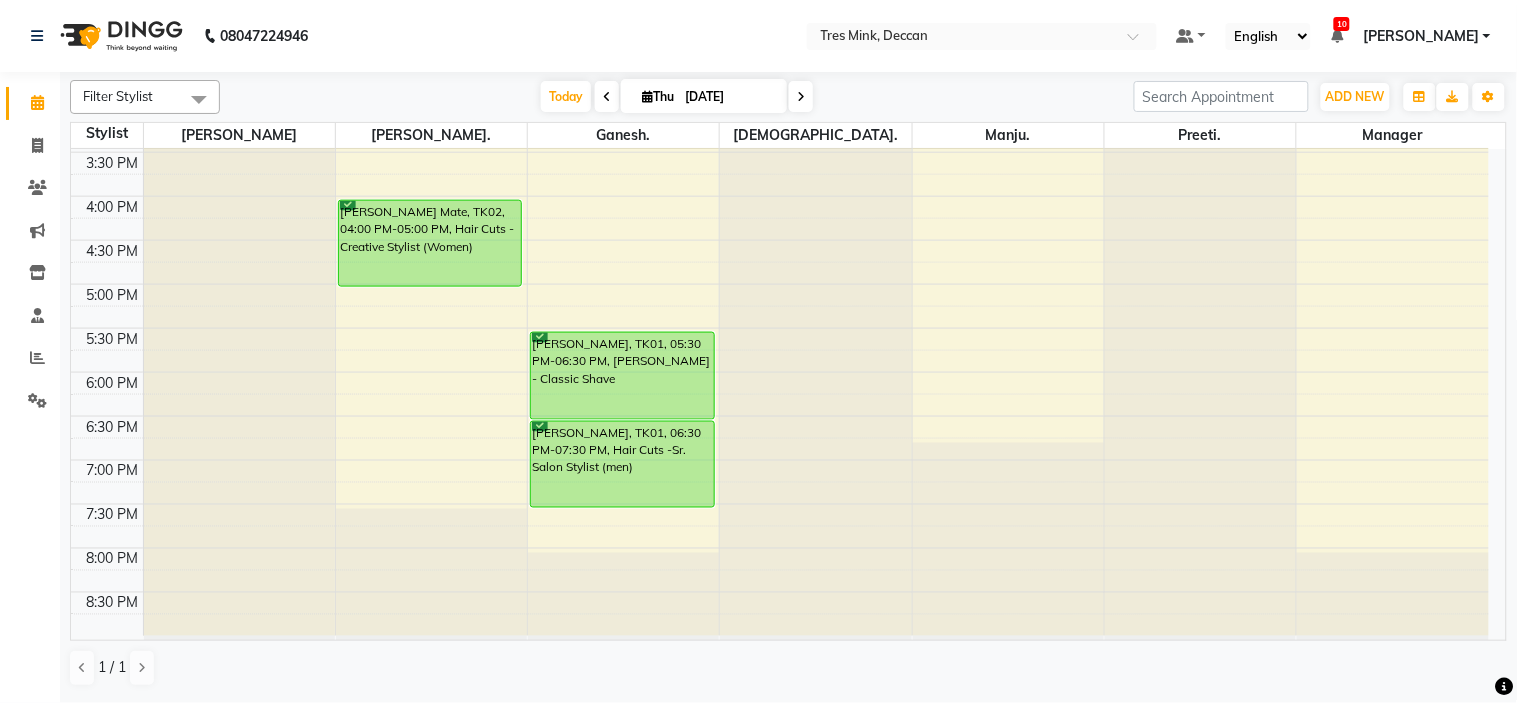 click at bounding box center [607, 96] 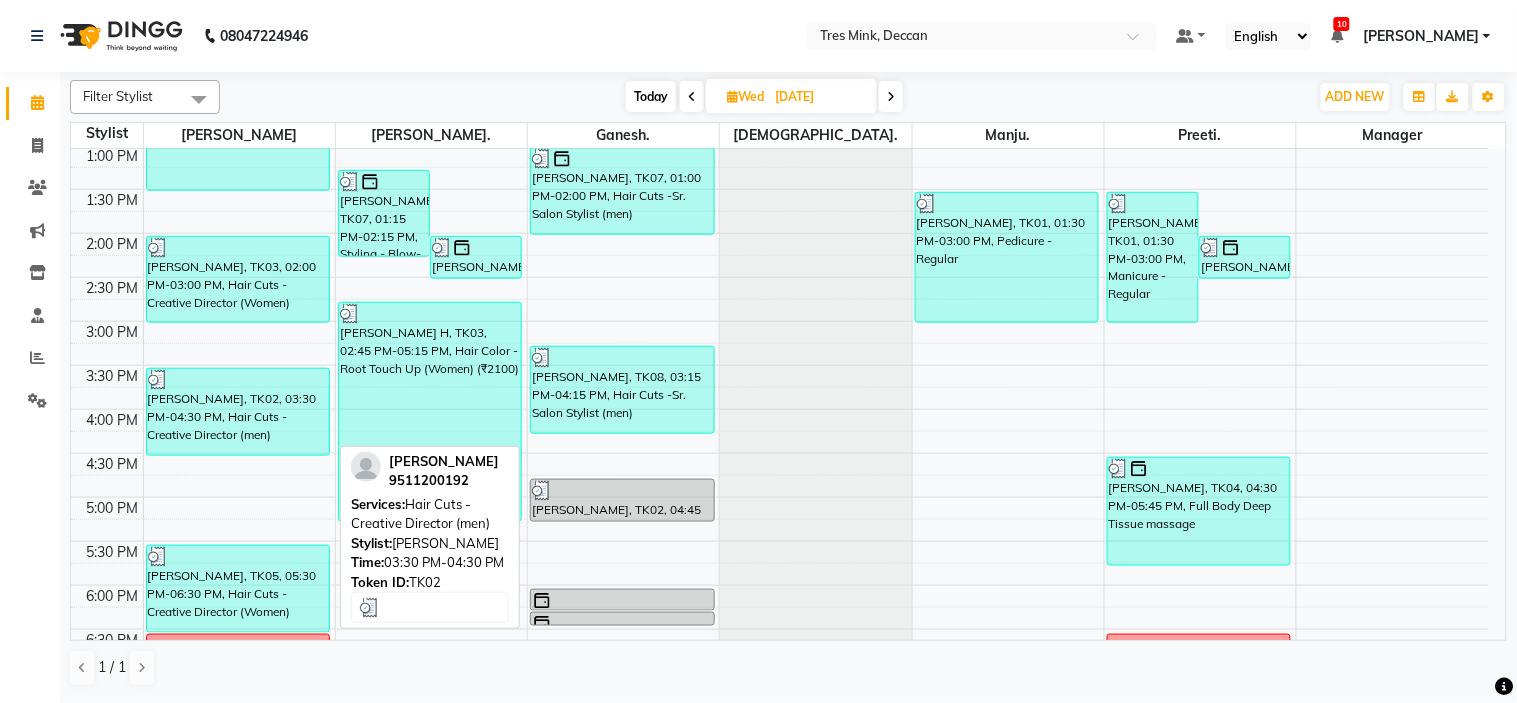 scroll, scrollTop: 554, scrollLeft: 0, axis: vertical 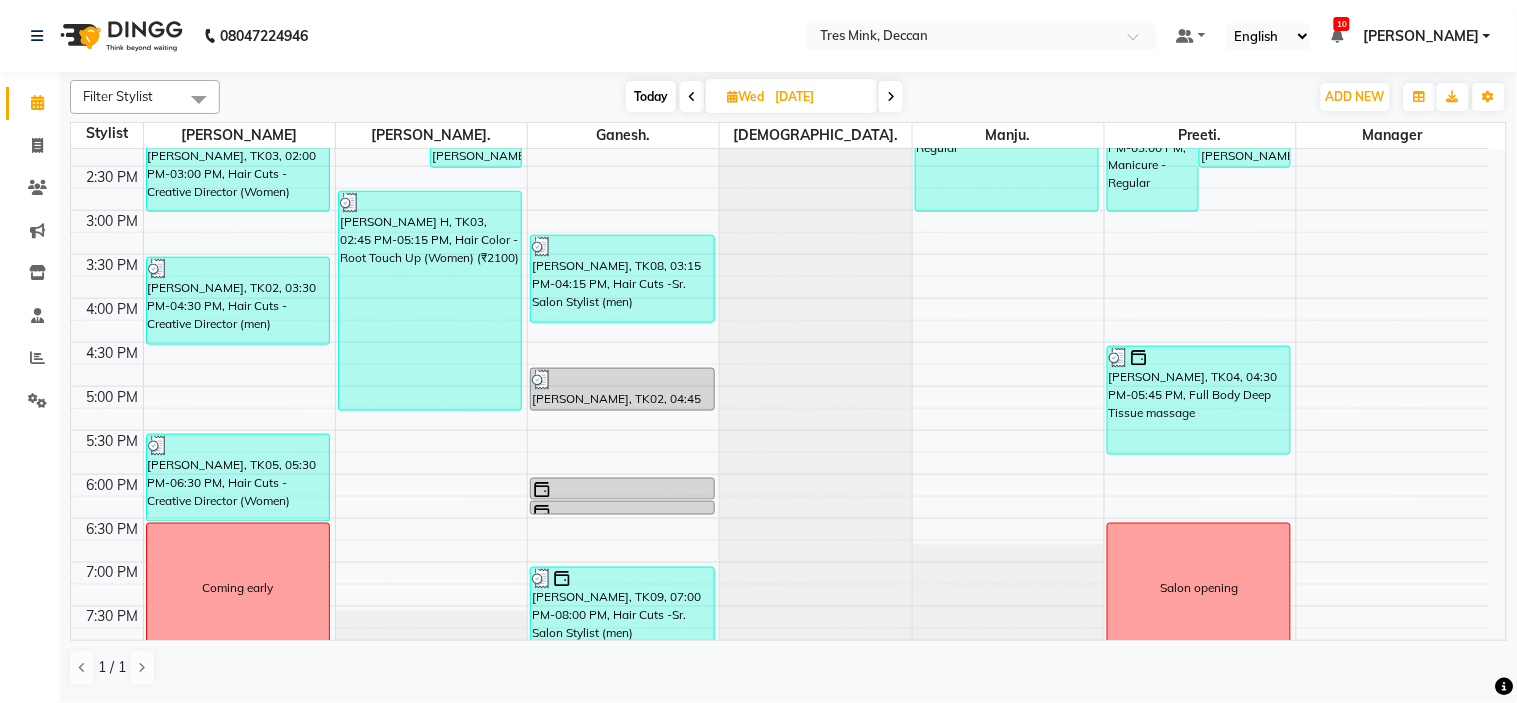 click on "Today" at bounding box center (651, 96) 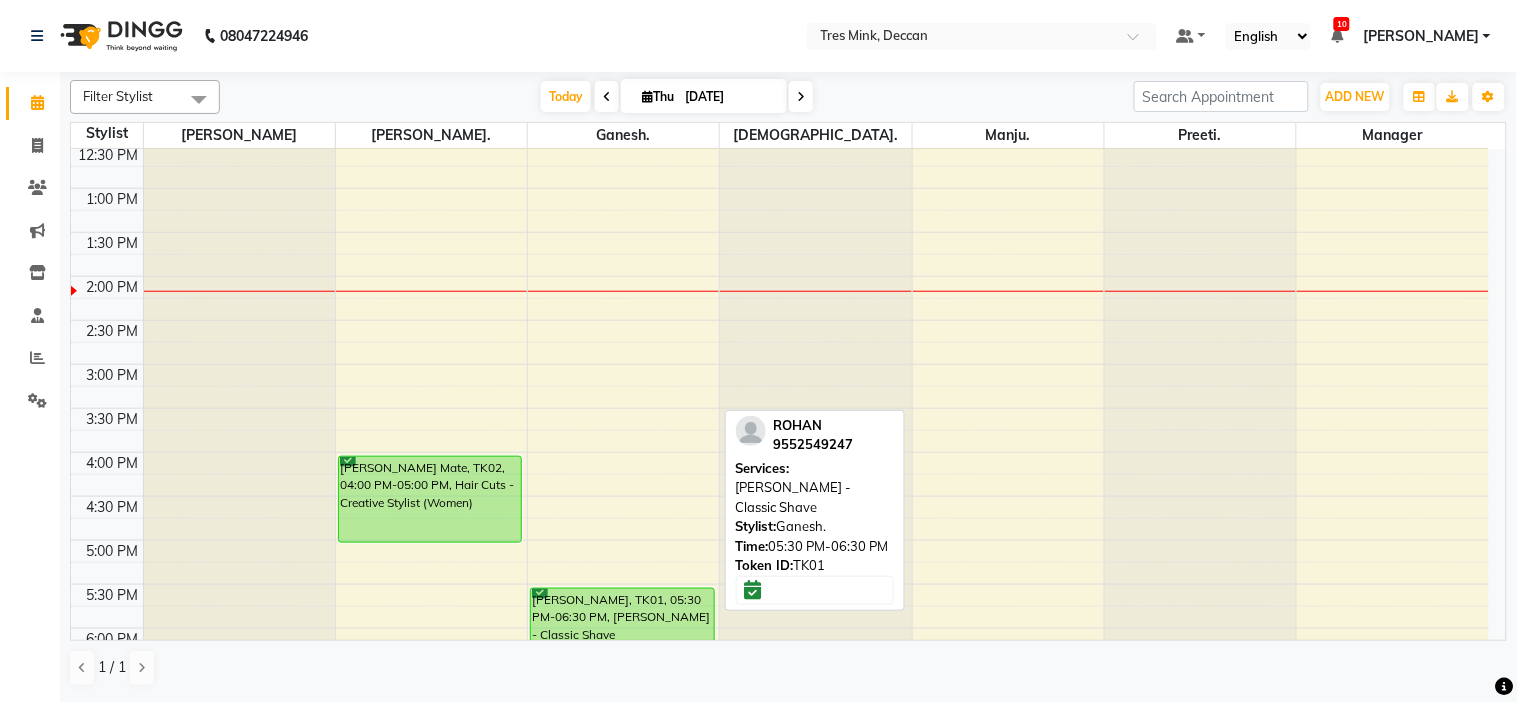 scroll, scrollTop: 402, scrollLeft: 0, axis: vertical 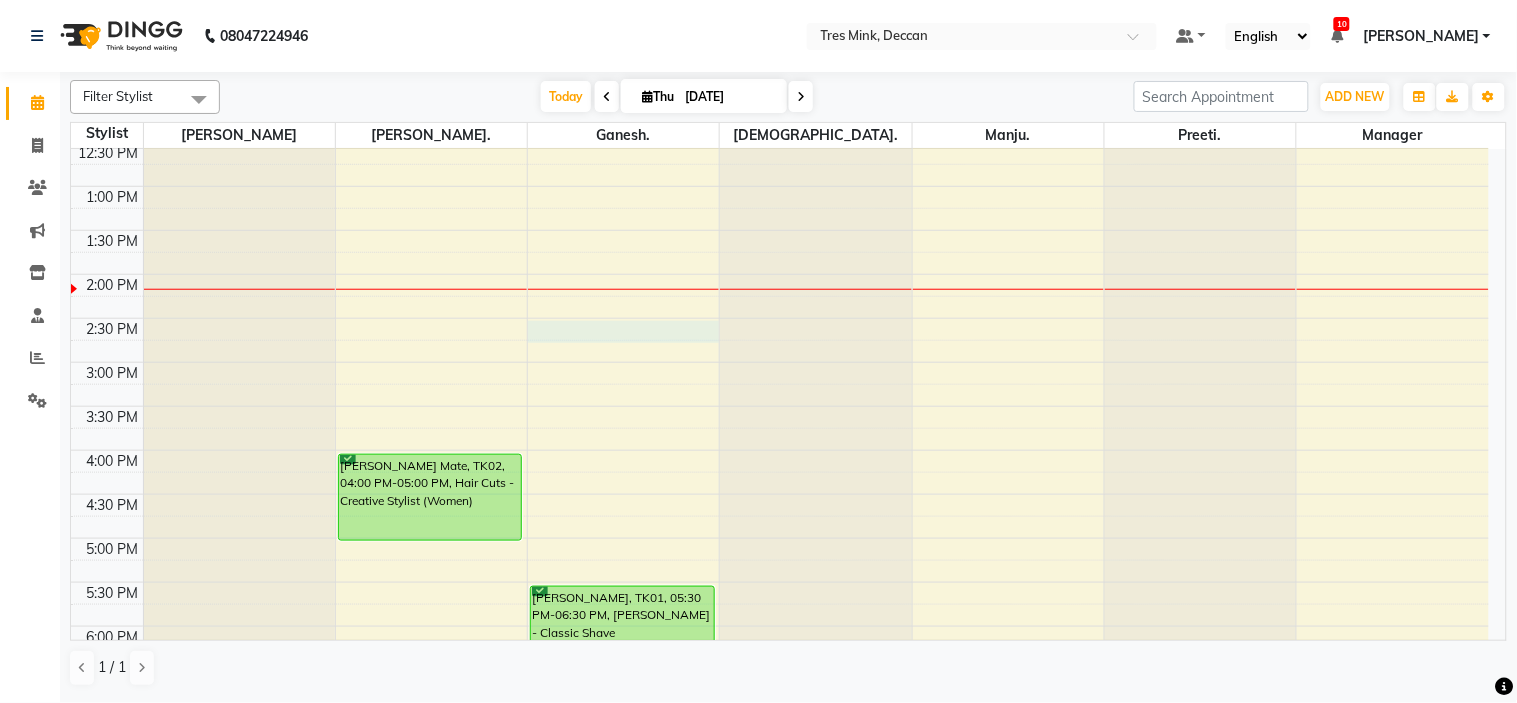 click on "8:00 AM 8:30 AM 9:00 AM 9:30 AM 10:00 AM 10:30 AM 11:00 AM 11:30 AM 12:00 PM 12:30 PM 1:00 PM 1:30 PM 2:00 PM 2:30 PM 3:00 PM 3:30 PM 4:00 PM 4:30 PM 5:00 PM 5:30 PM 6:00 PM 6:30 PM 7:00 PM 7:30 PM 8:00 PM 8:30 PM     [PERSON_NAME] Mate, TK02, 04:00 PM-05:00 PM, Hair Cuts - Creative Stylist (Women)     [PERSON_NAME], TK01, 05:30 PM-06:30 PM, [PERSON_NAME] - Classic Shave     ROHAN, TK01, 06:30 PM-07:30 PM, Hair Cuts -Sr. Salon Stylist (men)" at bounding box center (780, 318) 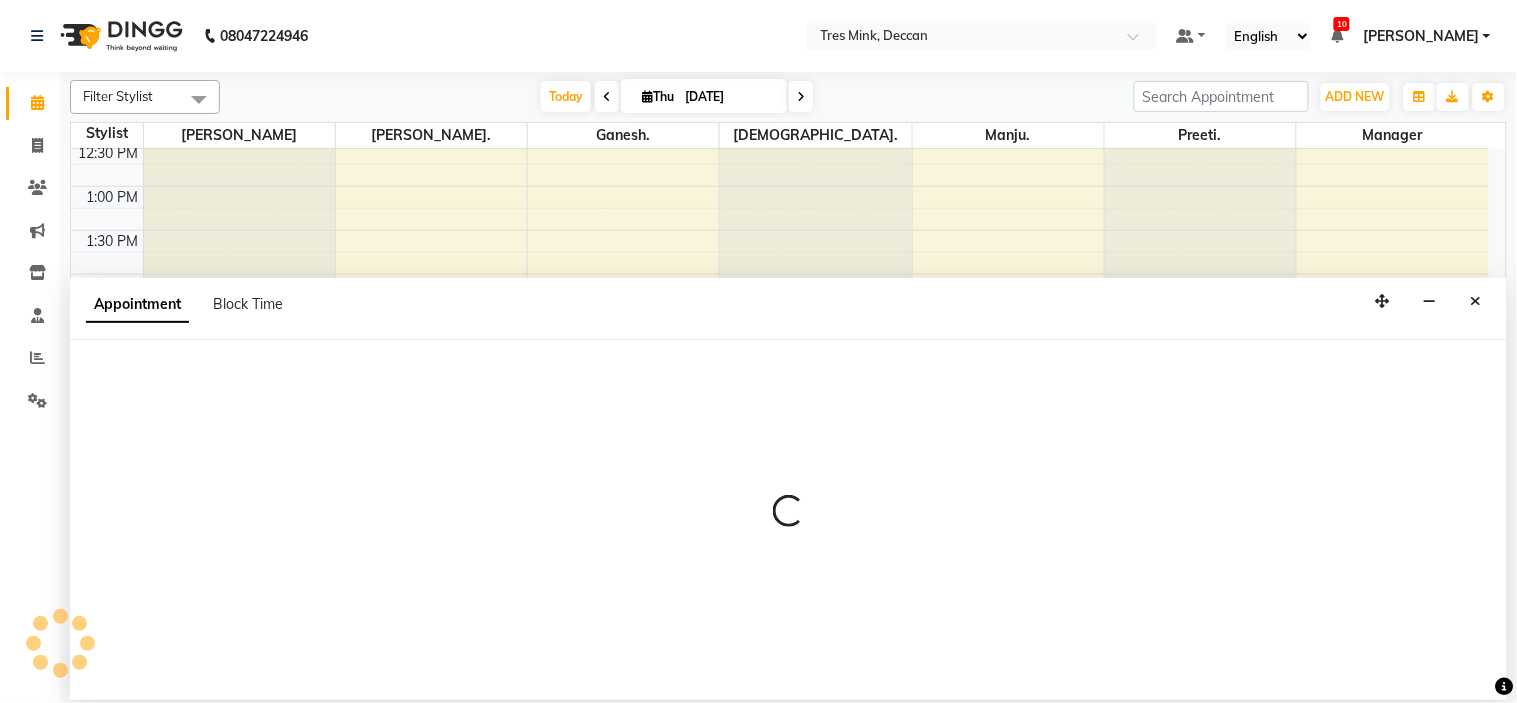 select on "59501" 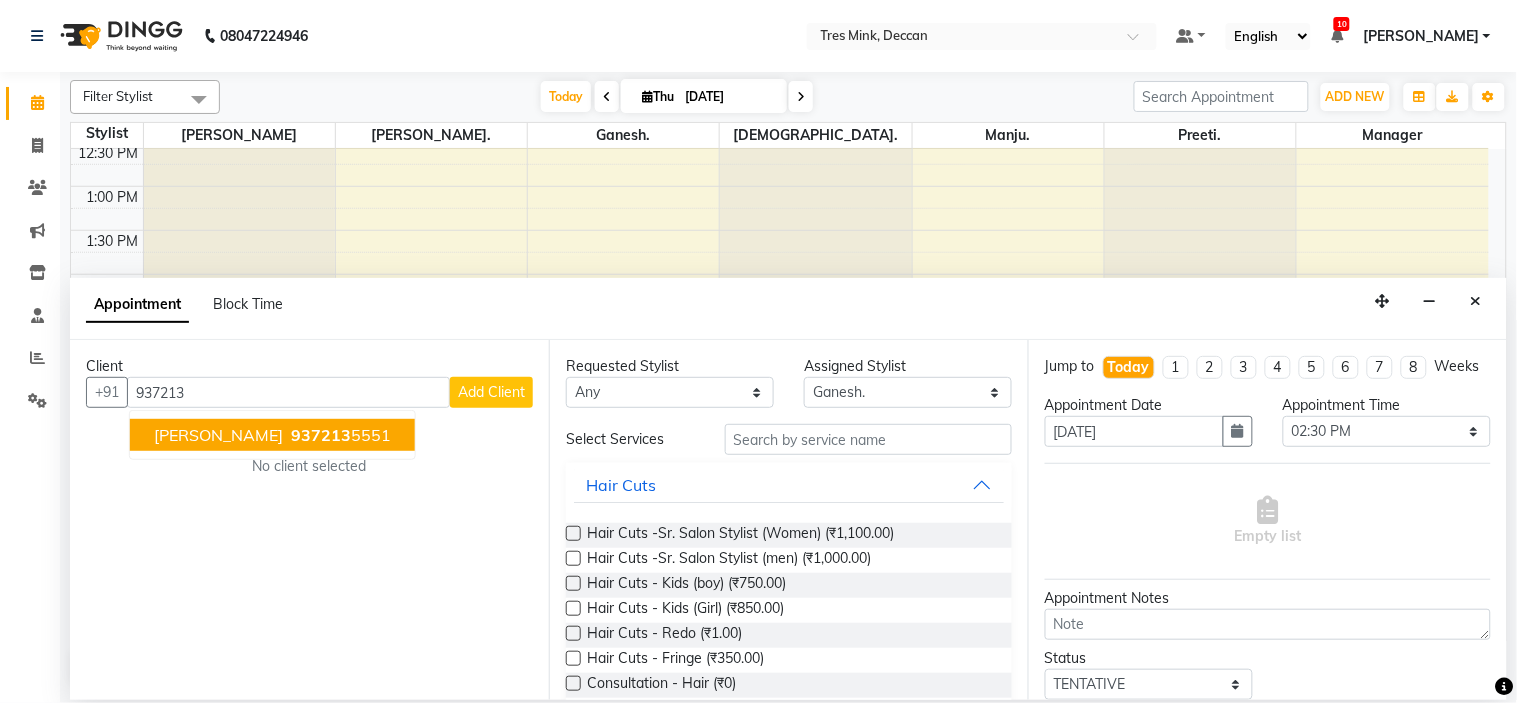 click on "[PERSON_NAME]   937213 5551" at bounding box center (272, 435) 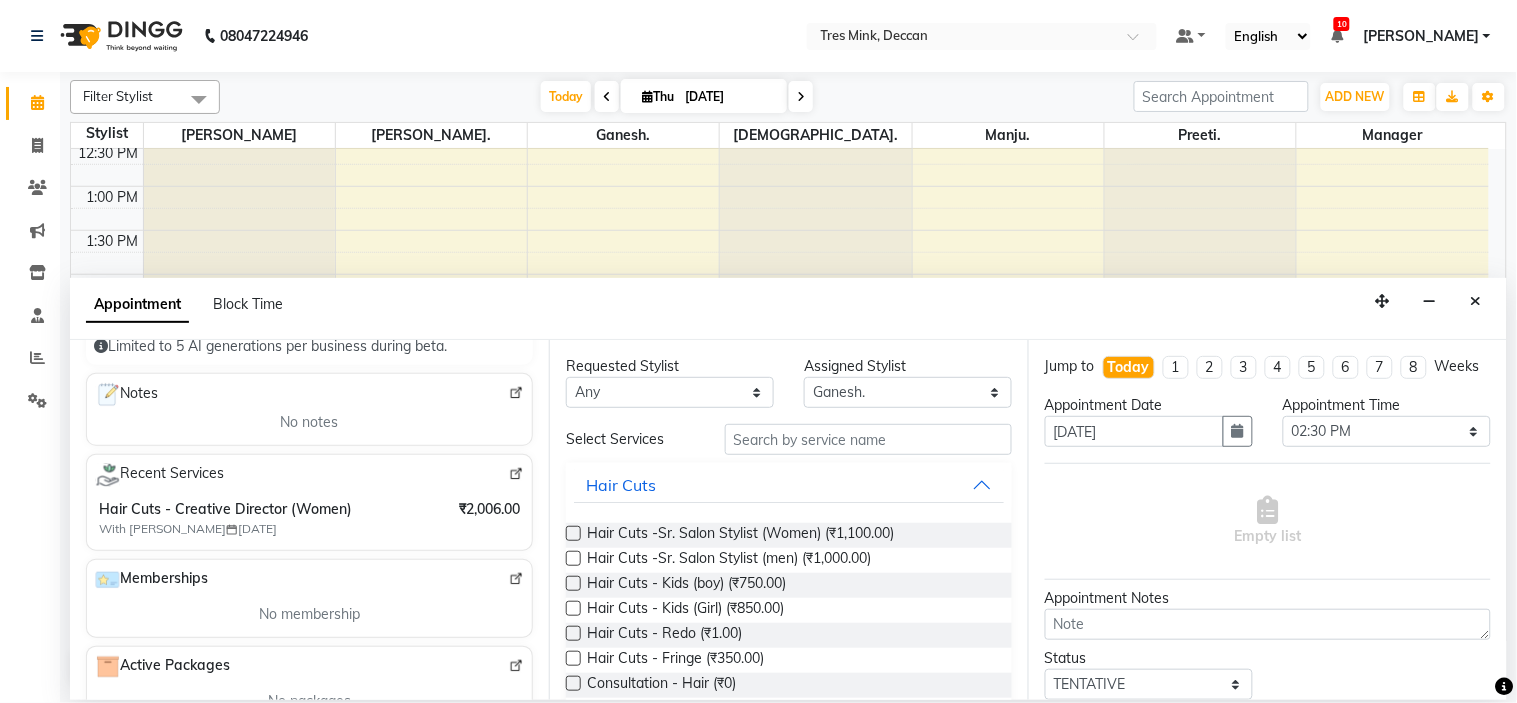 scroll, scrollTop: 242, scrollLeft: 0, axis: vertical 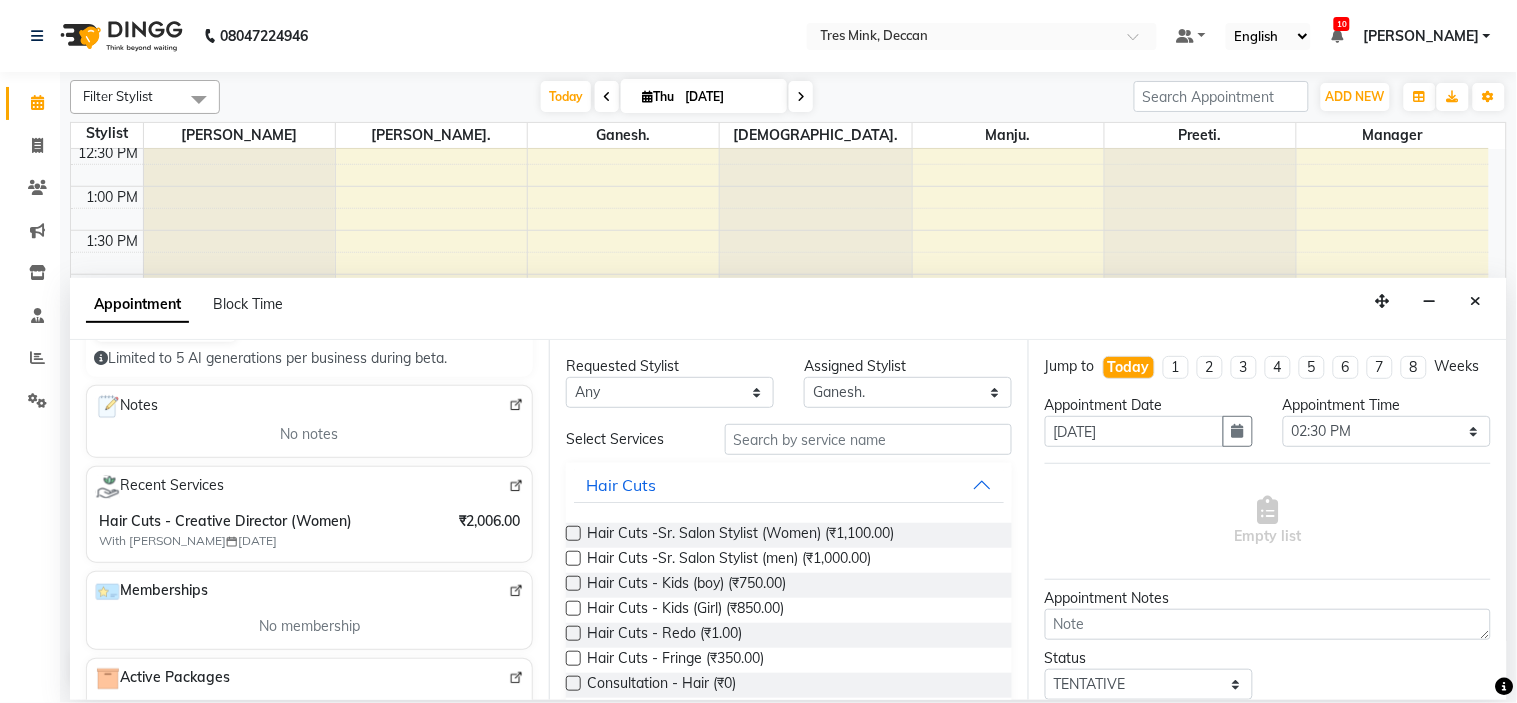 type on "9372135551" 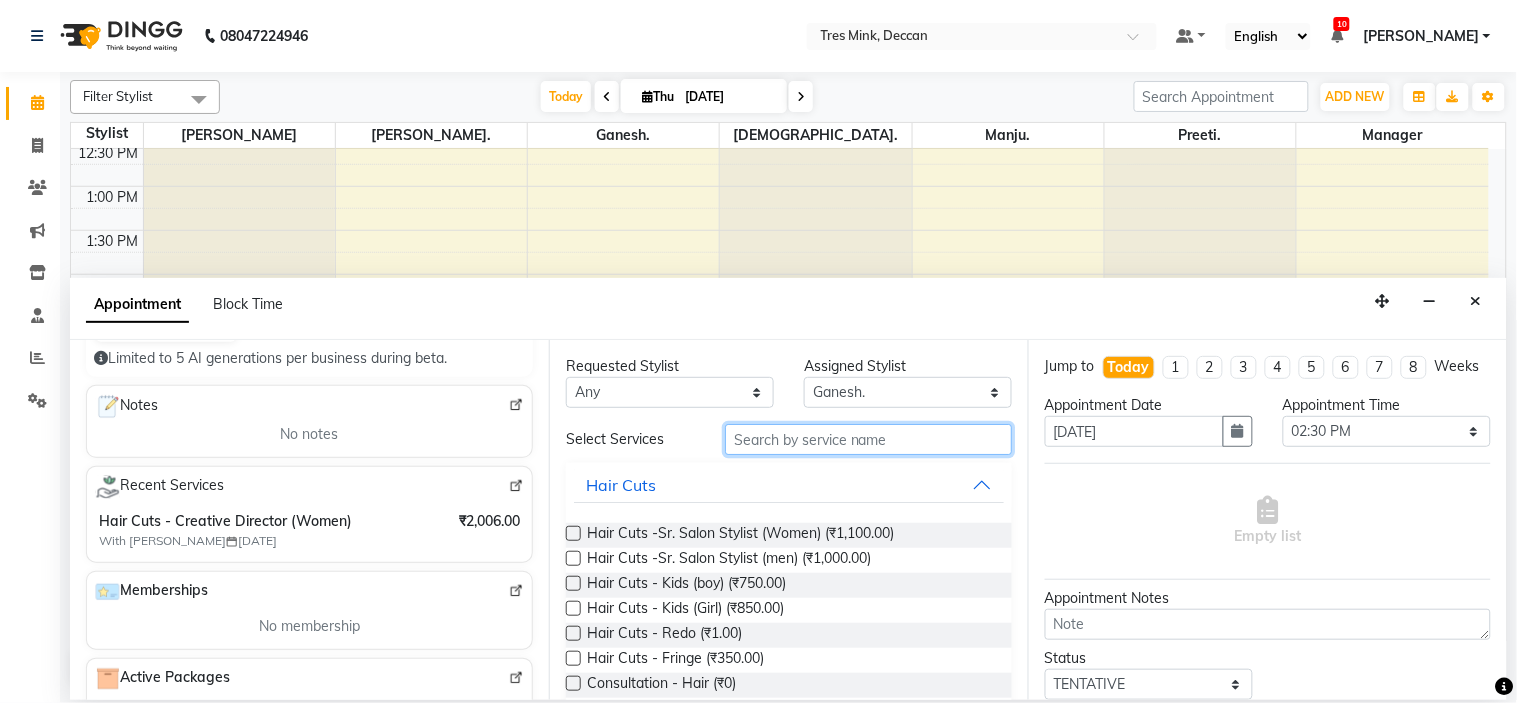 click at bounding box center (868, 439) 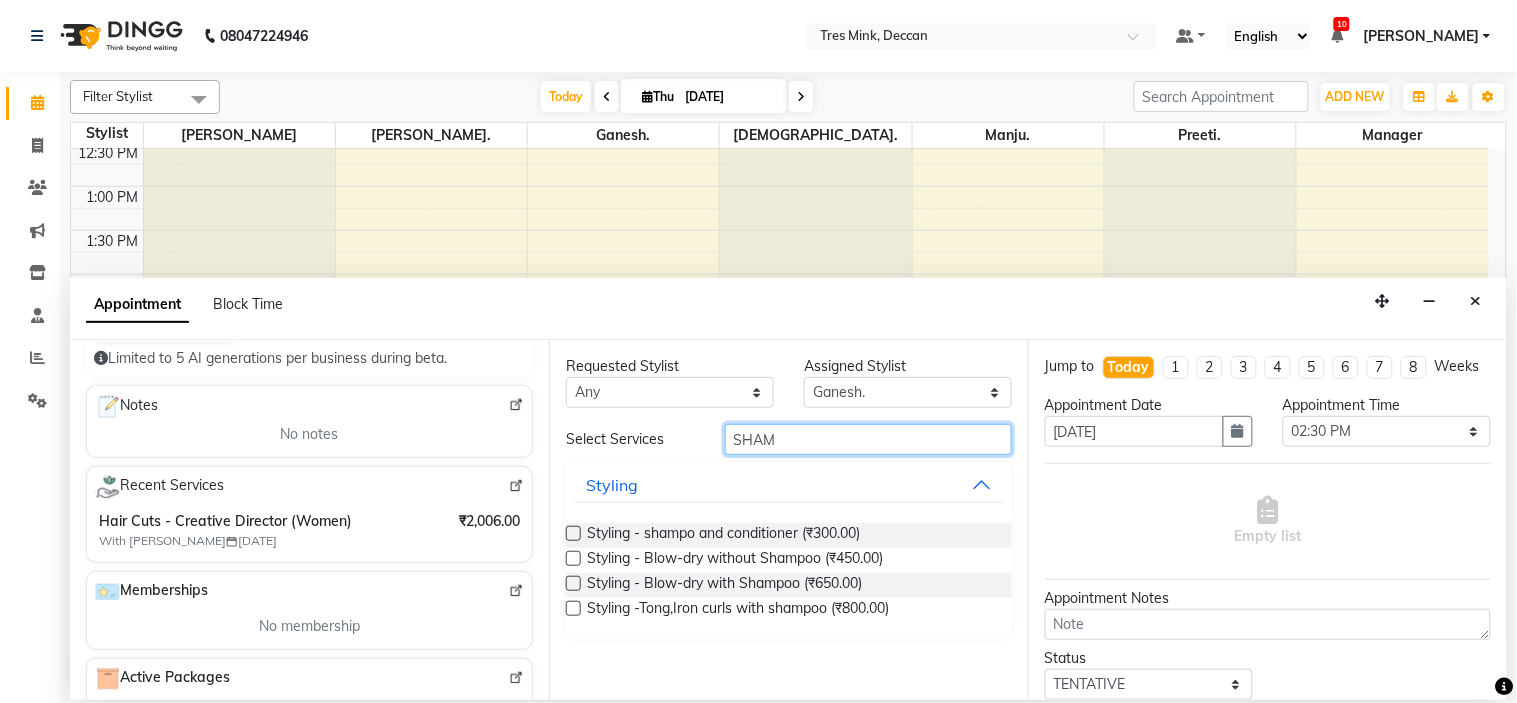 type on "SHAM" 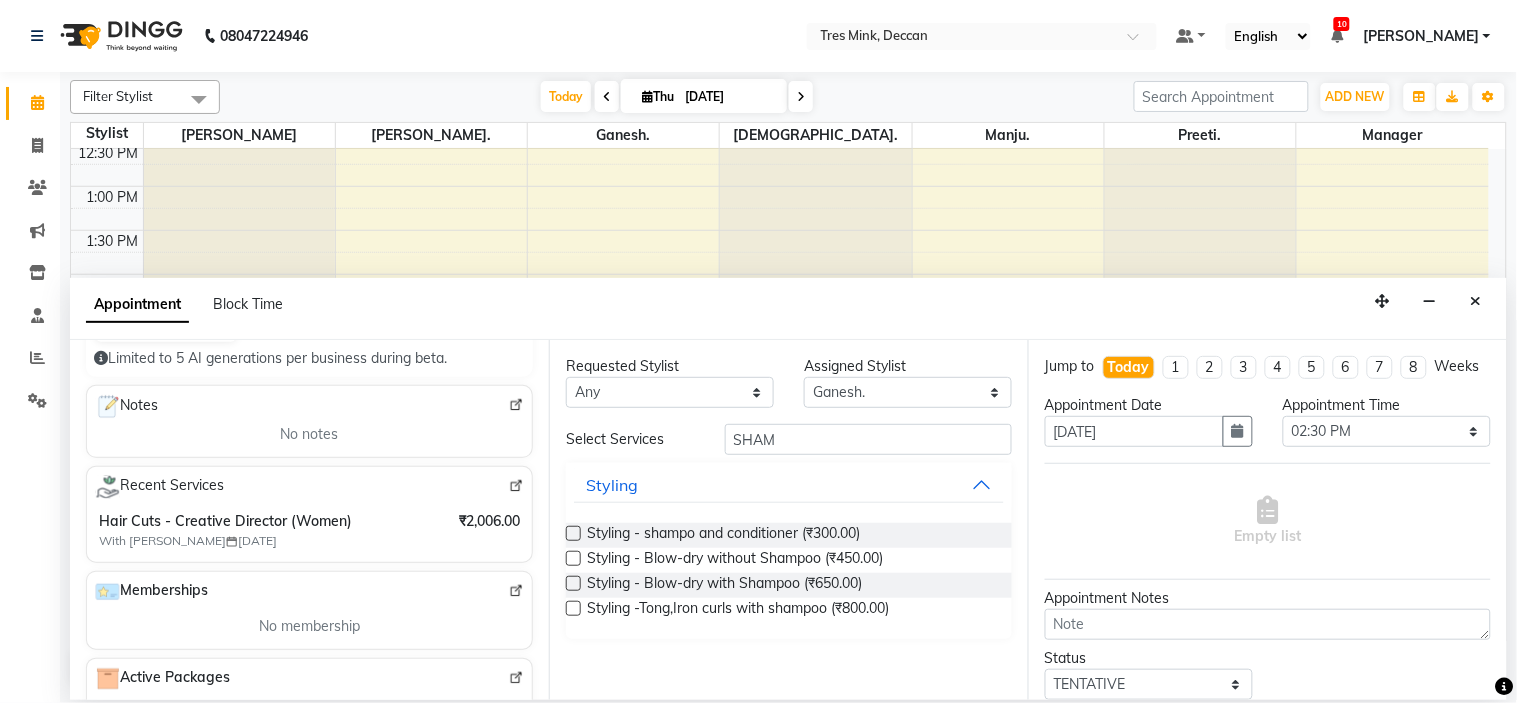 click at bounding box center [573, 583] 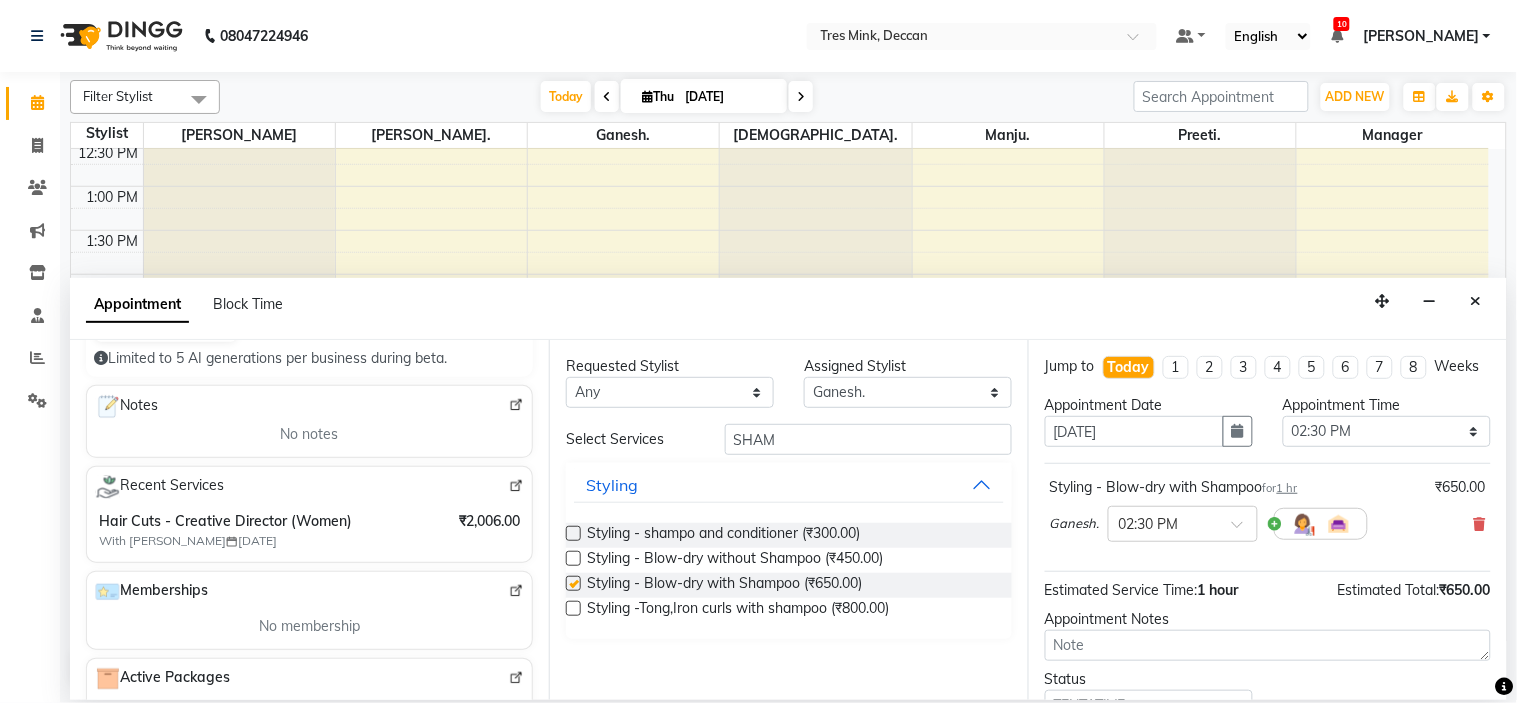 checkbox on "false" 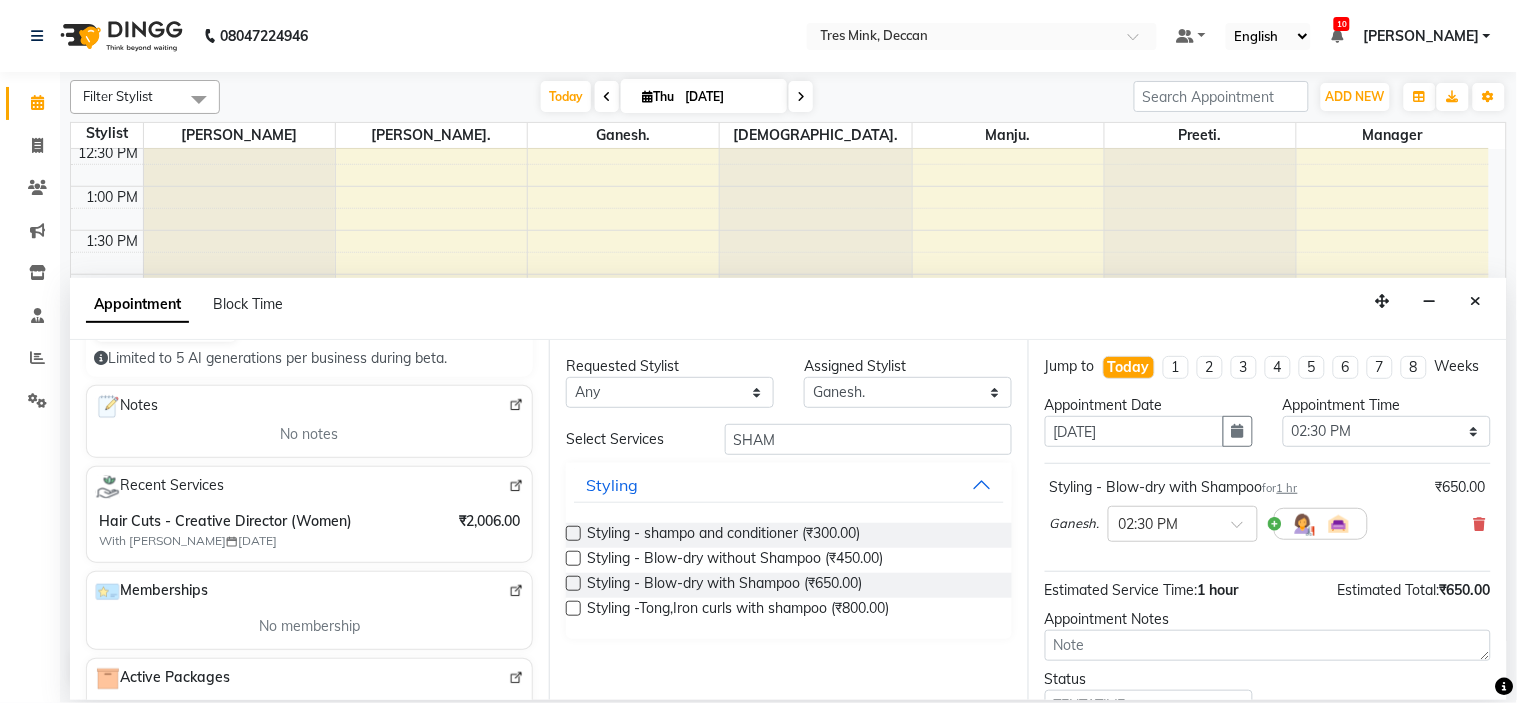 scroll, scrollTop: 166, scrollLeft: 0, axis: vertical 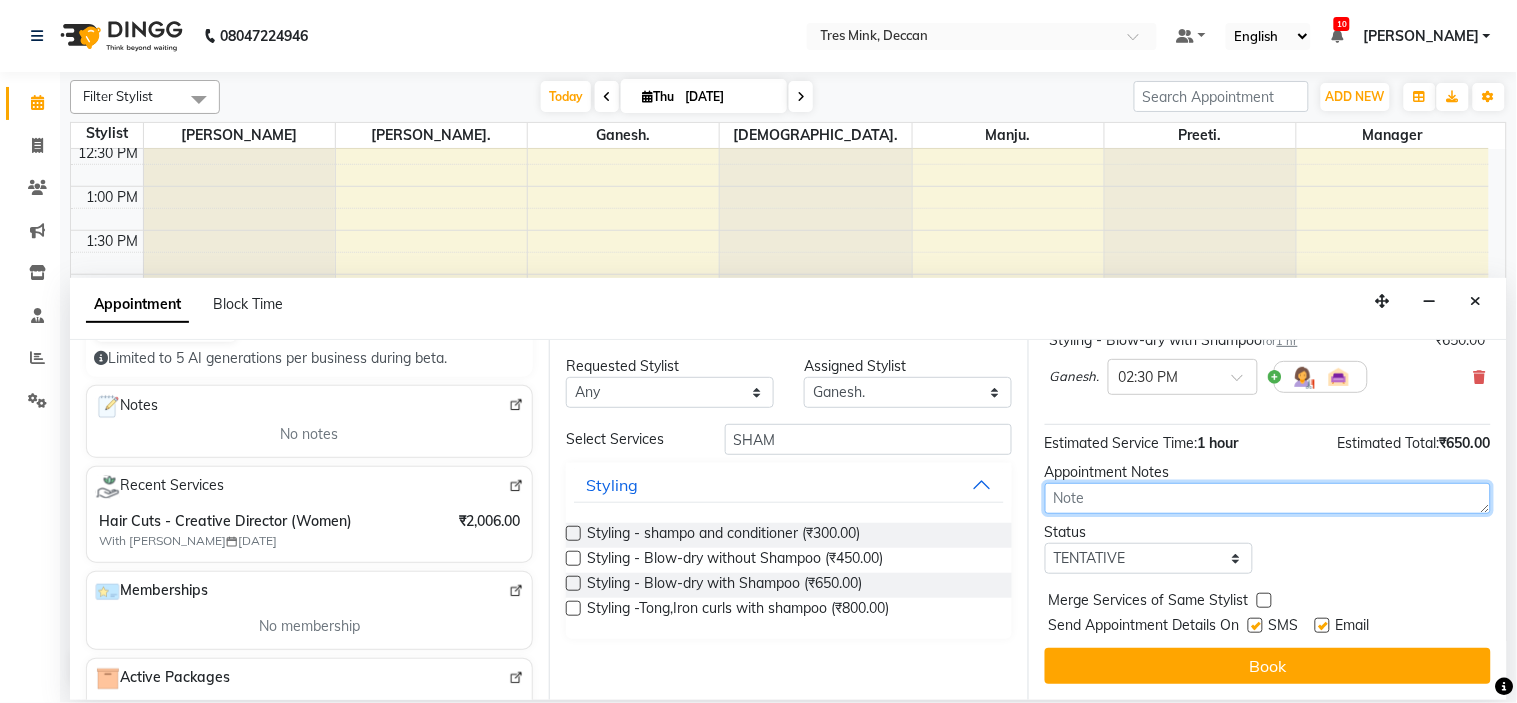 click at bounding box center (1268, 498) 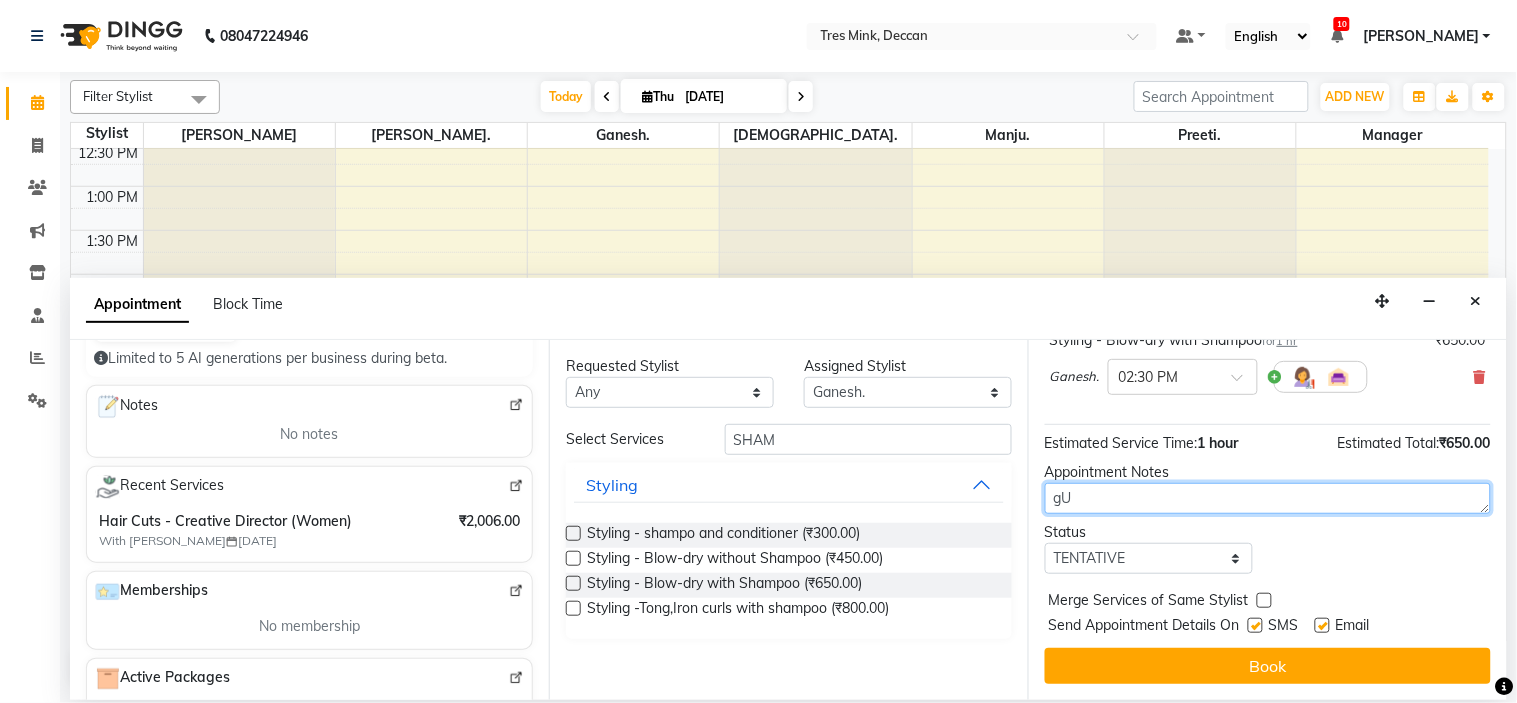 type on "g" 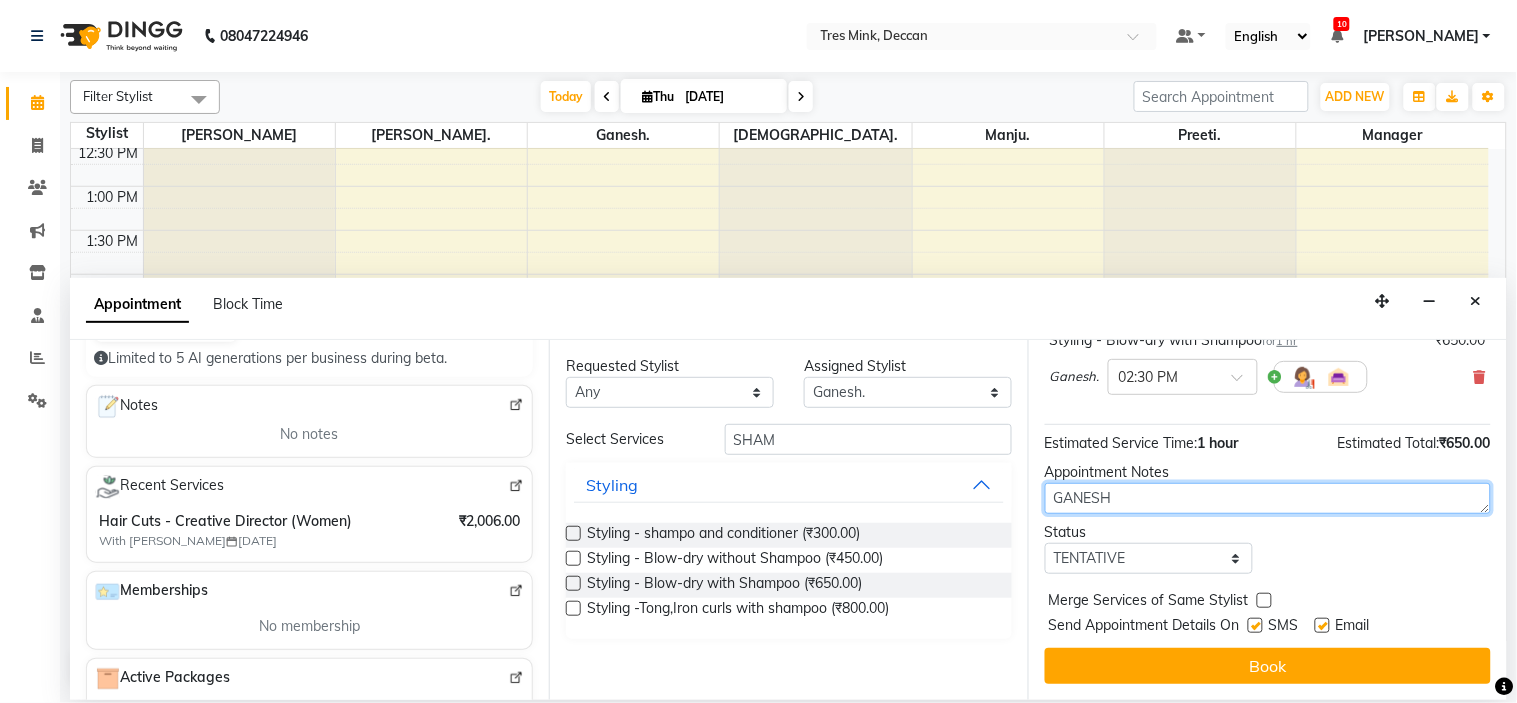 type on "GANESH" 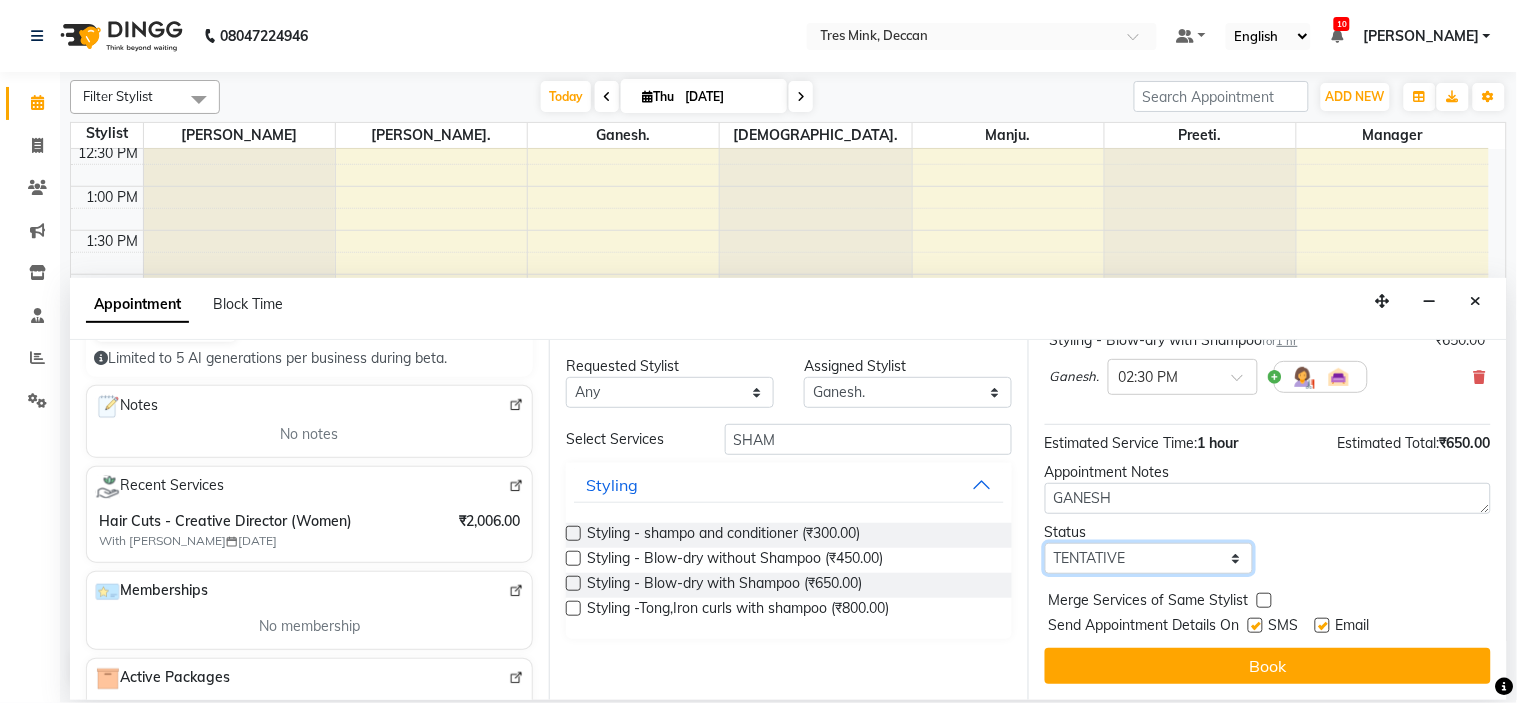 click on "Select TENTATIVE CONFIRM CHECK-IN UPCOMING" at bounding box center [1149, 558] 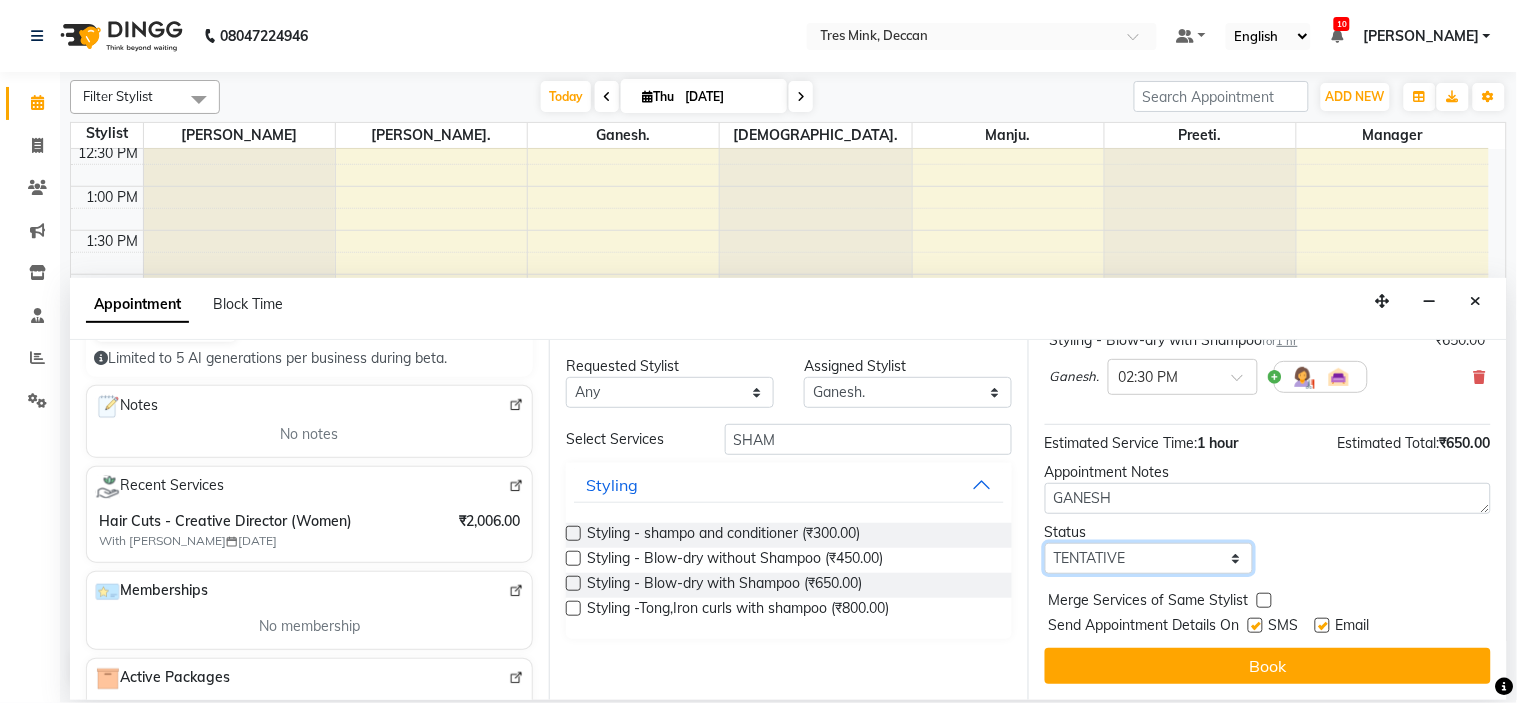 select on "confirm booking" 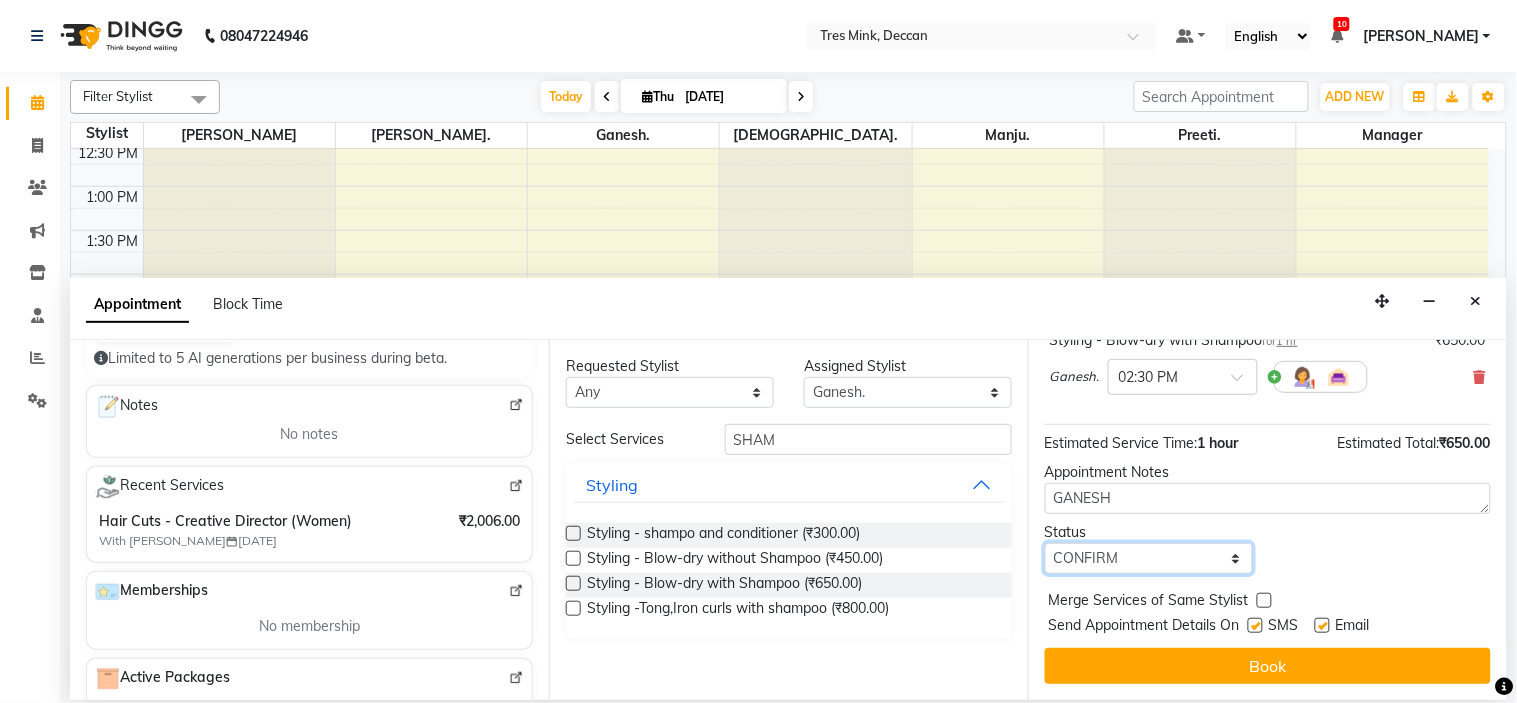 click on "Select TENTATIVE CONFIRM CHECK-IN UPCOMING" at bounding box center [1149, 558] 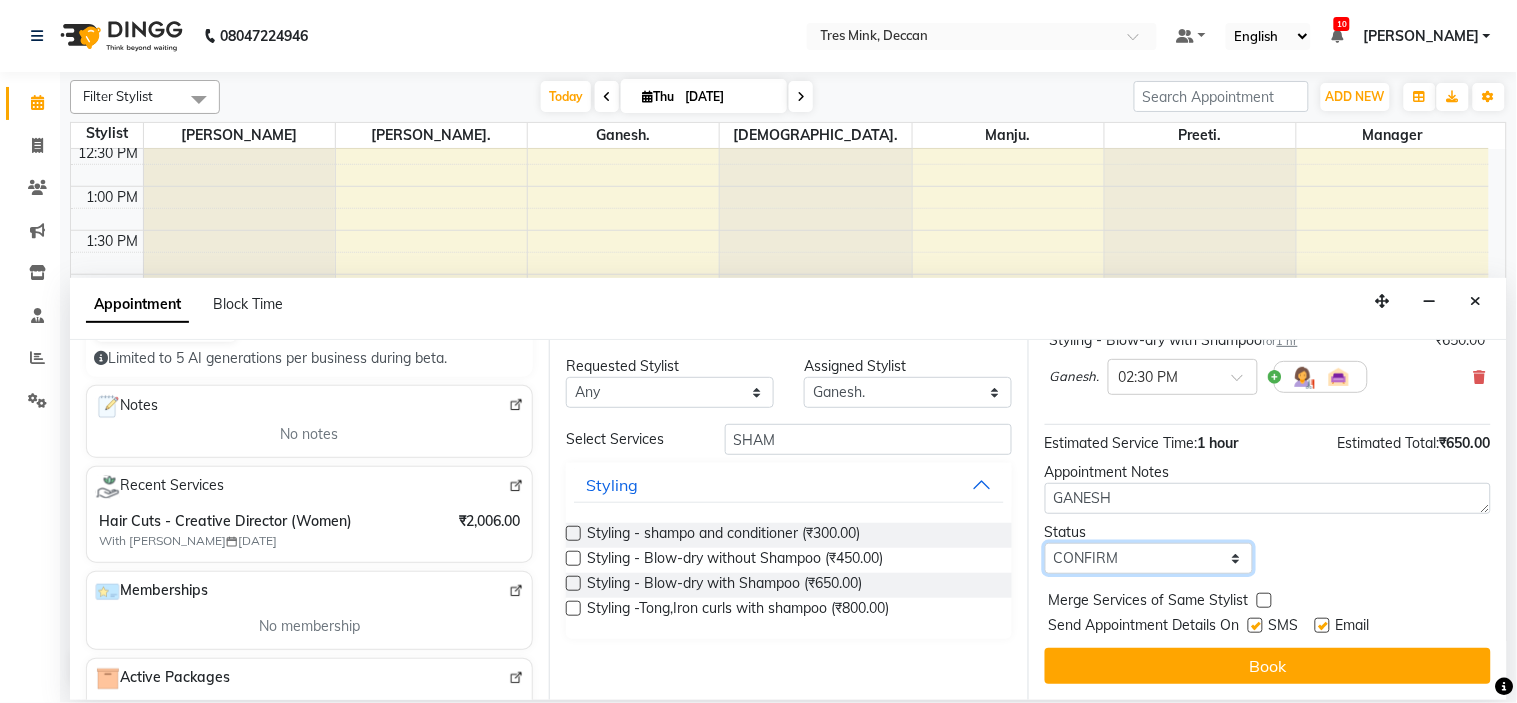 scroll, scrollTop: 0, scrollLeft: 0, axis: both 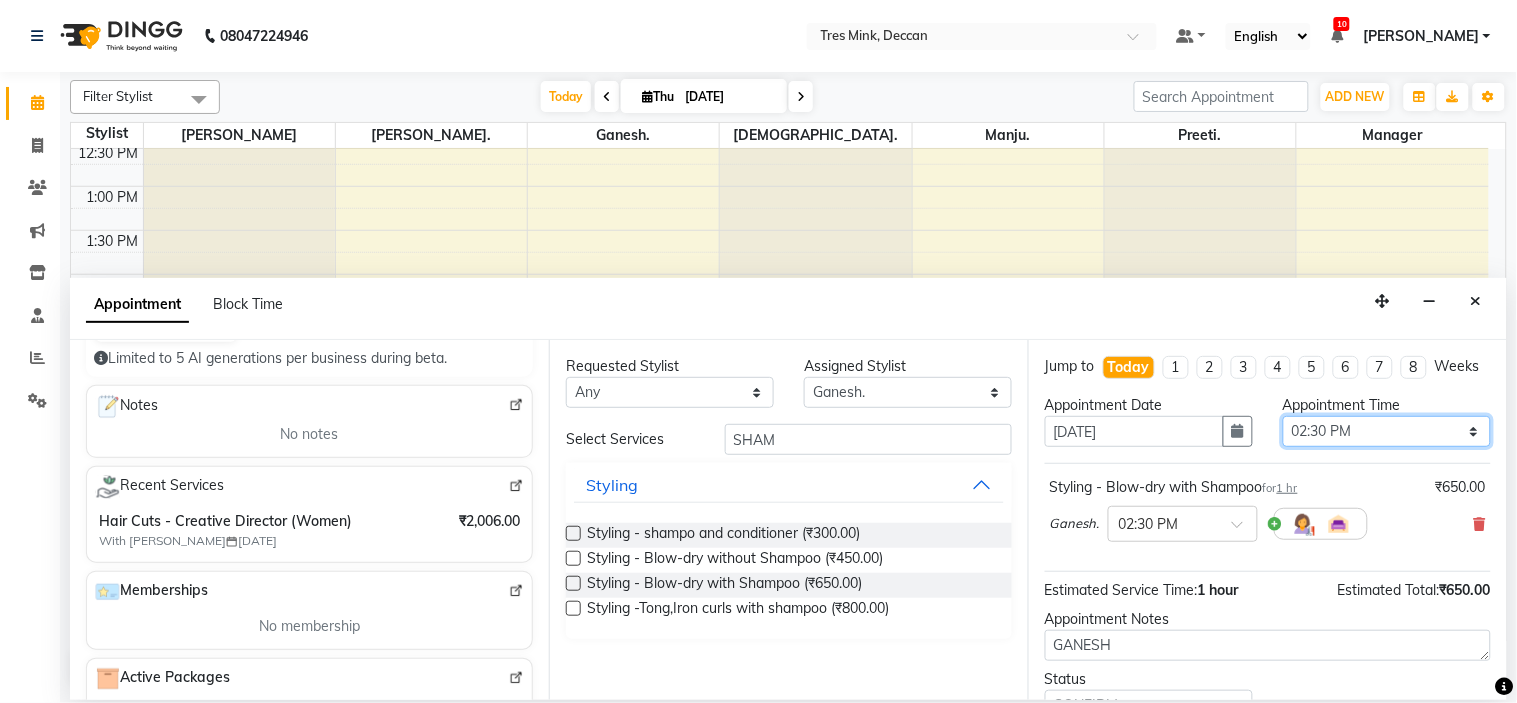 click on "Select 09:00 AM 09:15 AM 09:30 AM 09:45 AM 10:00 AM 10:15 AM 10:30 AM 10:45 AM 11:00 AM 11:15 AM 11:30 AM 11:45 AM 12:00 PM 12:15 PM 12:30 PM 12:45 PM 01:00 PM 01:15 PM 01:30 PM 01:45 PM 02:00 PM 02:15 PM 02:30 PM 02:45 PM 03:00 PM 03:15 PM 03:30 PM 03:45 PM 04:00 PM 04:15 PM 04:30 PM 04:45 PM 05:00 PM 05:15 PM 05:30 PM 05:45 PM 06:00 PM 06:15 PM 06:30 PM 06:45 PM 07:00 PM 07:15 PM 07:30 PM 07:45 PM 08:00 PM" at bounding box center (1387, 431) 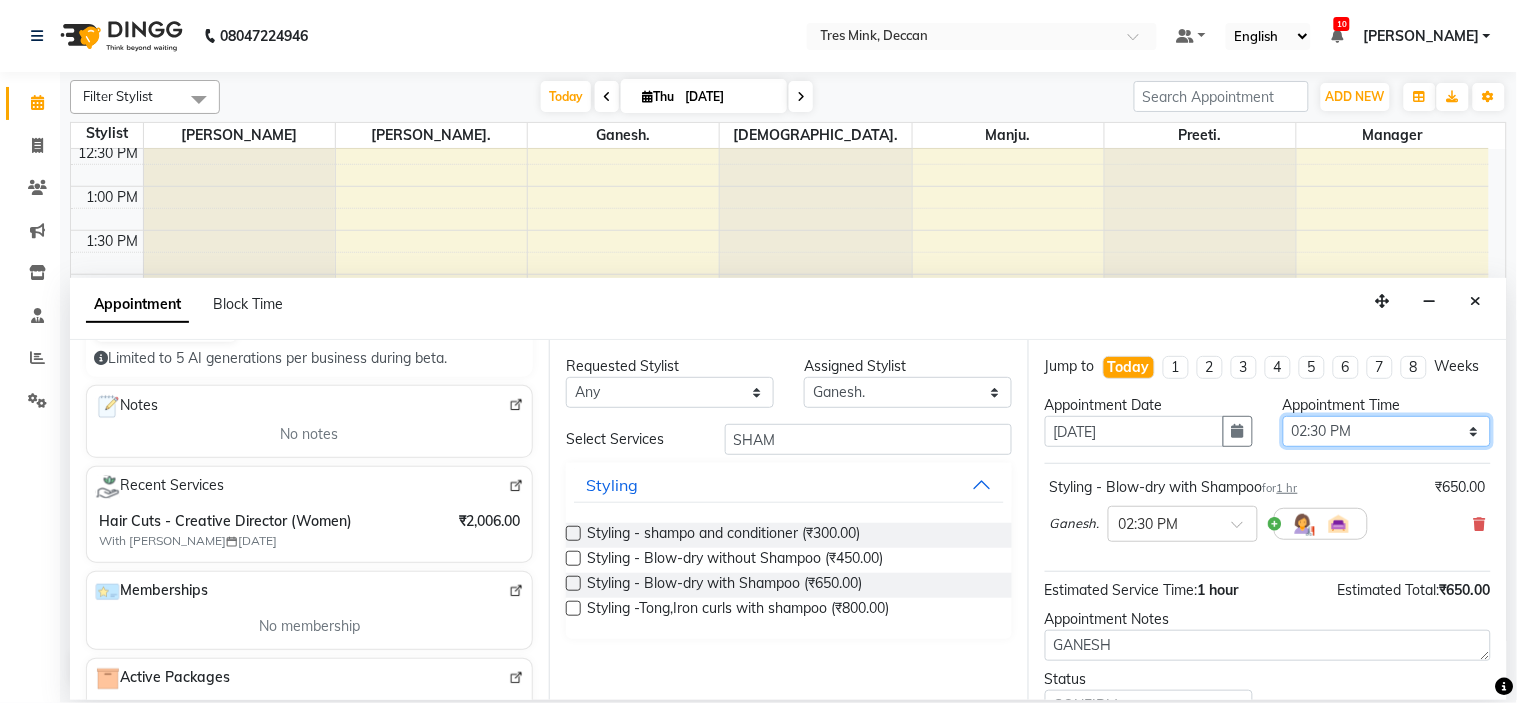 select on "840" 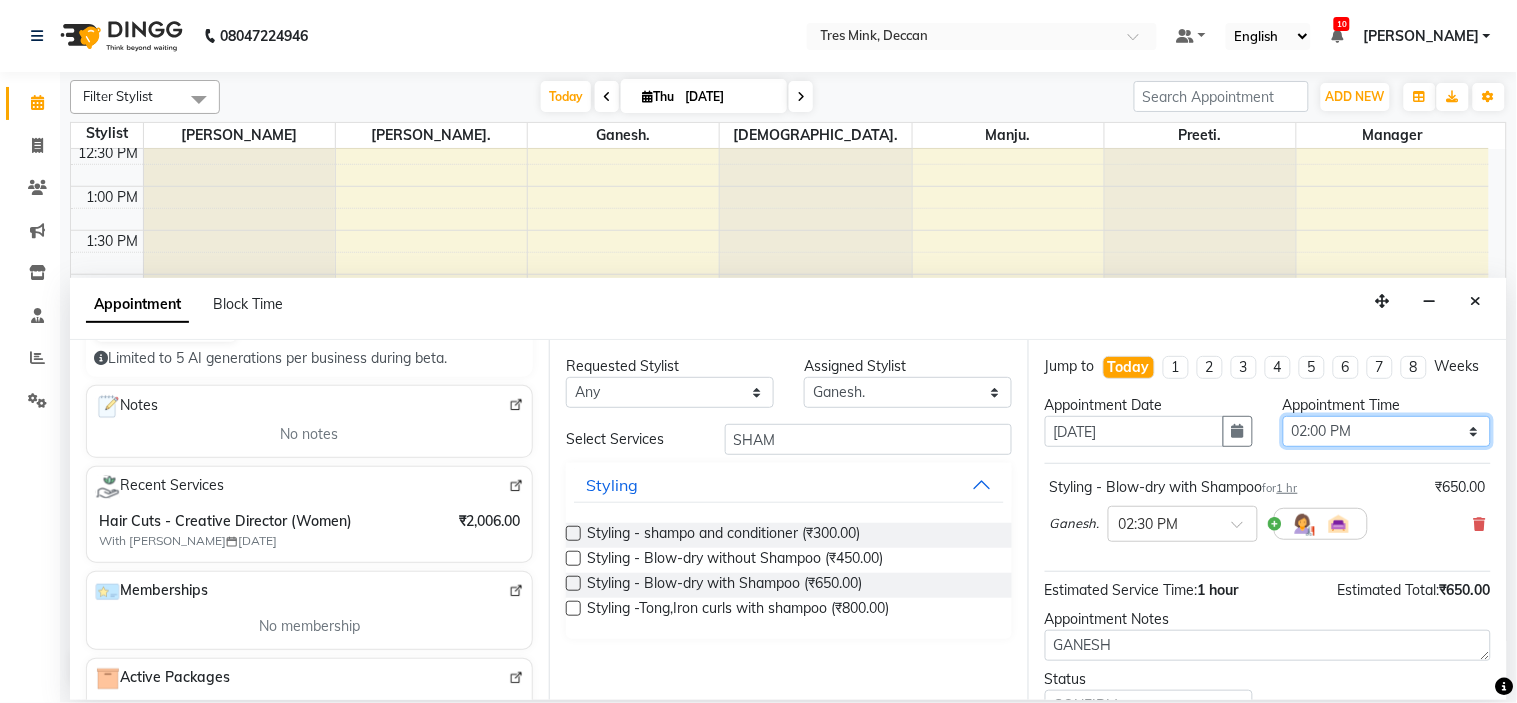click on "Select 09:00 AM 09:15 AM 09:30 AM 09:45 AM 10:00 AM 10:15 AM 10:30 AM 10:45 AM 11:00 AM 11:15 AM 11:30 AM 11:45 AM 12:00 PM 12:15 PM 12:30 PM 12:45 PM 01:00 PM 01:15 PM 01:30 PM 01:45 PM 02:00 PM 02:15 PM 02:30 PM 02:45 PM 03:00 PM 03:15 PM 03:30 PM 03:45 PM 04:00 PM 04:15 PM 04:30 PM 04:45 PM 05:00 PM 05:15 PM 05:30 PM 05:45 PM 06:00 PM 06:15 PM 06:30 PM 06:45 PM 07:00 PM 07:15 PM 07:30 PM 07:45 PM 08:00 PM" at bounding box center (1387, 431) 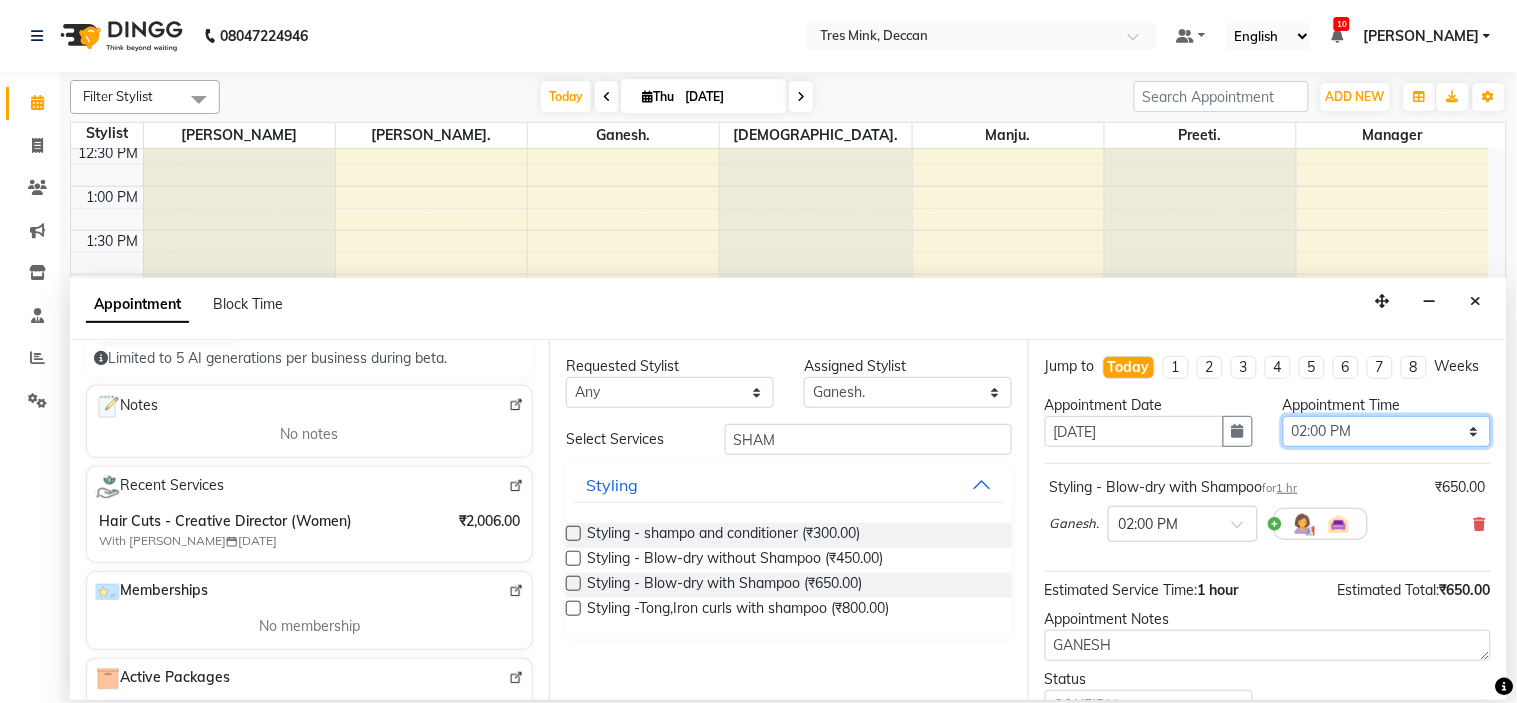 scroll, scrollTop: 166, scrollLeft: 0, axis: vertical 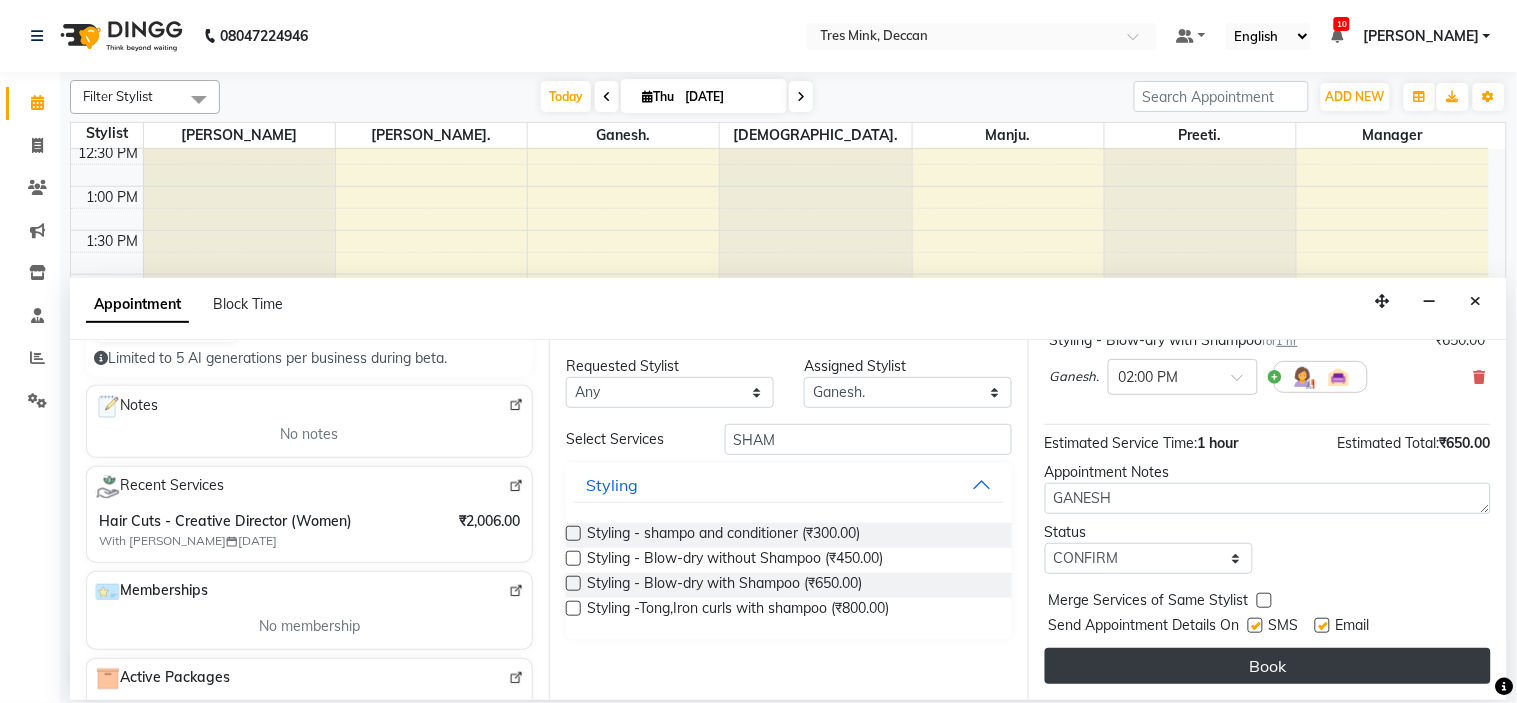 click on "Book" at bounding box center [1268, 666] 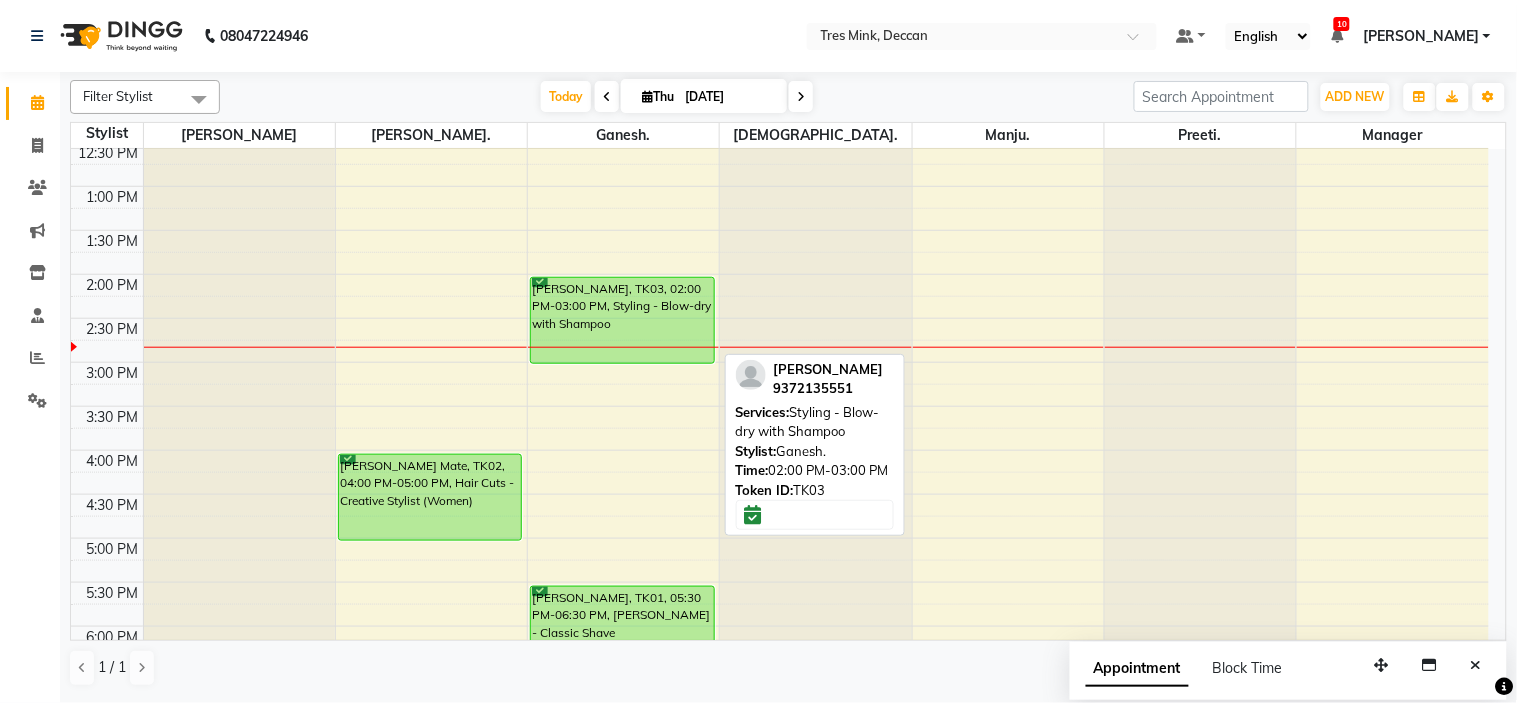 click on "[PERSON_NAME], TK03, 02:00 PM-03:00 PM, Styling - Blow-dry with Shampoo" at bounding box center [622, 320] 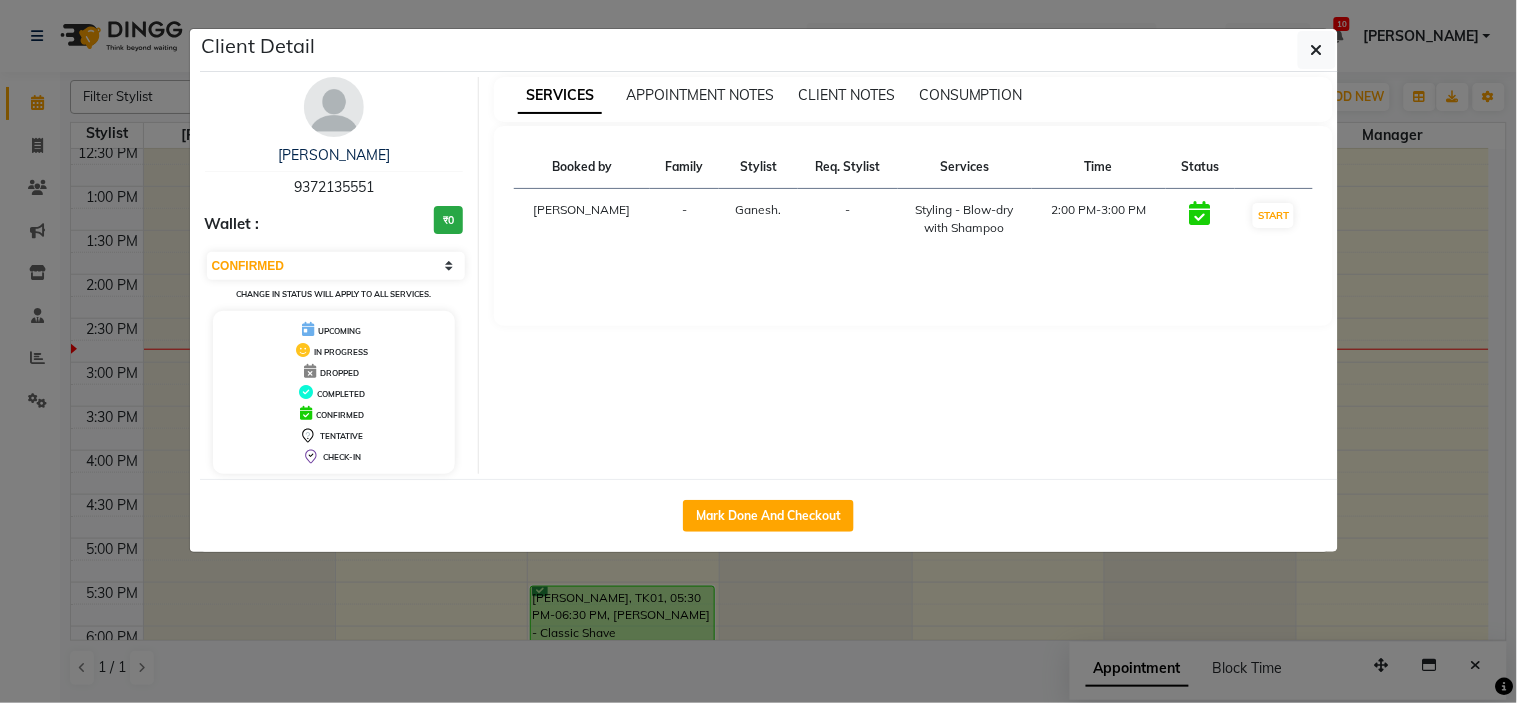 click on "SERVICES APPOINTMENT NOTES CLIENT NOTES CONSUMPTION Booked by Family Stylist Req. Stylist Services Time Status  [PERSON_NAME]  - [GEOGRAPHIC_DATA]. -  Styling - Blow-dry with Shampoo   2:00 PM-3:00 PM   START" at bounding box center [913, 275] 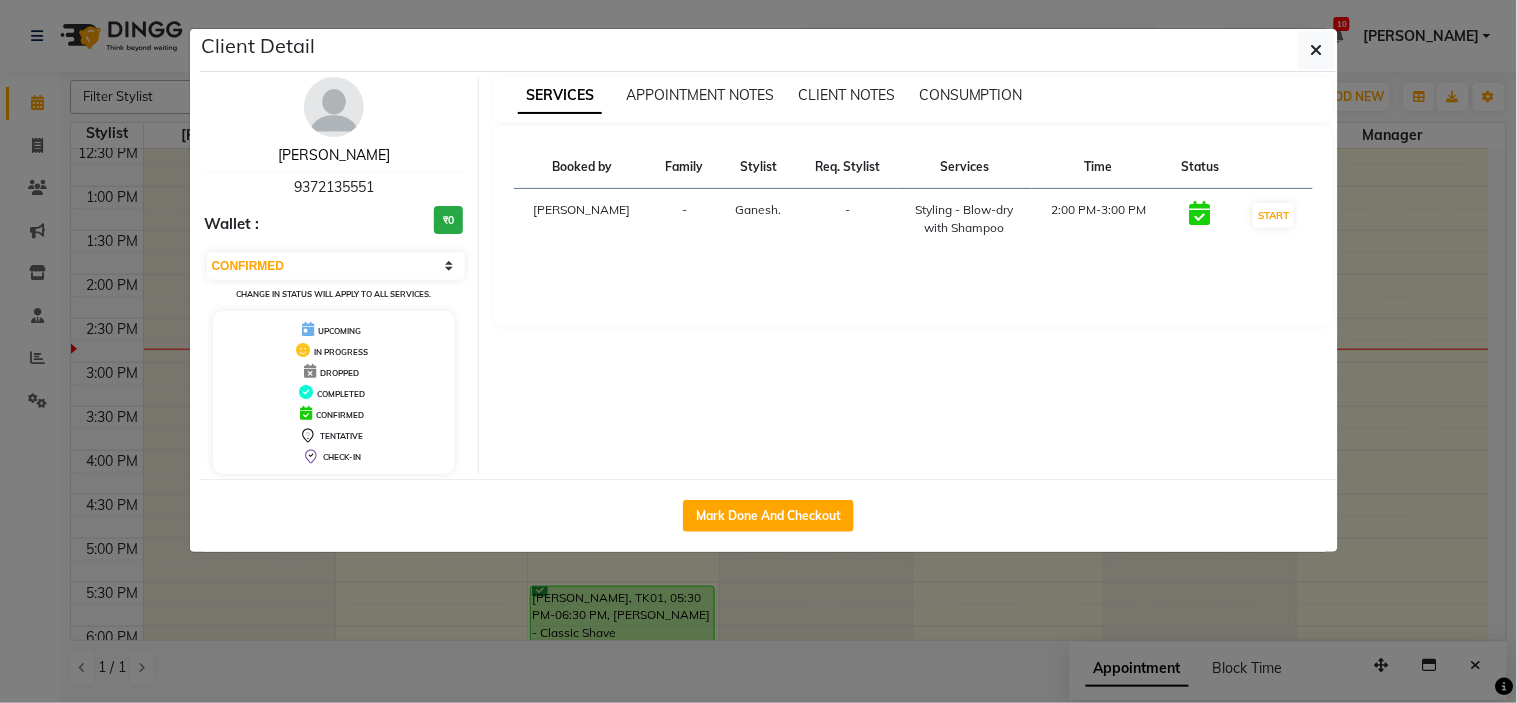 click on "[PERSON_NAME]" at bounding box center (334, 155) 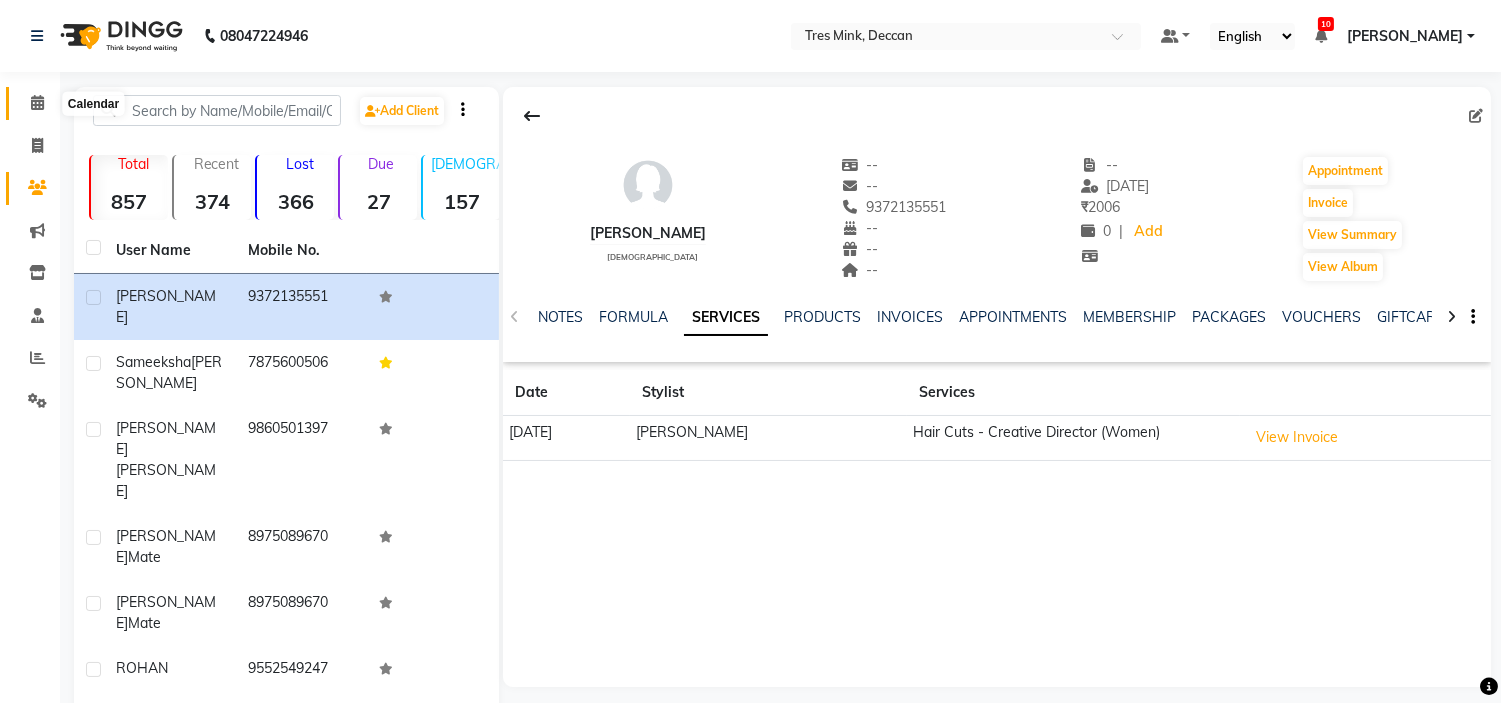 click 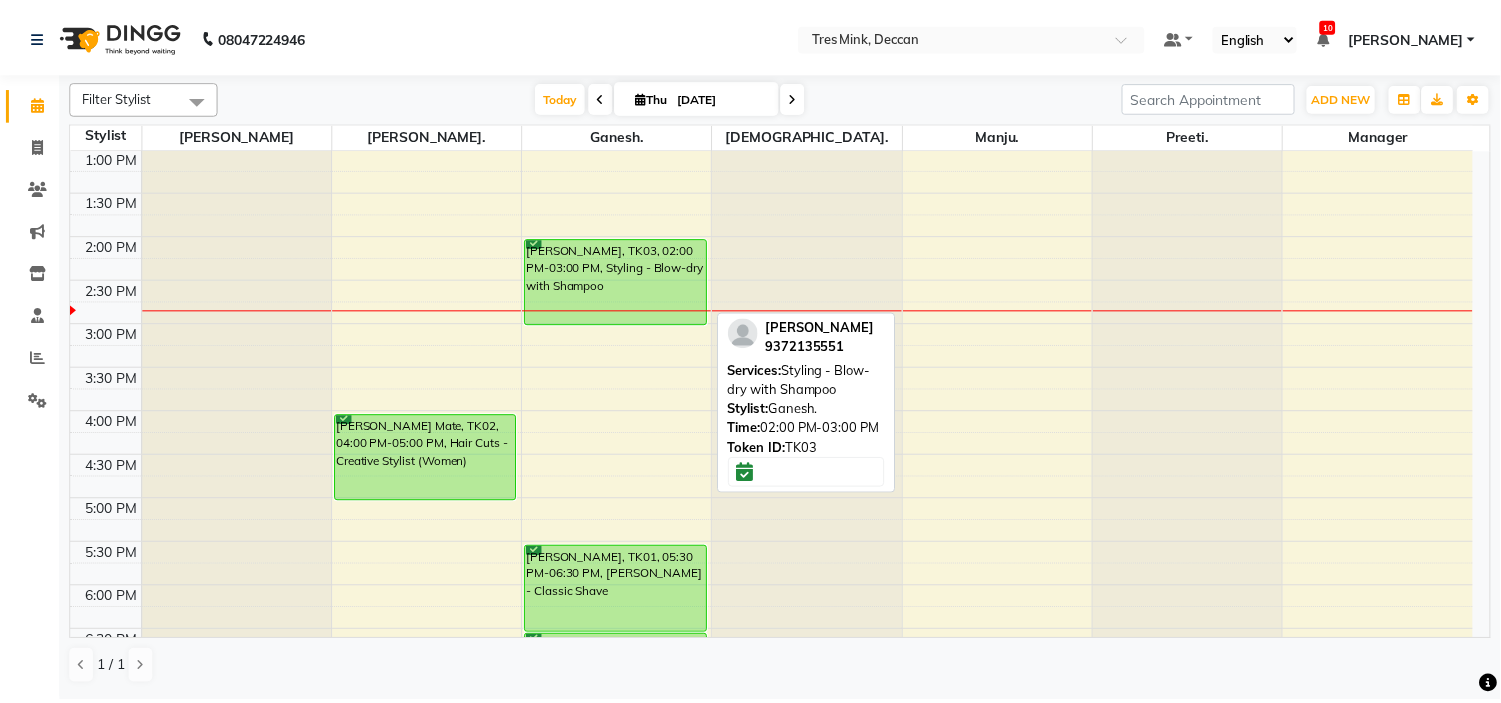 scroll, scrollTop: 444, scrollLeft: 0, axis: vertical 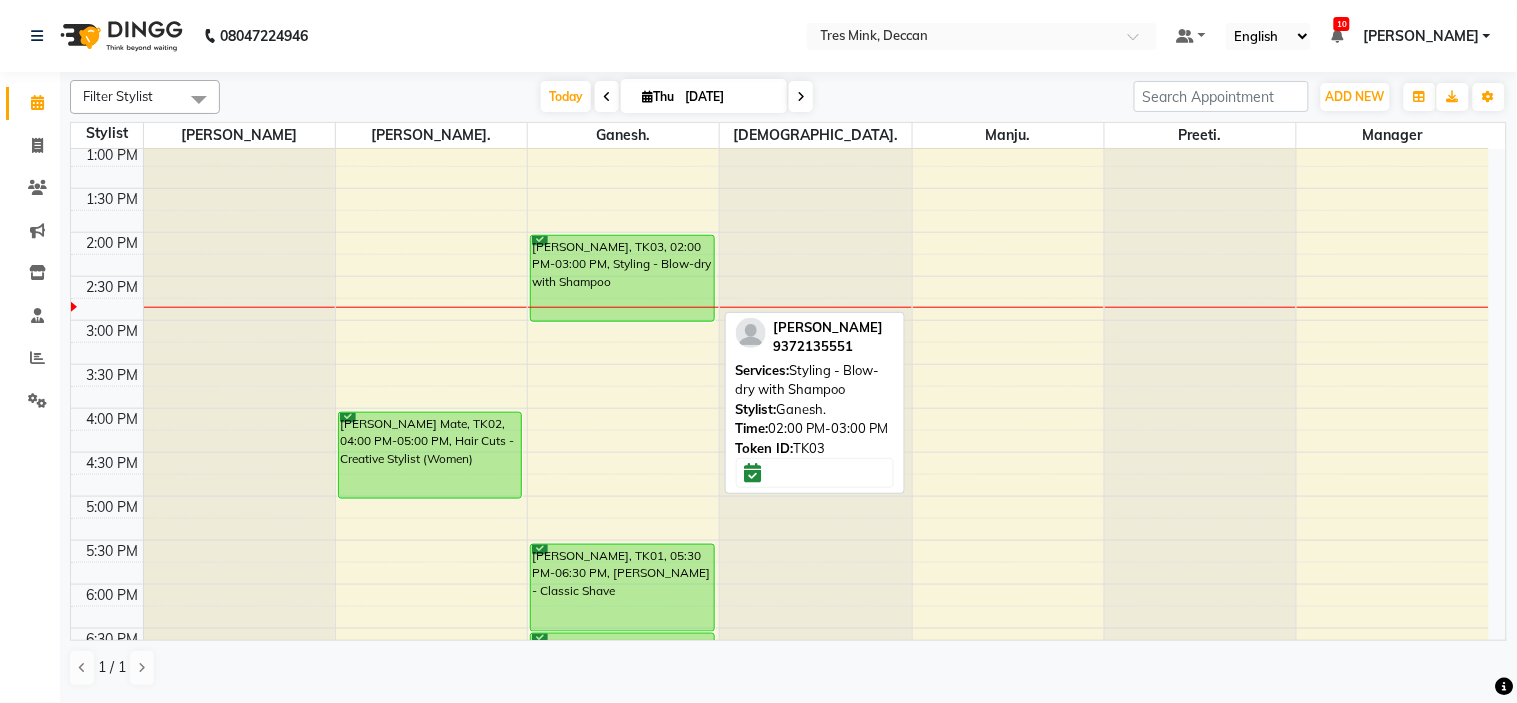 click on "[PERSON_NAME], TK03, 02:00 PM-03:00 PM, Styling - Blow-dry with Shampoo" at bounding box center (622, 278) 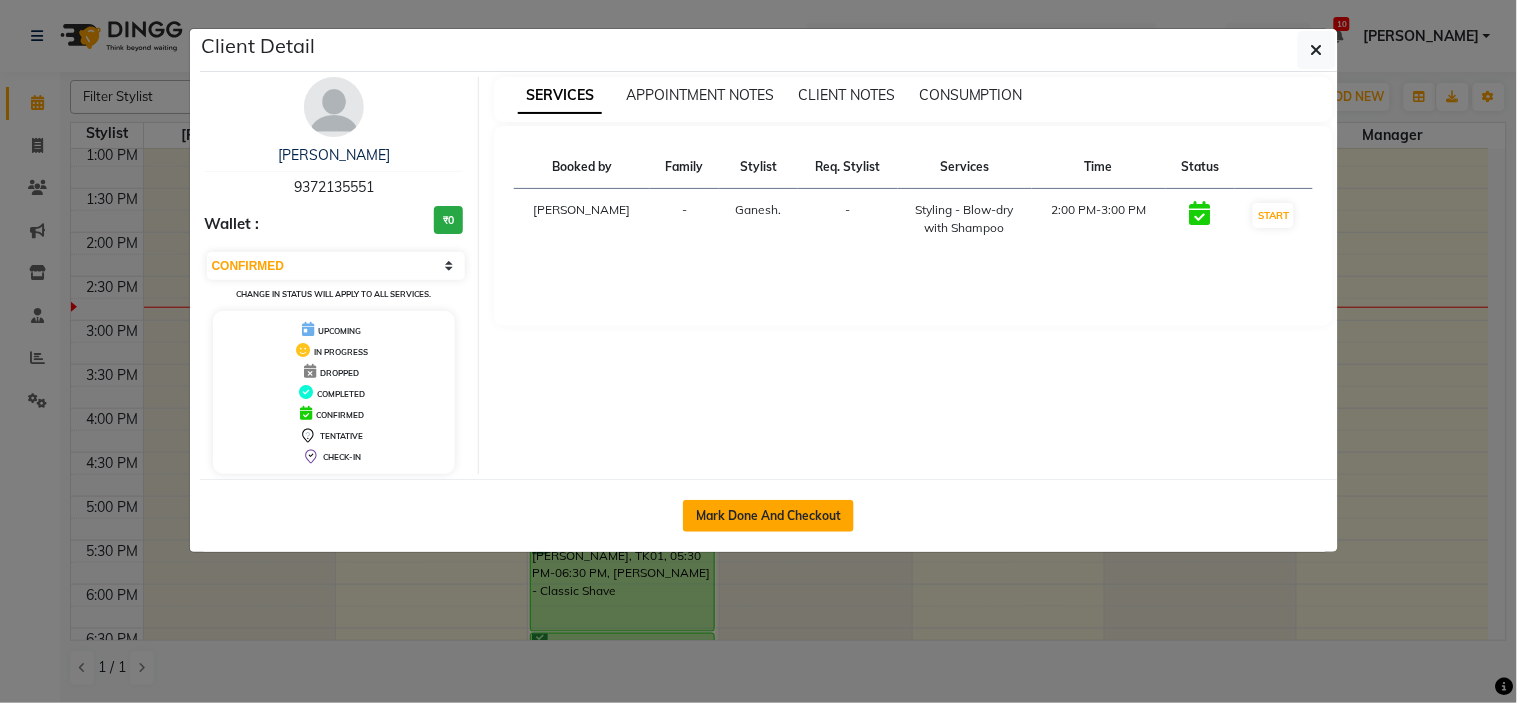 click on "Mark Done And Checkout" 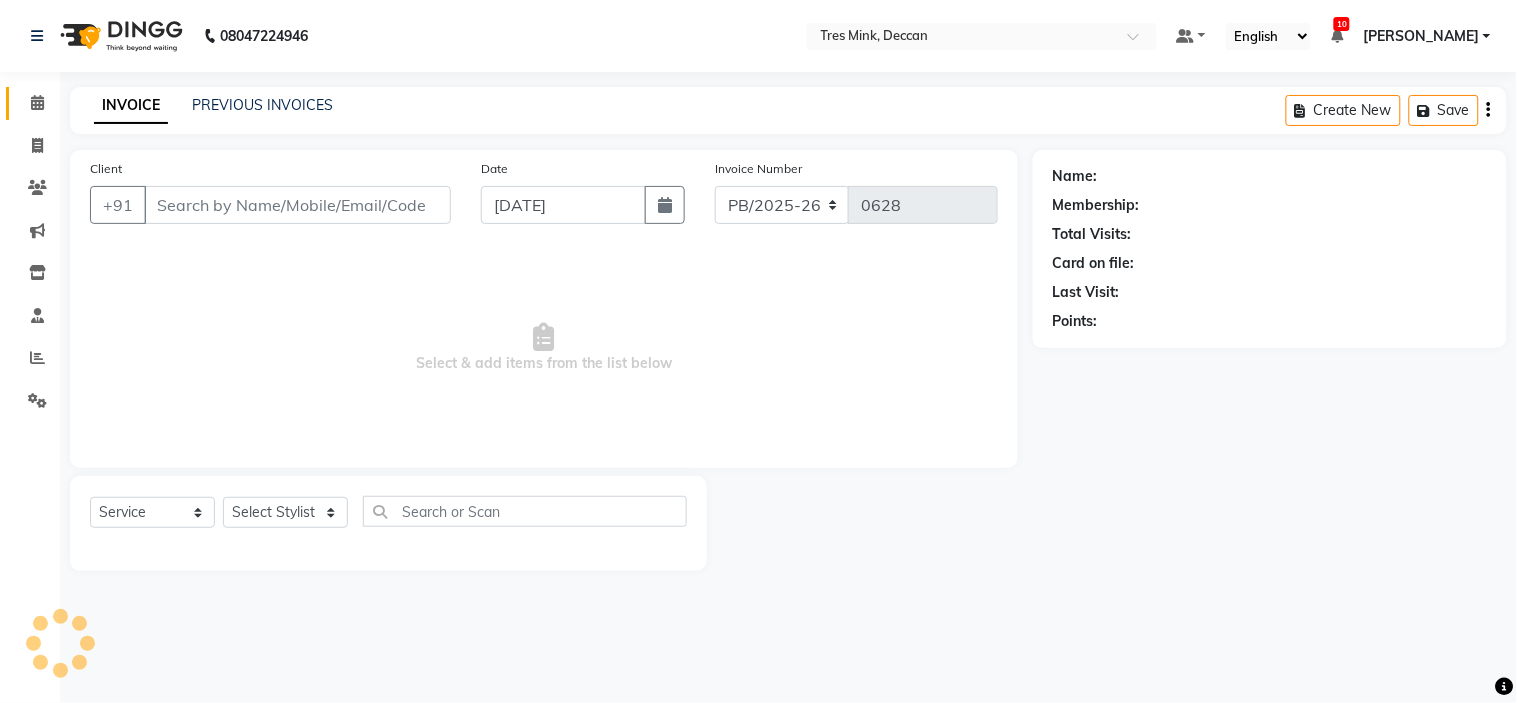 type on "9372135551" 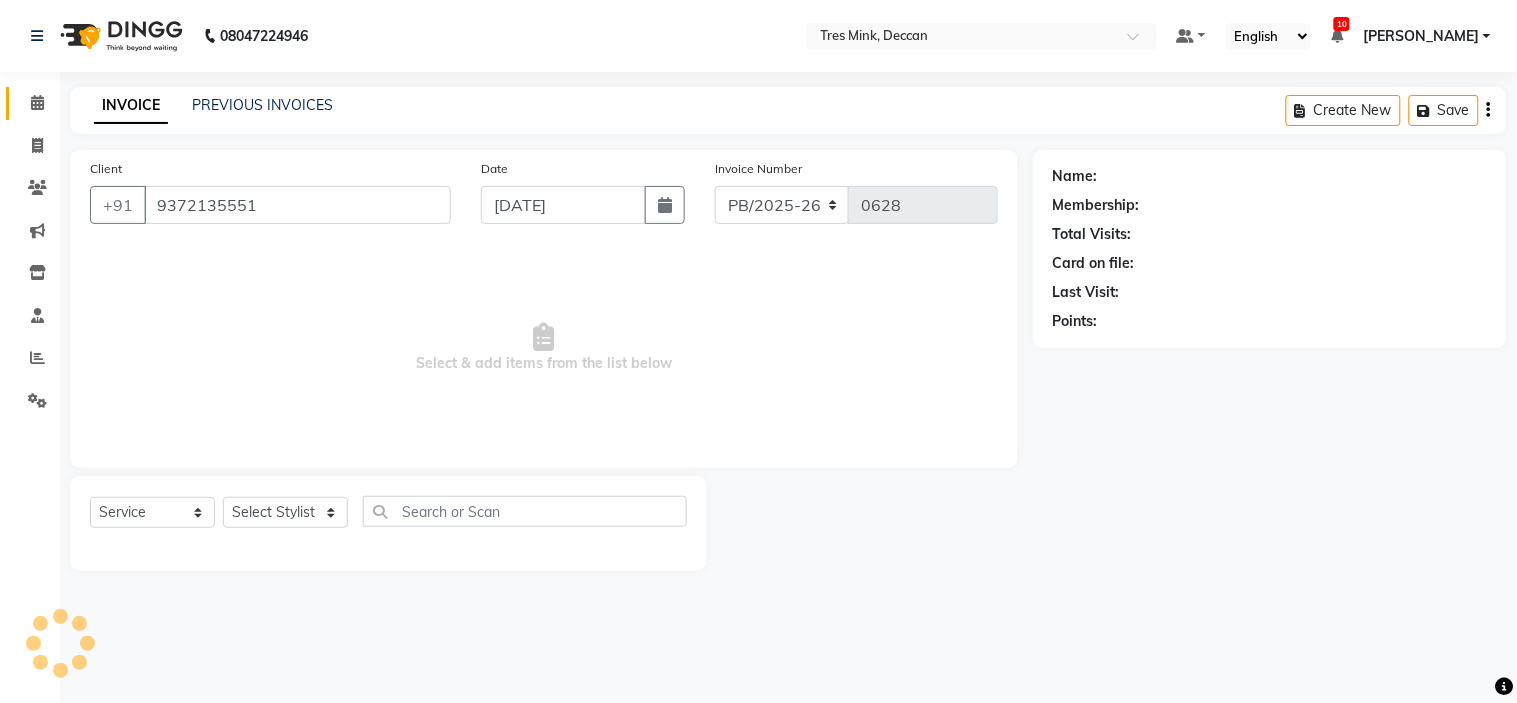 select on "59501" 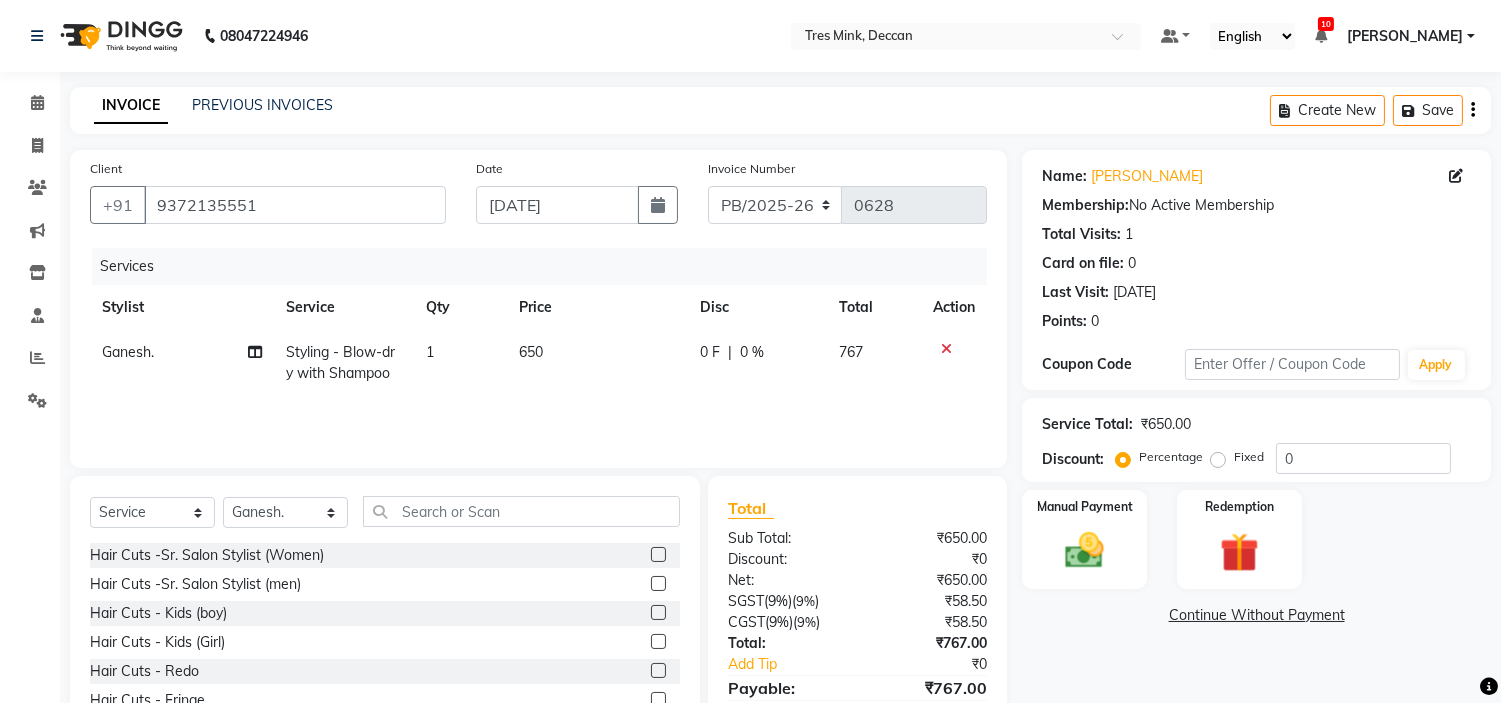 click on "650" 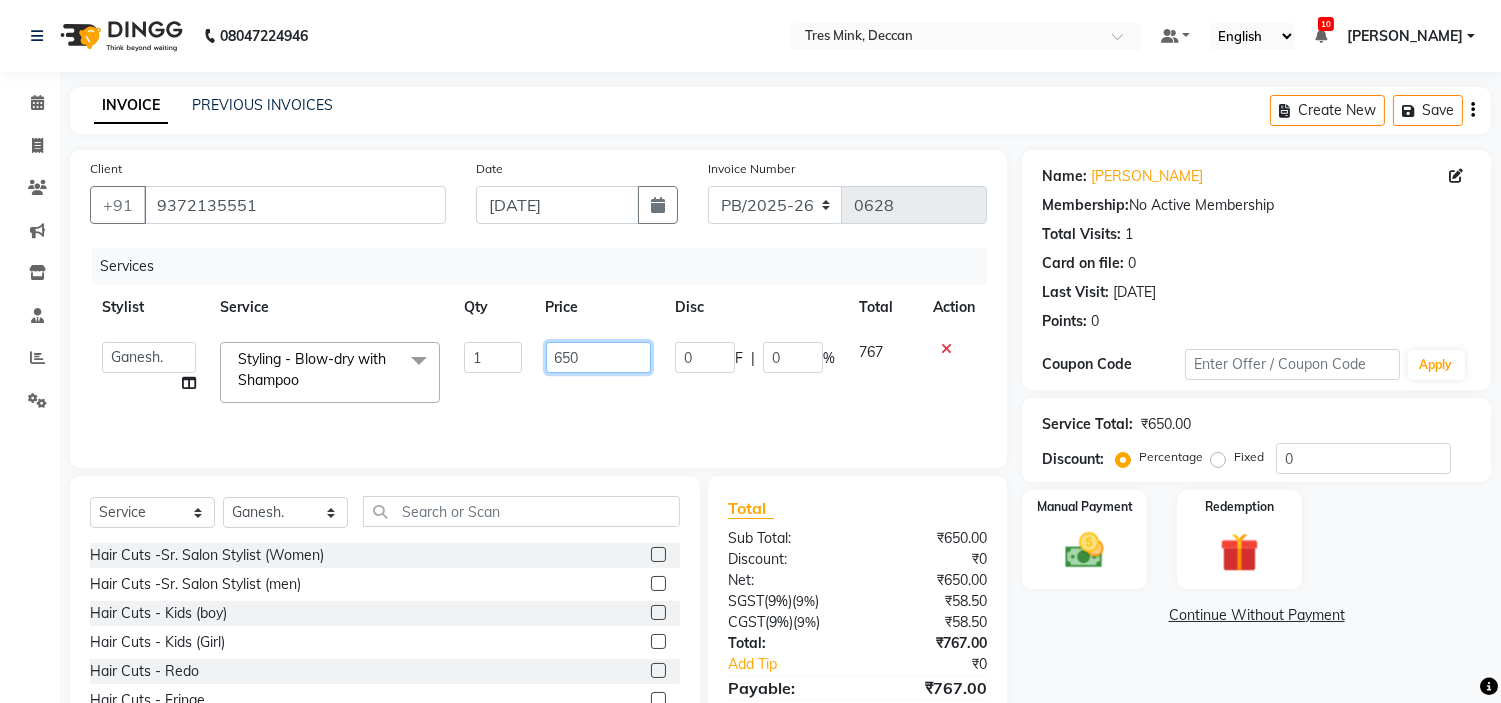 drag, startPoint x: 567, startPoint y: 354, endPoint x: 512, endPoint y: 363, distance: 55.7315 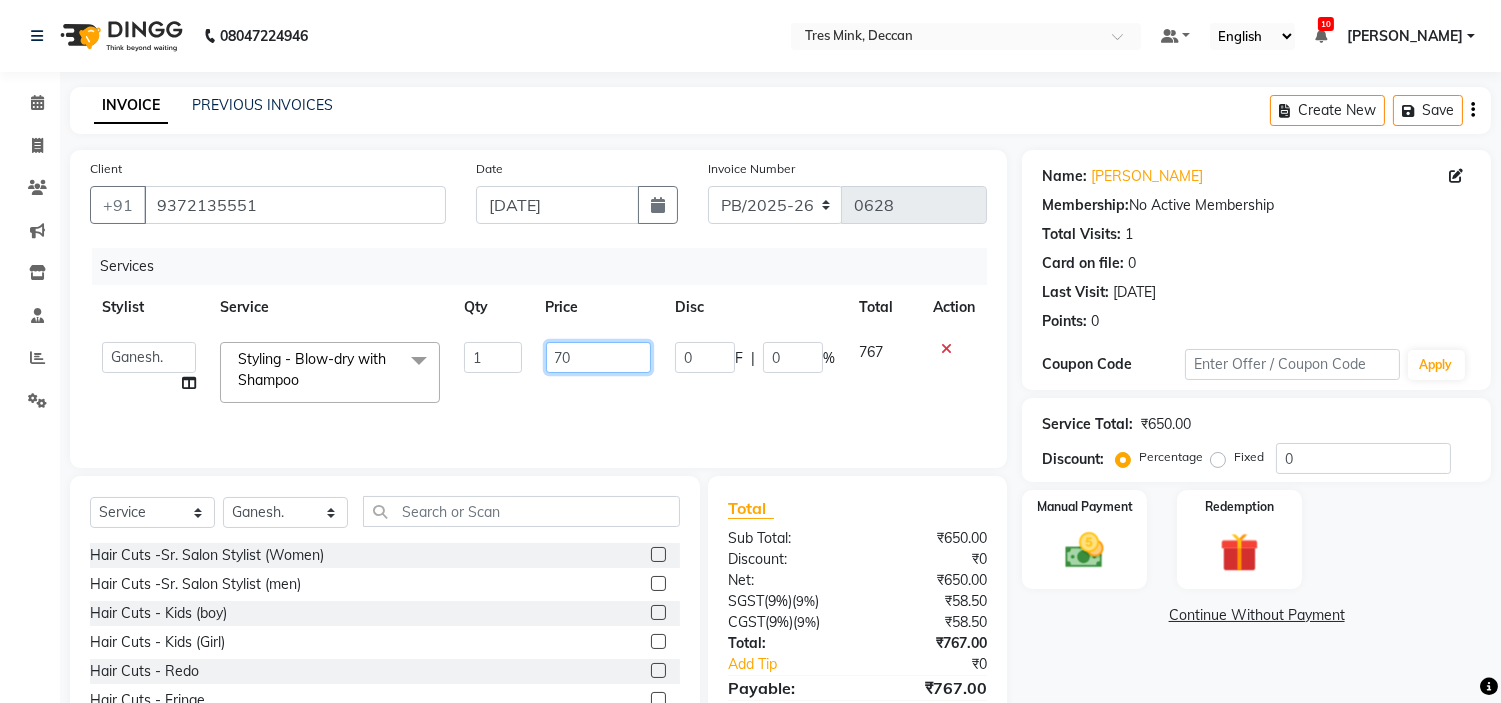 type on "750" 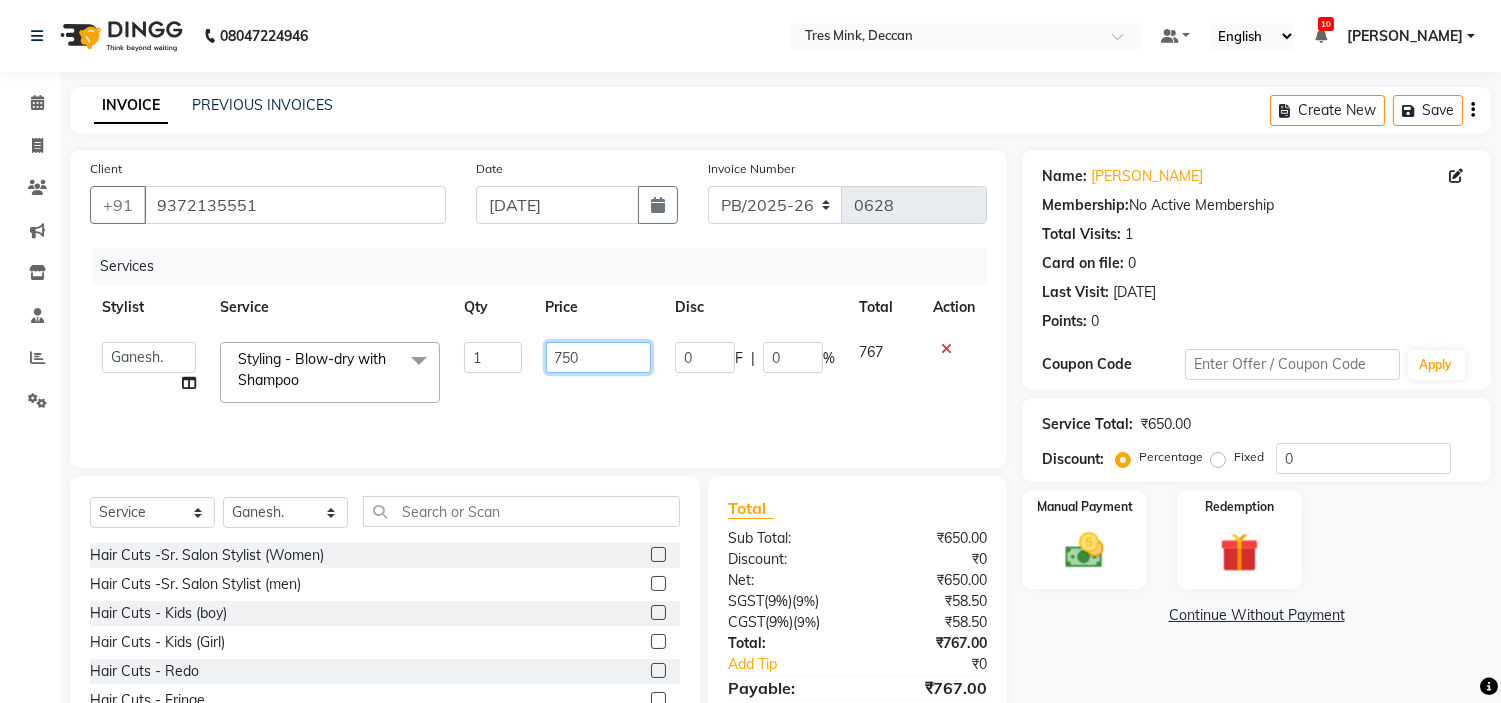 scroll, scrollTop: 97, scrollLeft: 0, axis: vertical 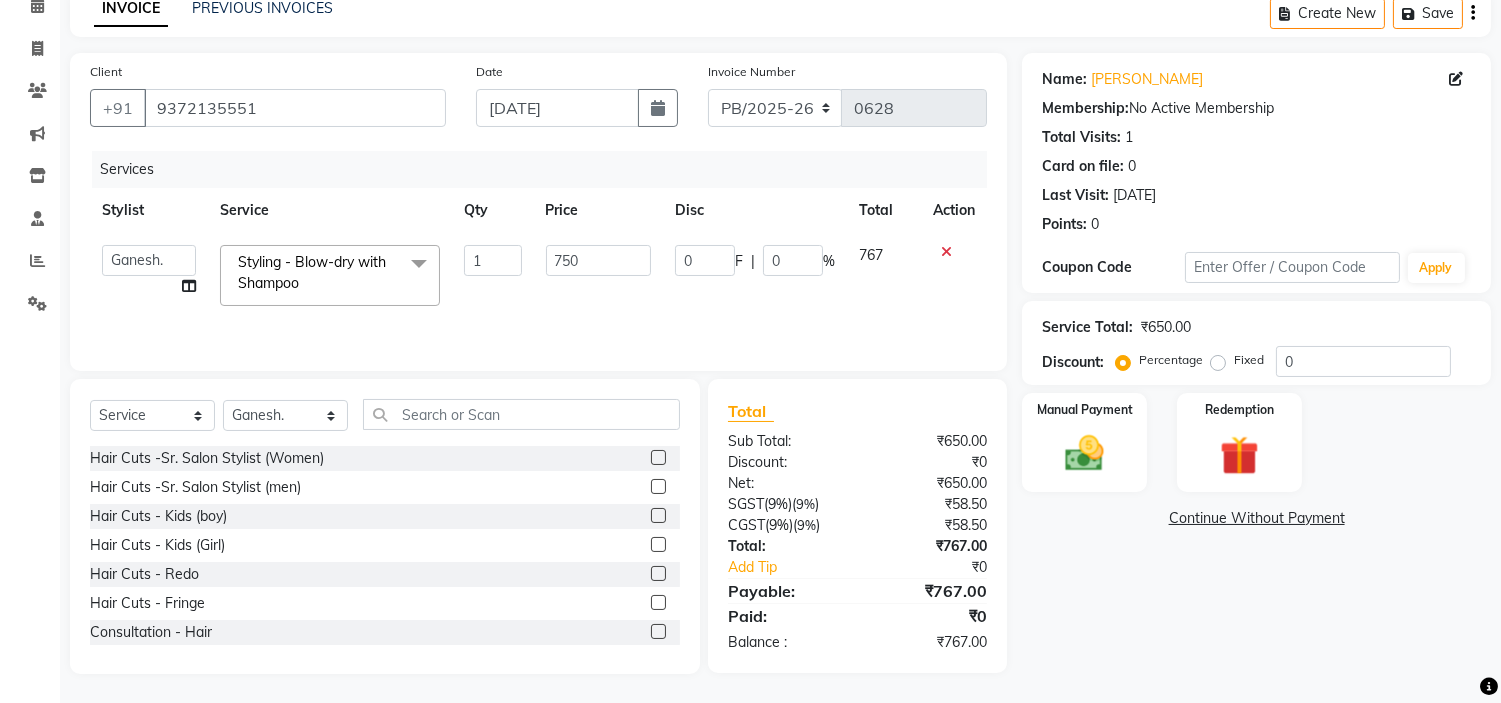 click on "Name: [PERSON_NAME]  Membership:  No Active Membership  Total Visits:  1 Card on file:  0 Last Visit:   [DATE] Points:   0  Coupon Code Apply Service Total:  ₹650.00  Discount:  Percentage   Fixed  0 Manual Payment Redemption  Continue Without Payment" 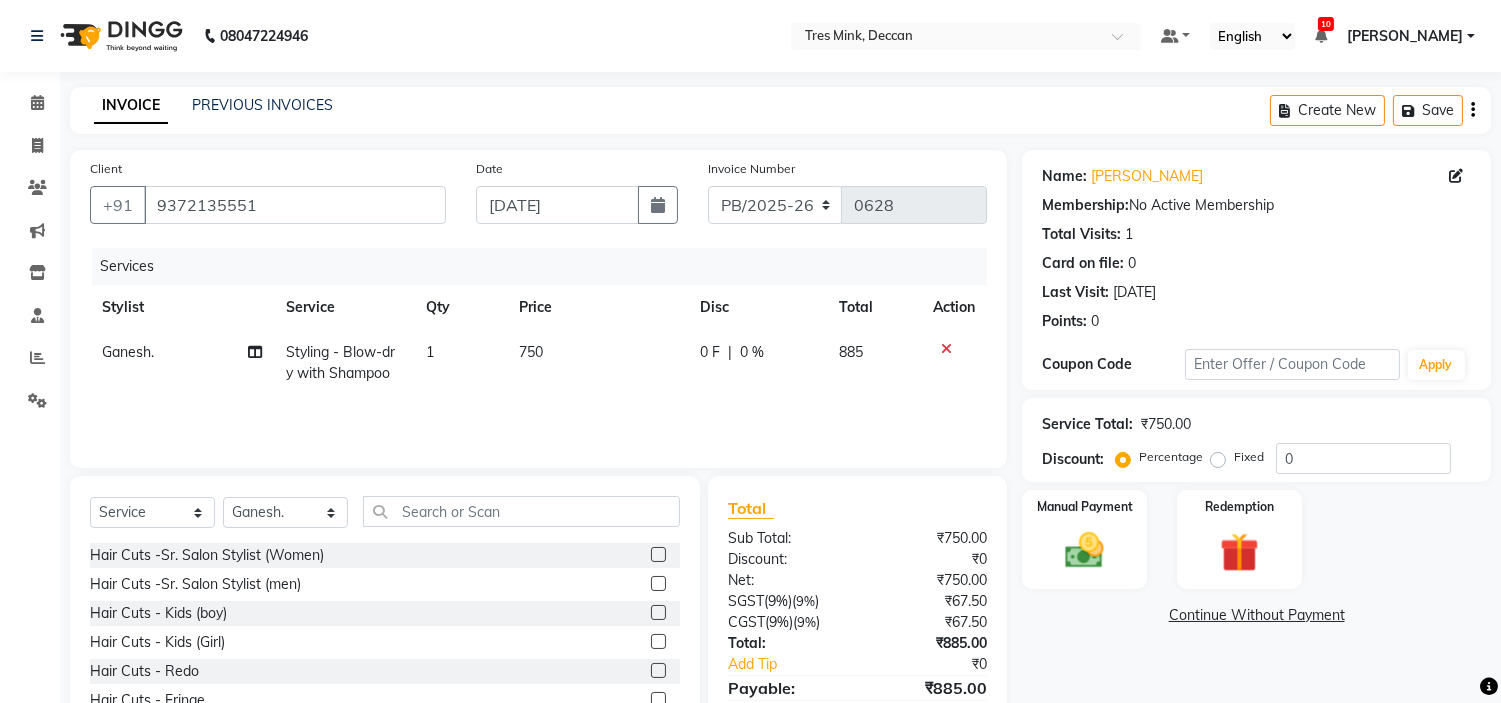 scroll, scrollTop: 97, scrollLeft: 0, axis: vertical 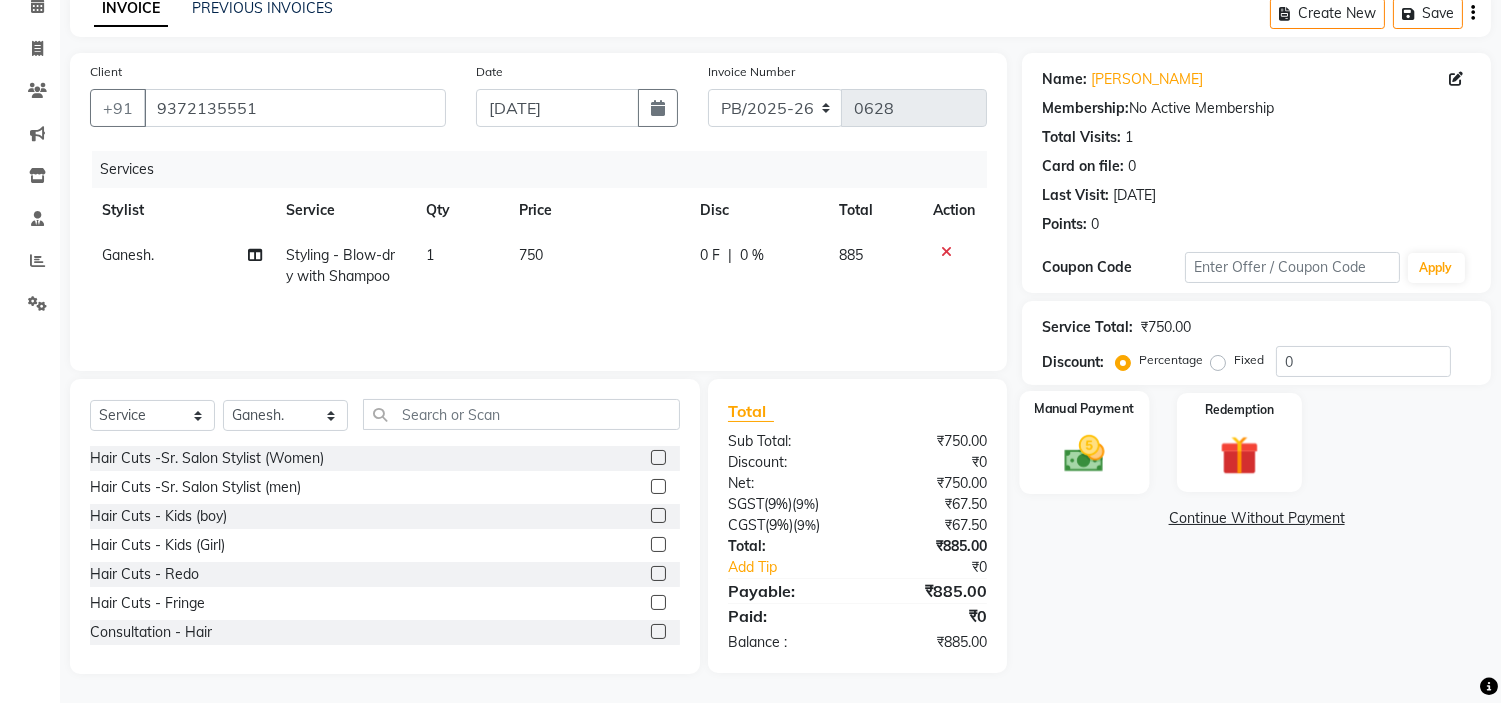 click on "Manual Payment" 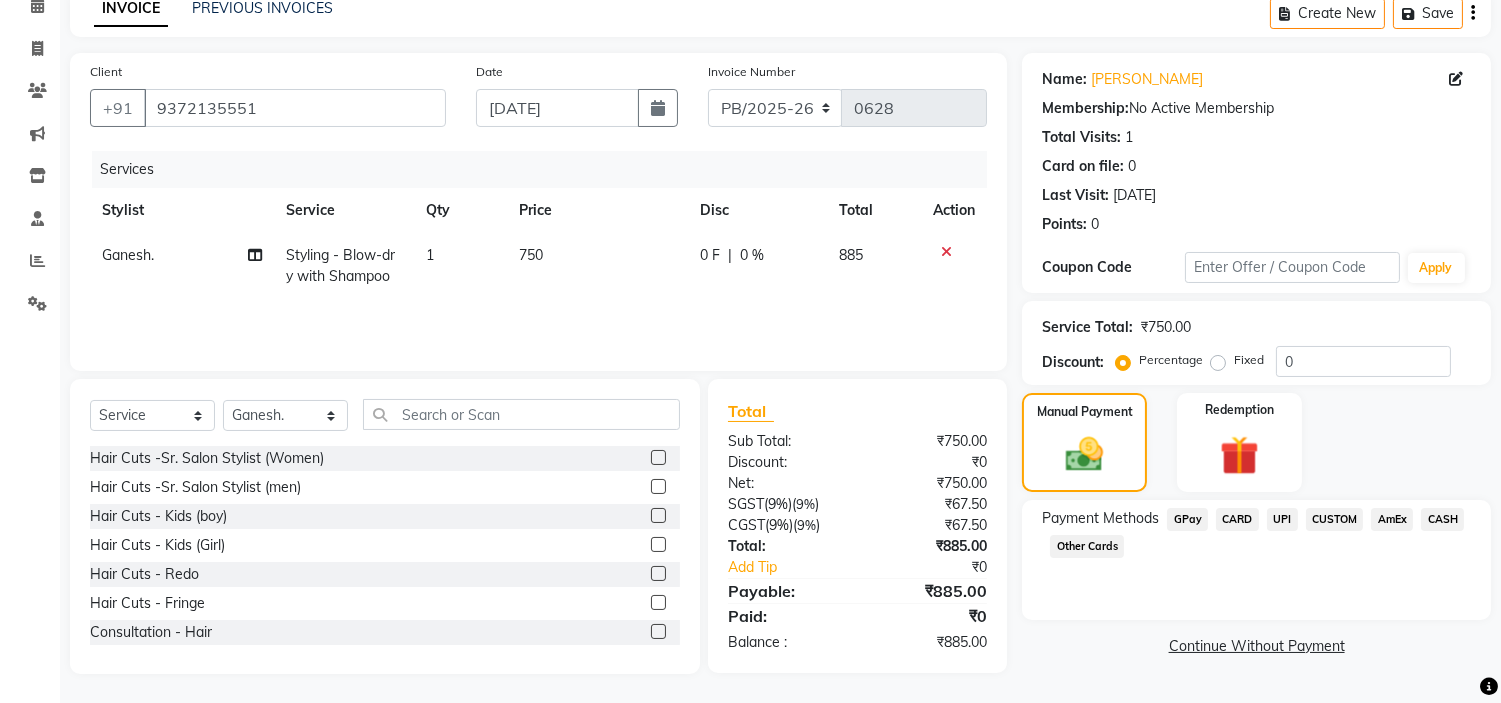 click on "UPI" 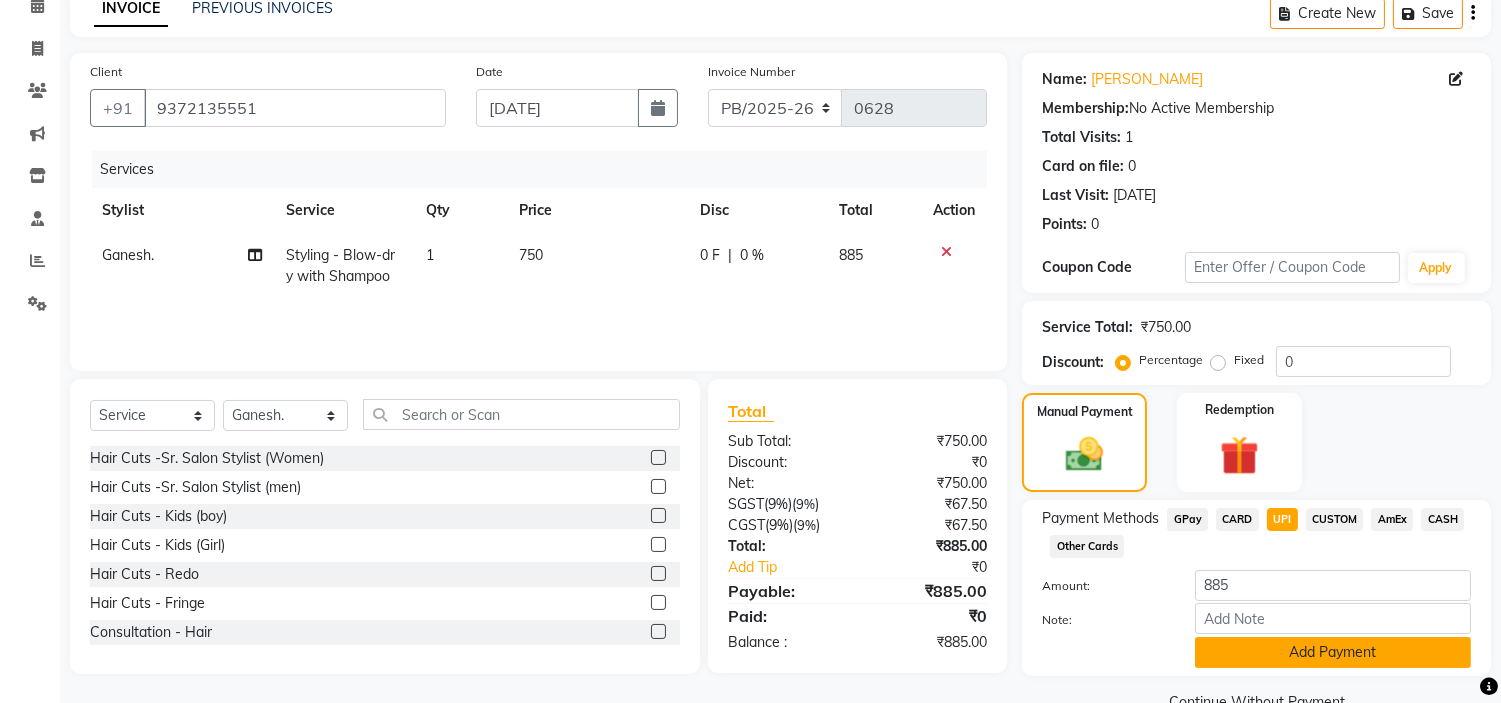 click on "Add Payment" 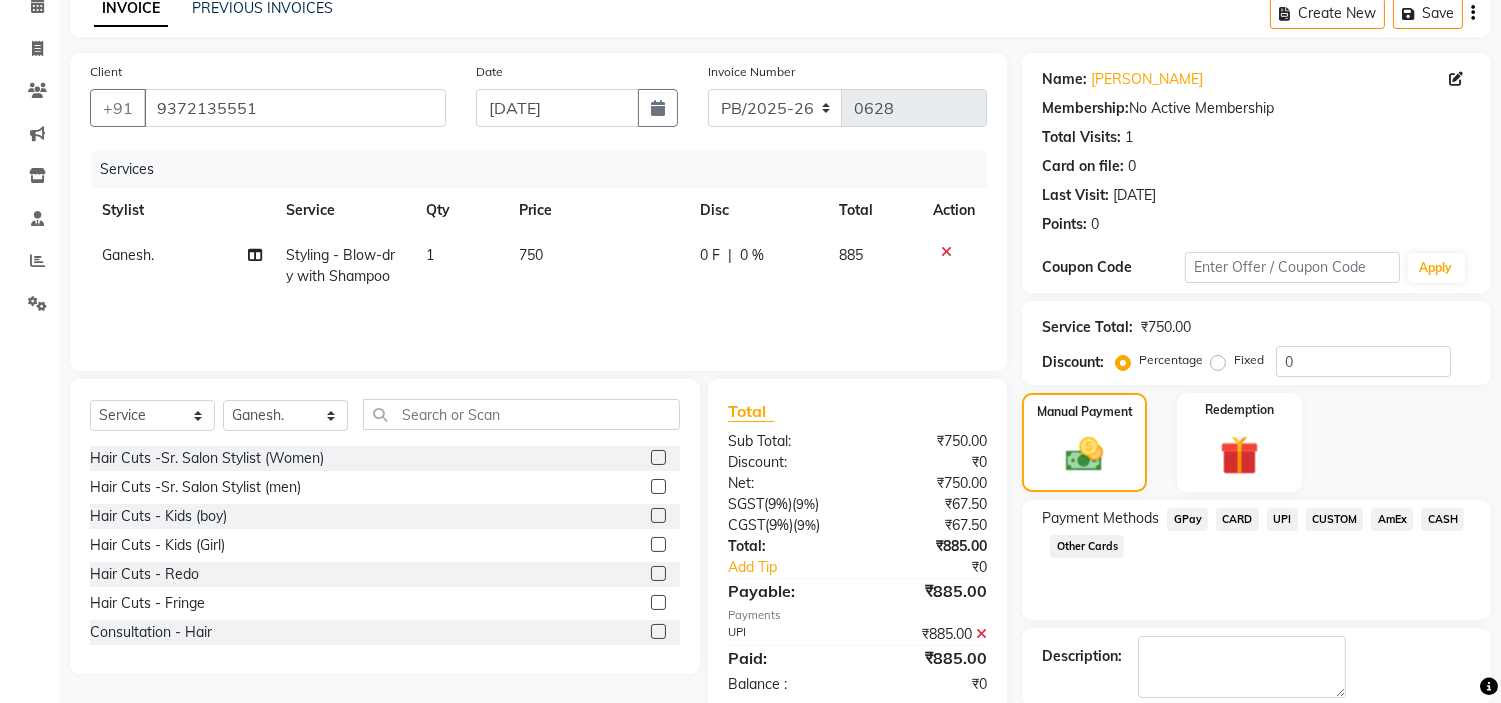 scroll, scrollTop: 196, scrollLeft: 0, axis: vertical 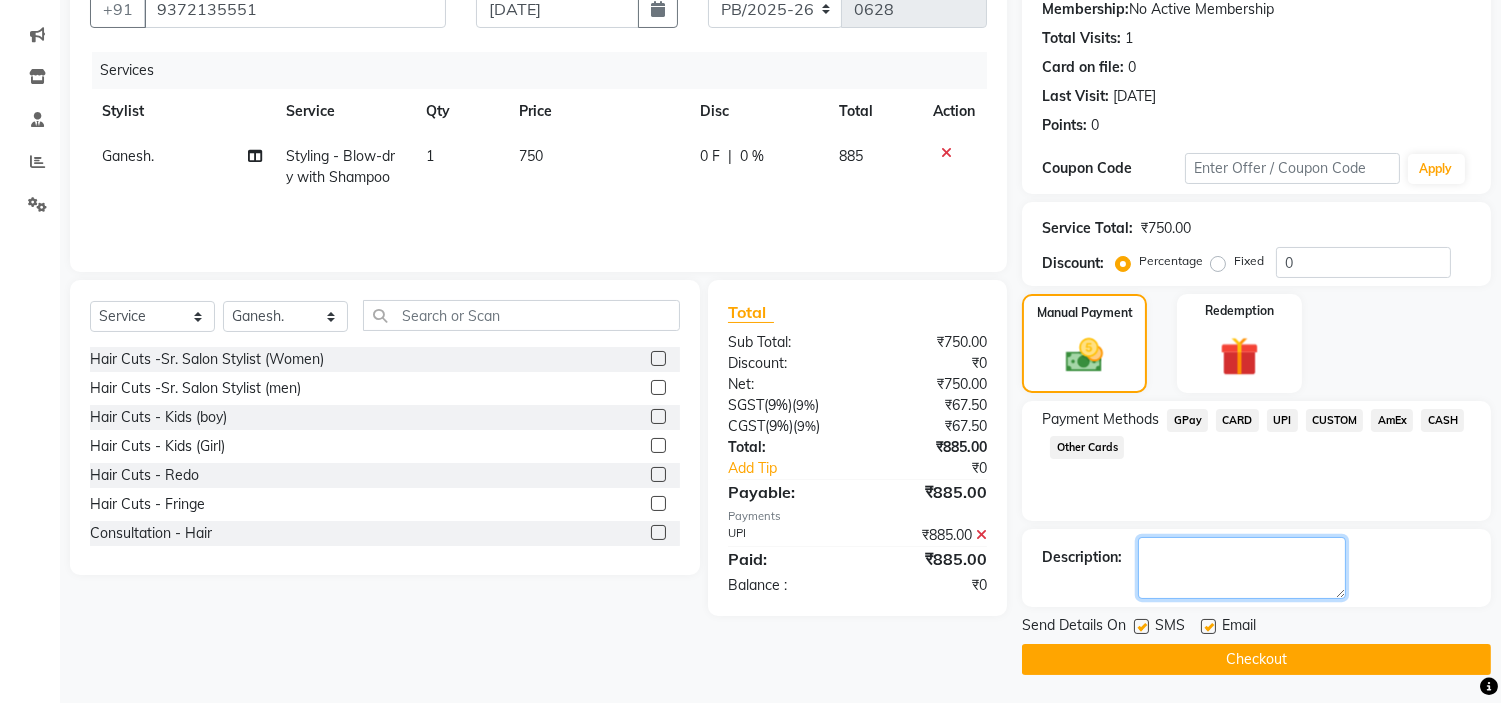 click 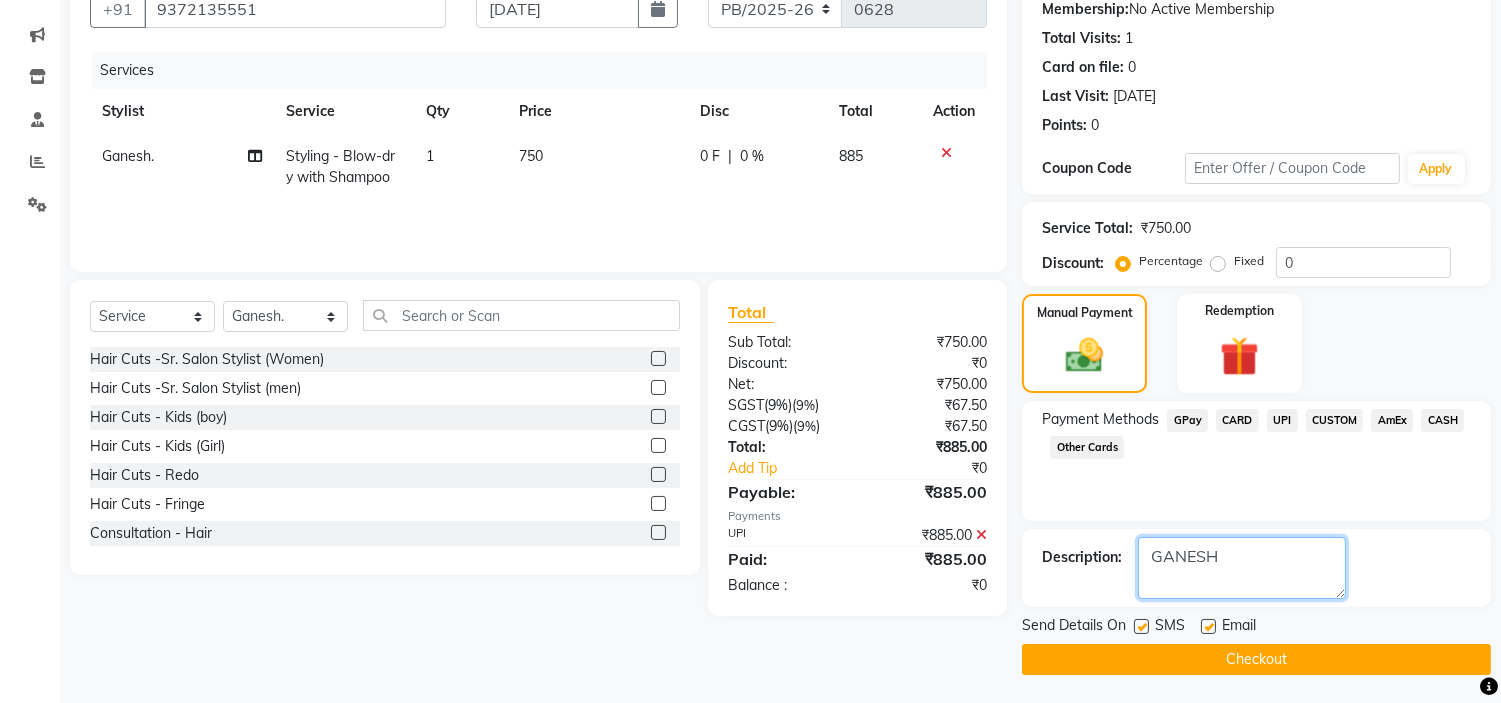 type on "GANESH" 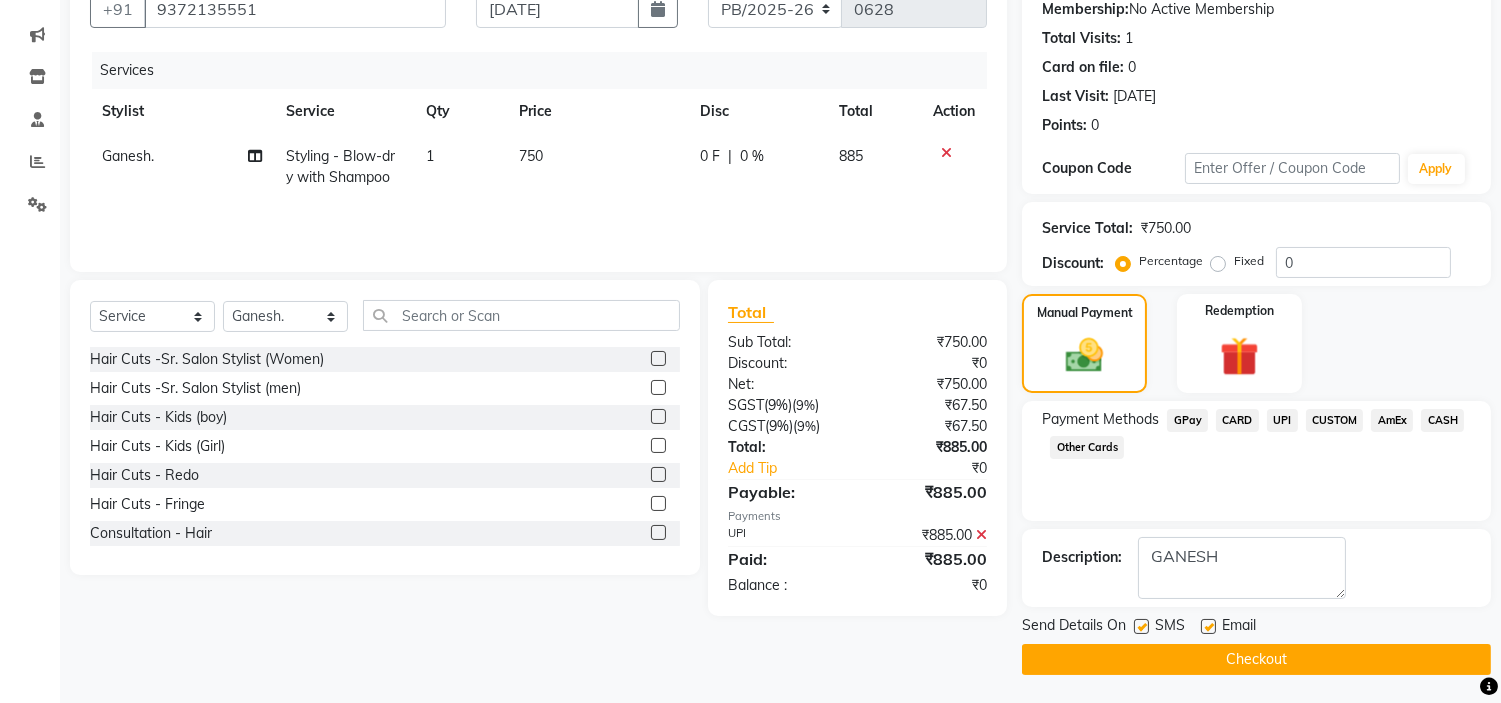 click on "Checkout" 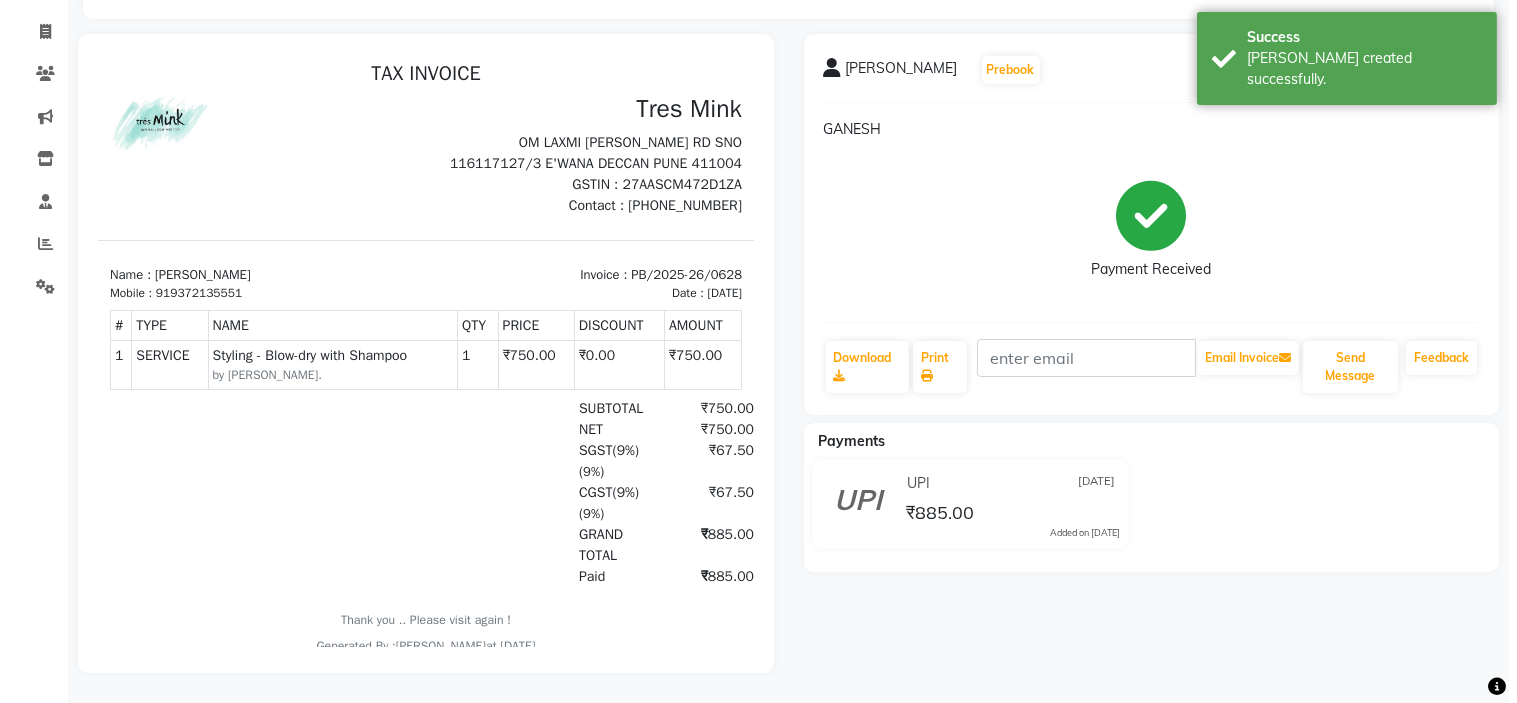 scroll, scrollTop: 0, scrollLeft: 0, axis: both 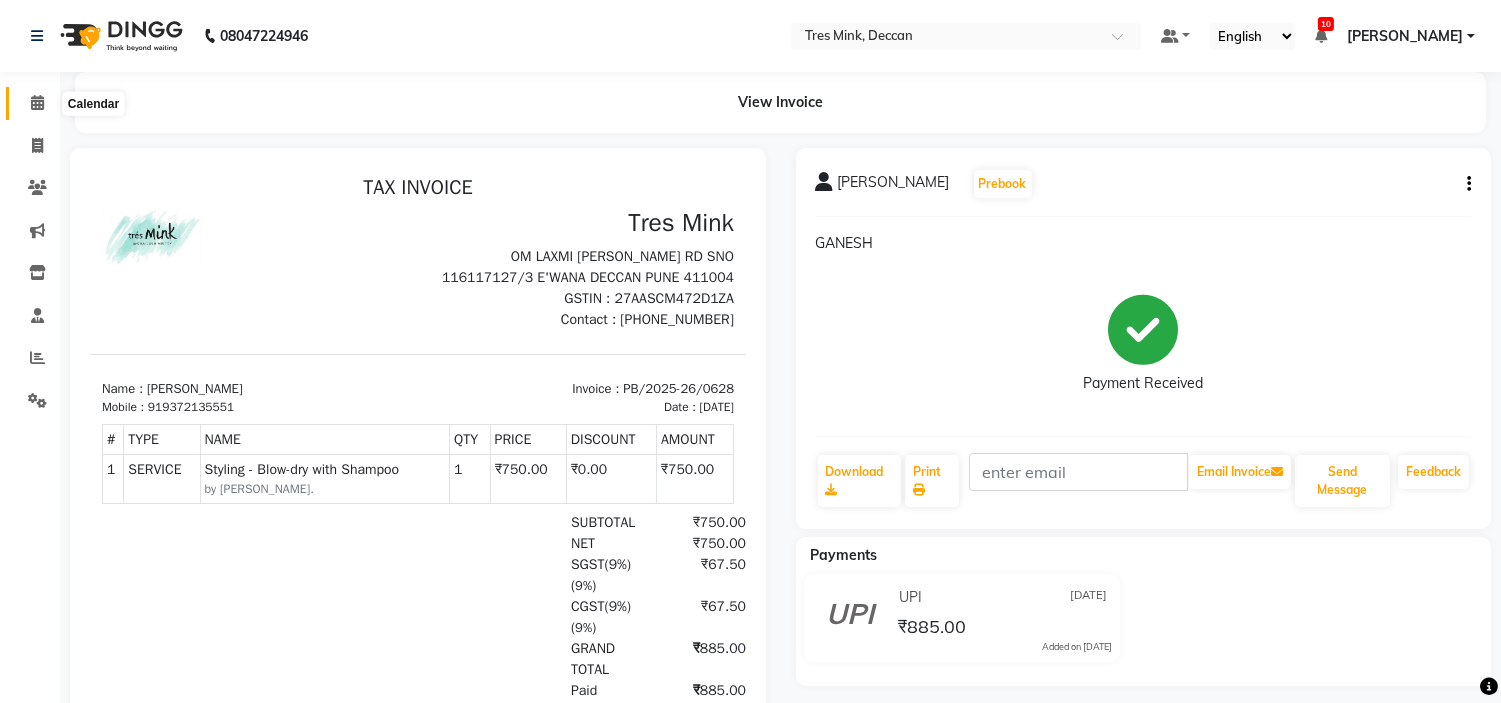 click 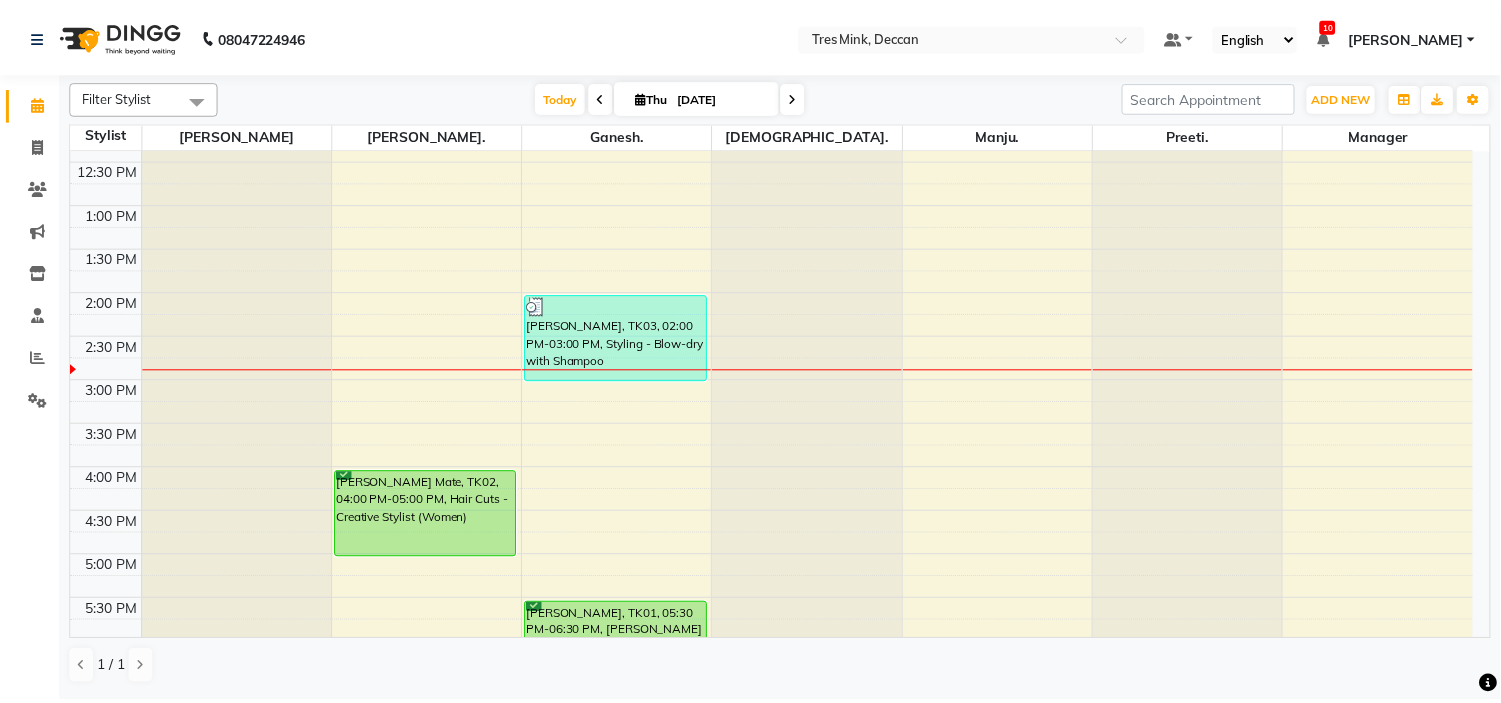 scroll, scrollTop: 444, scrollLeft: 0, axis: vertical 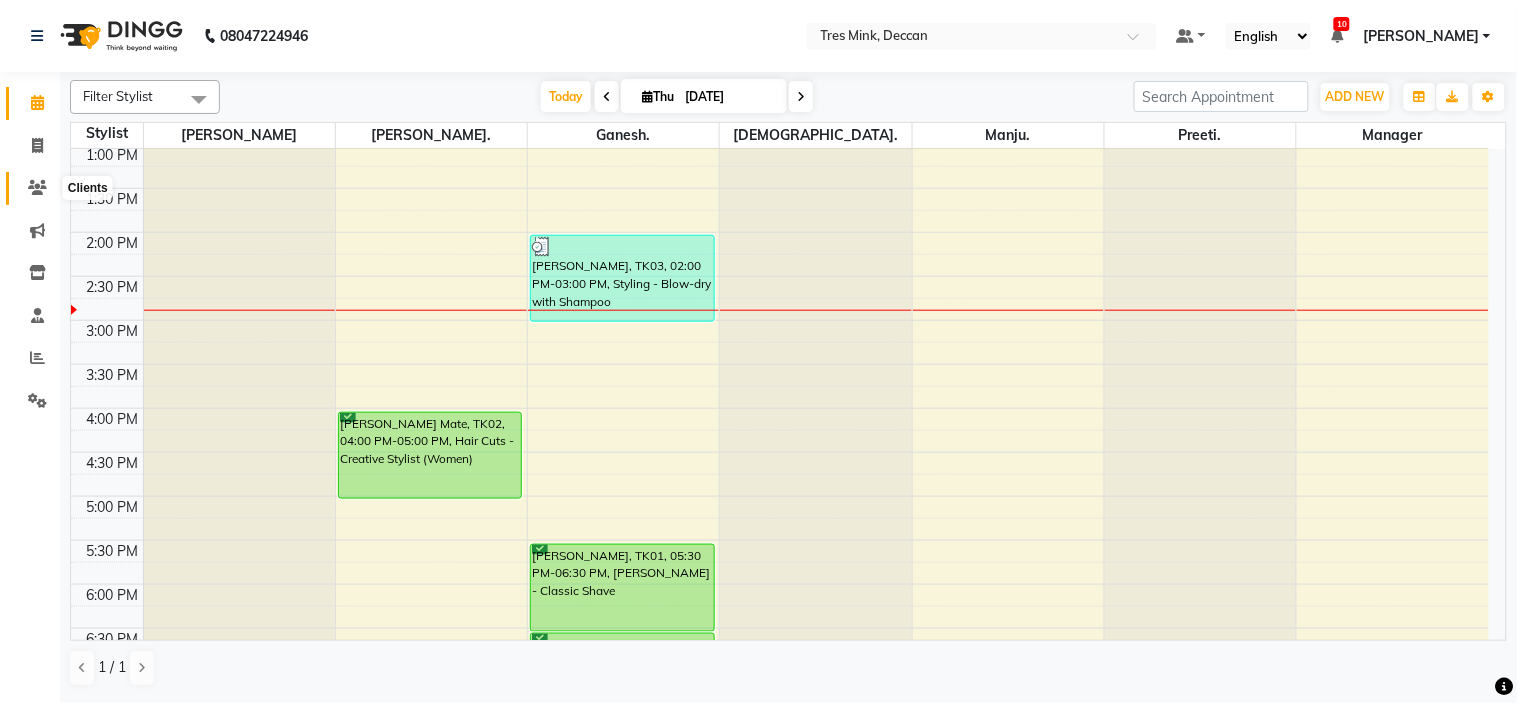 click 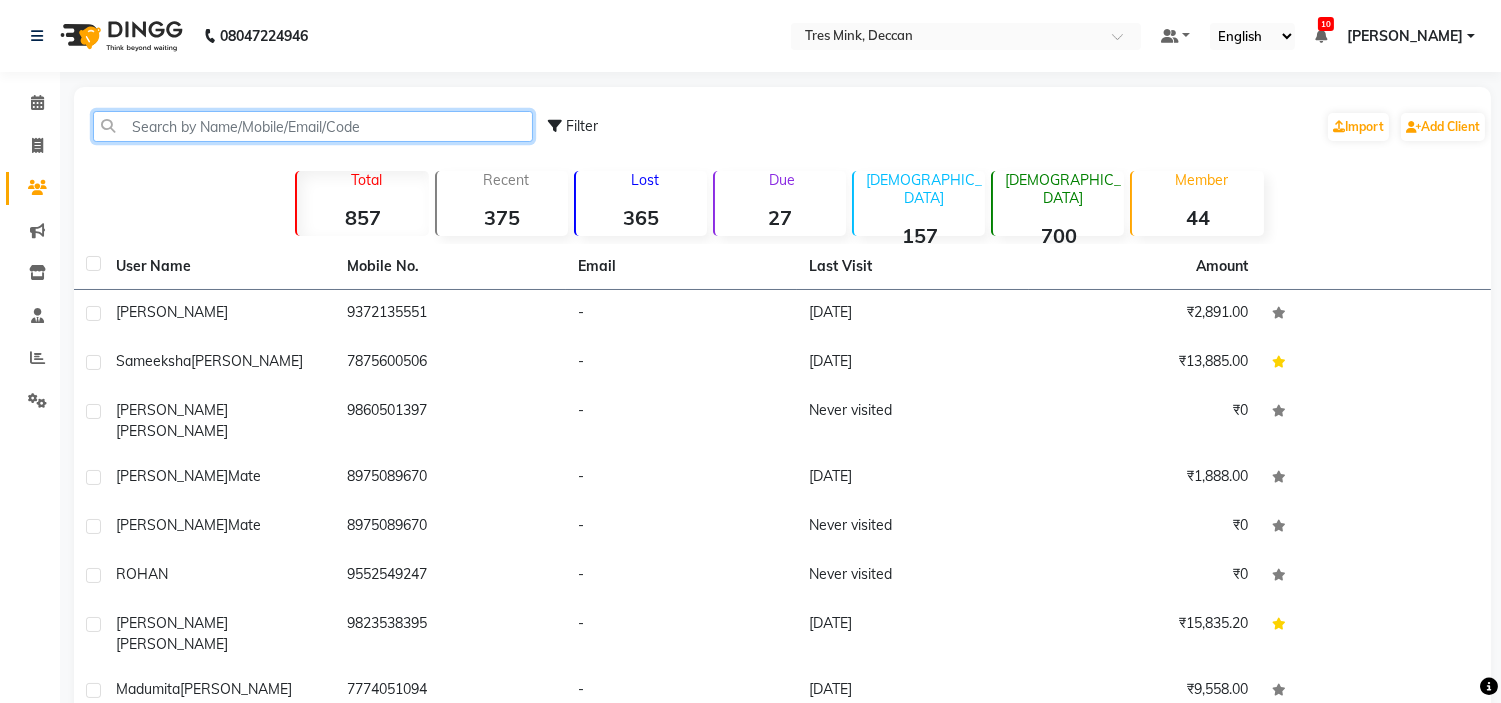 click 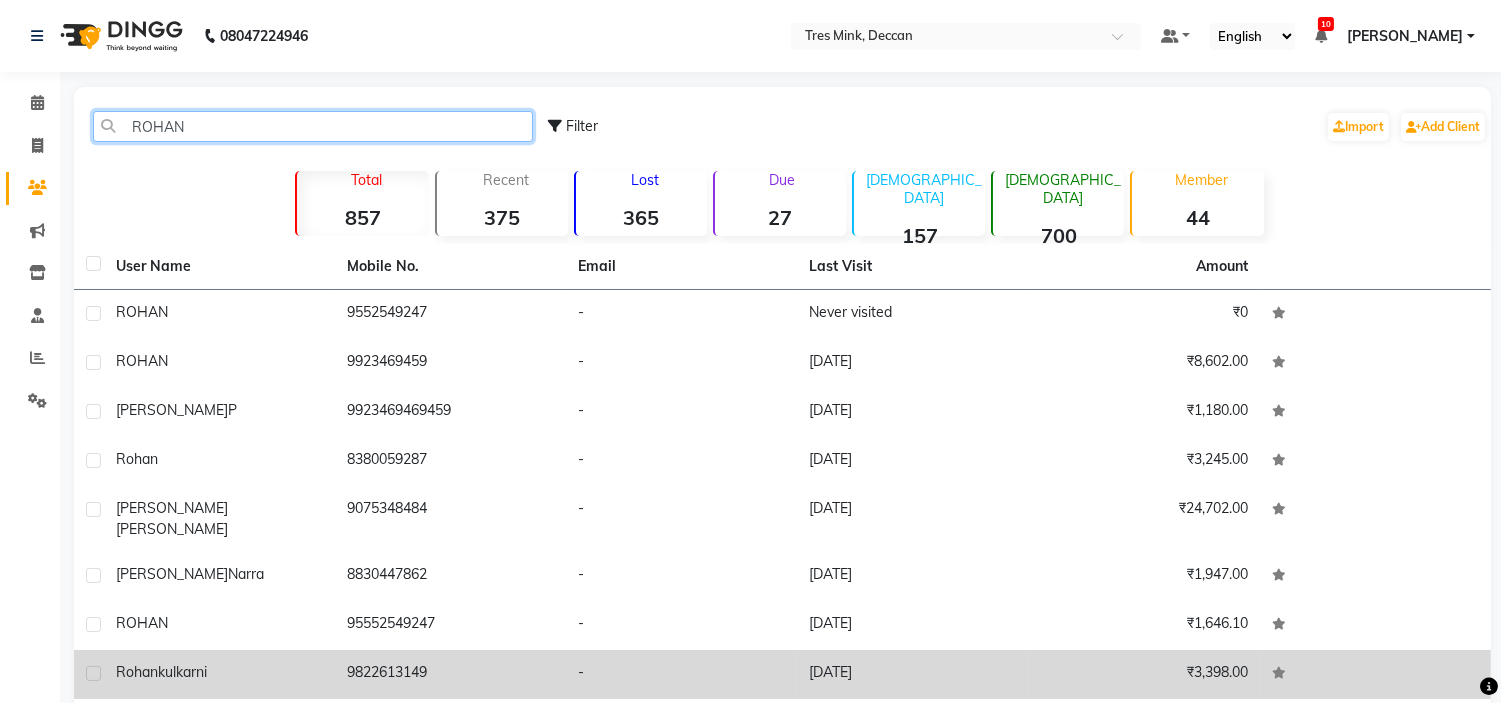 scroll, scrollTop: 162, scrollLeft: 0, axis: vertical 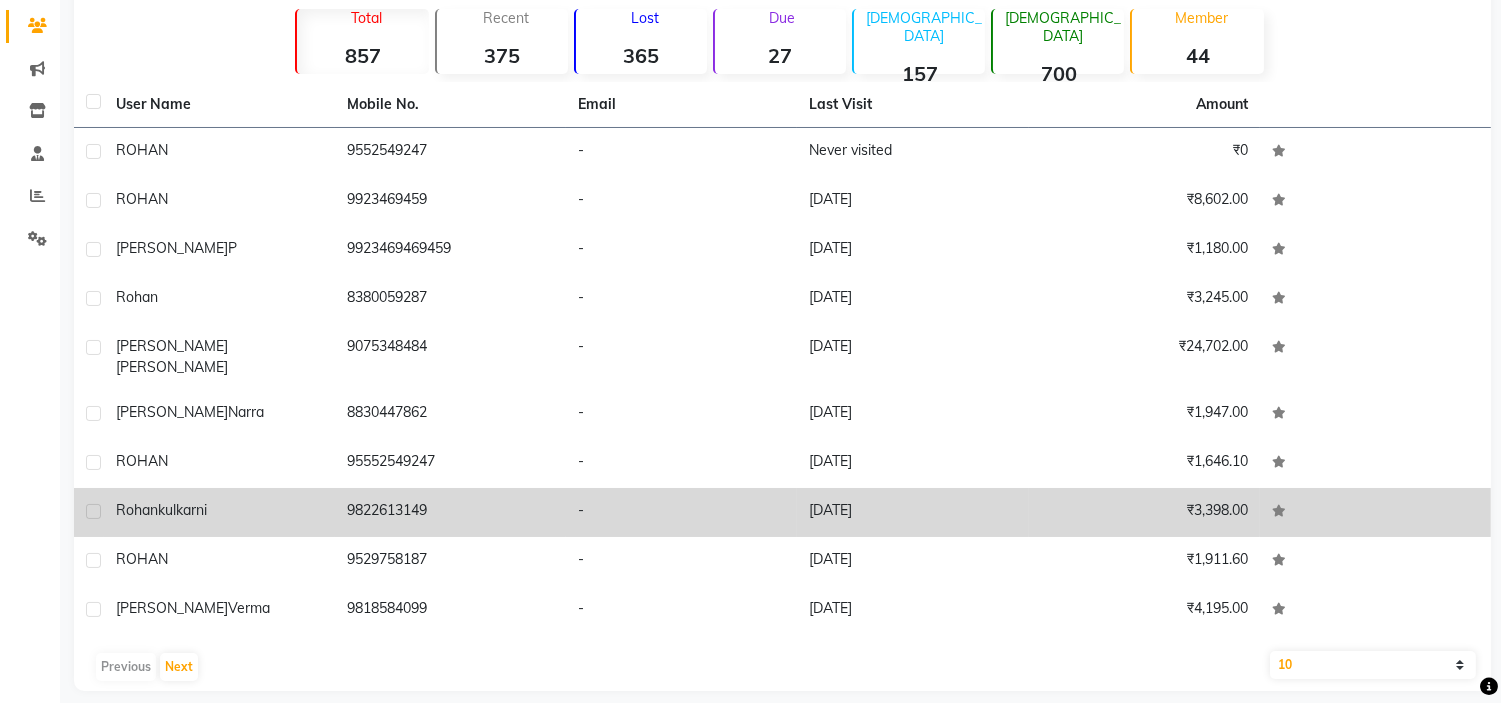 type on "ROHAN" 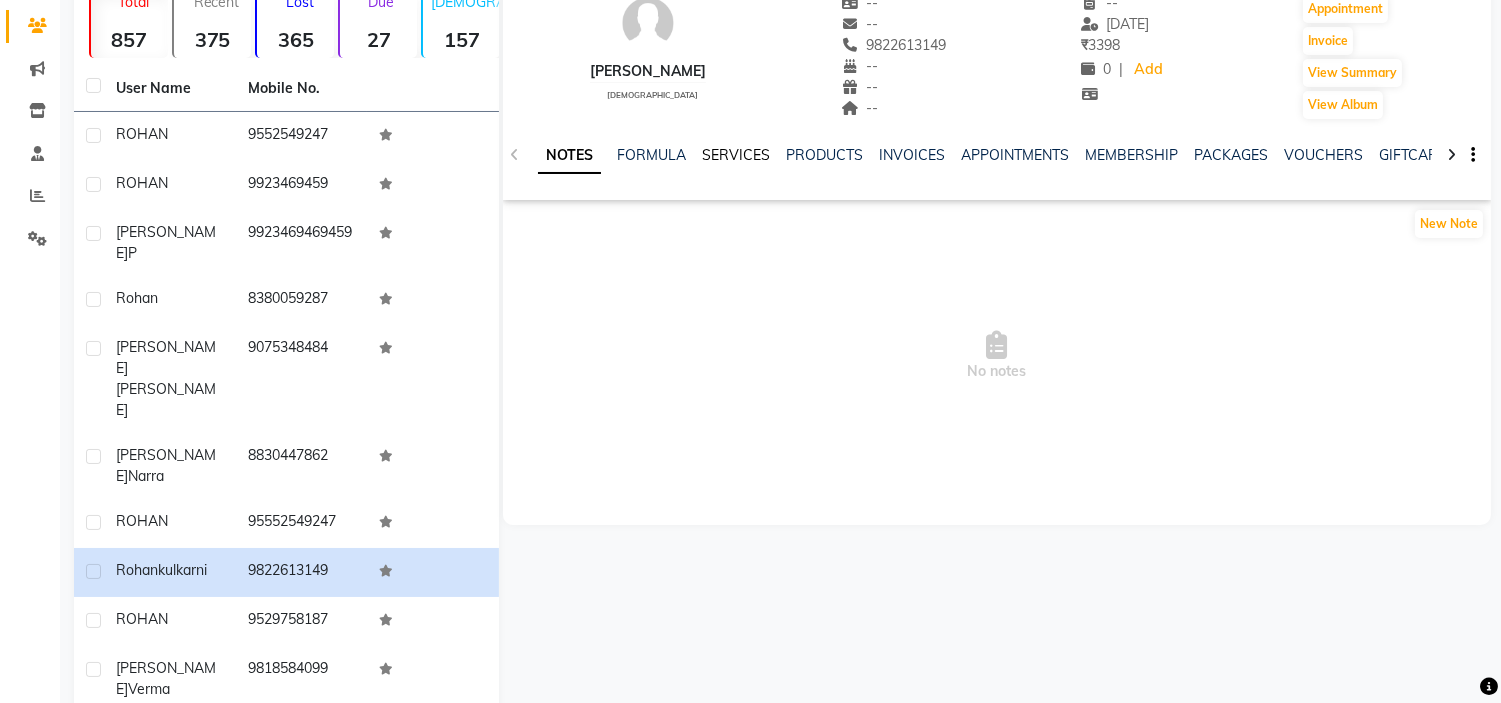 click on "SERVICES" 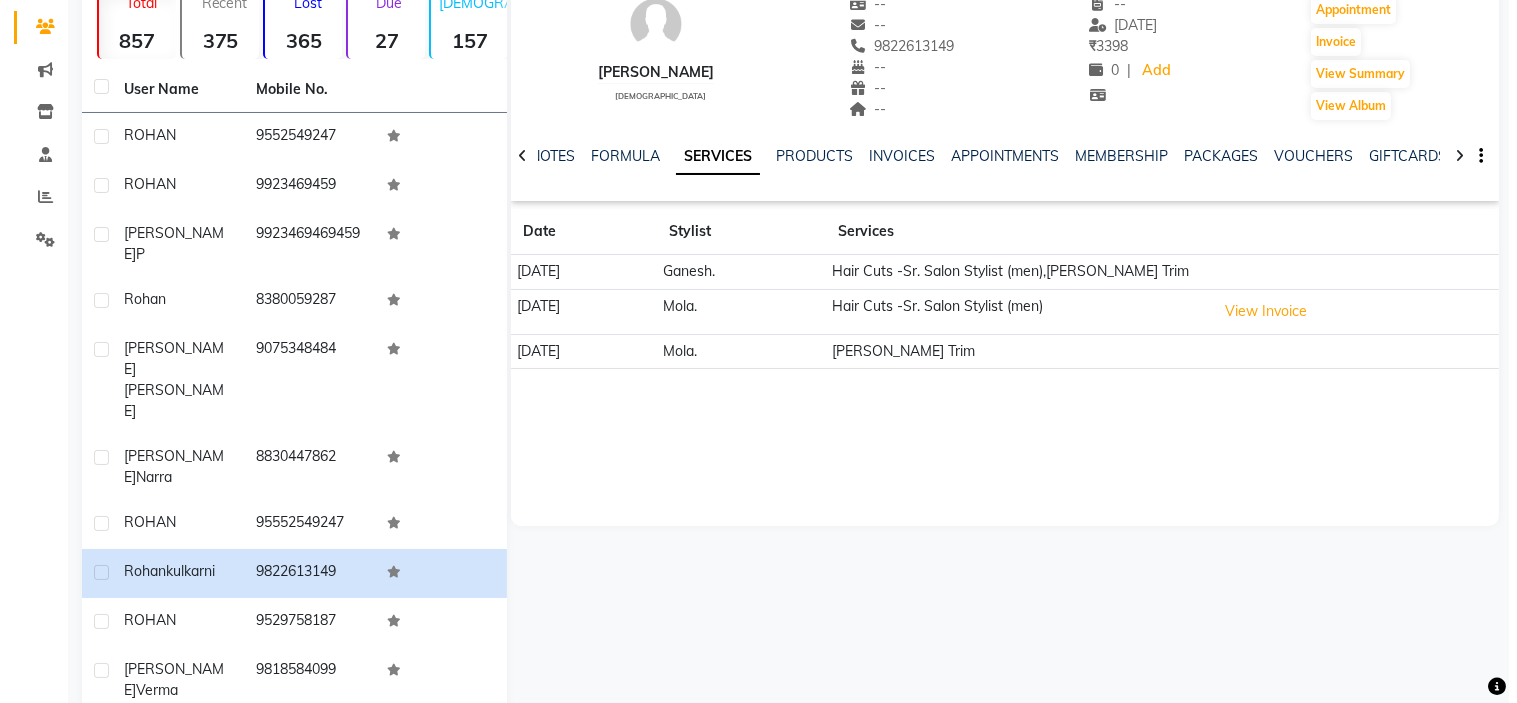 scroll, scrollTop: 0, scrollLeft: 0, axis: both 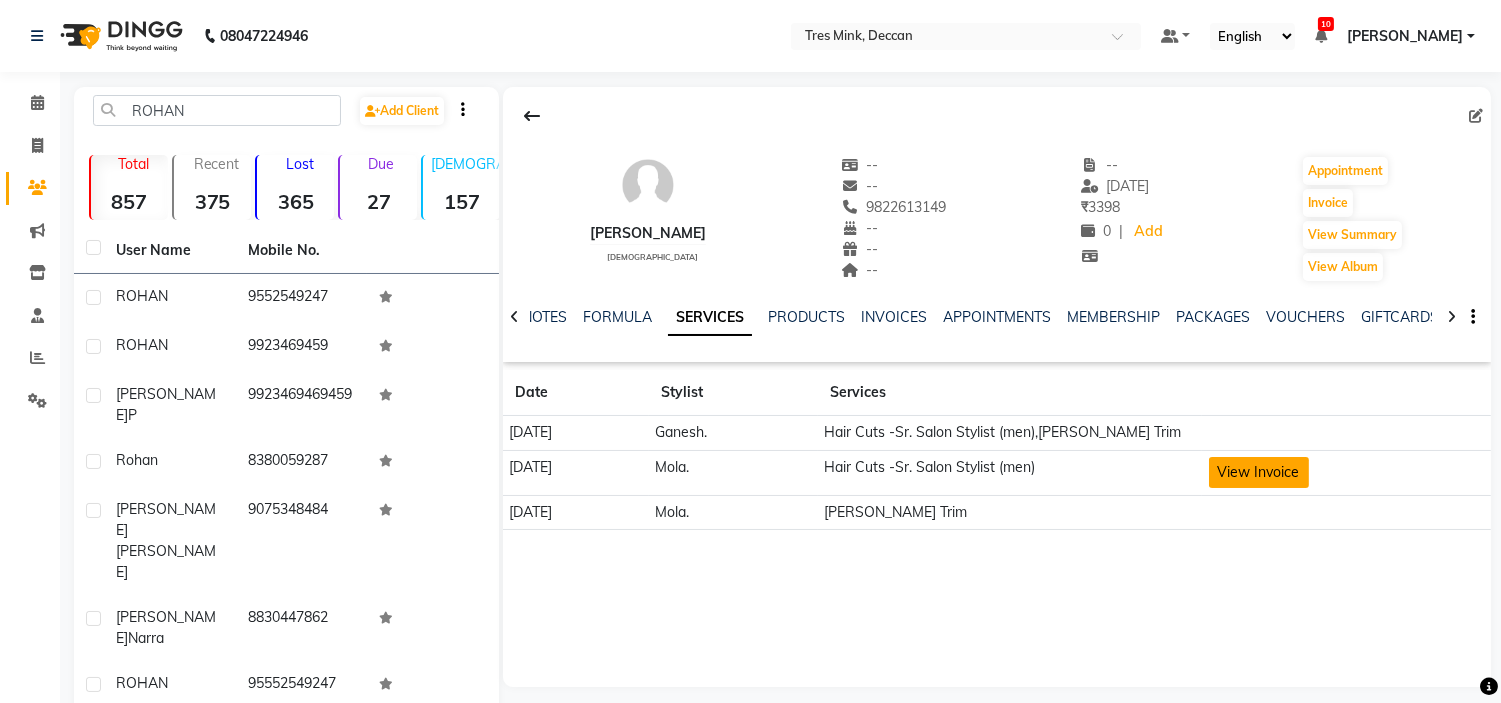 click on "View Invoice" 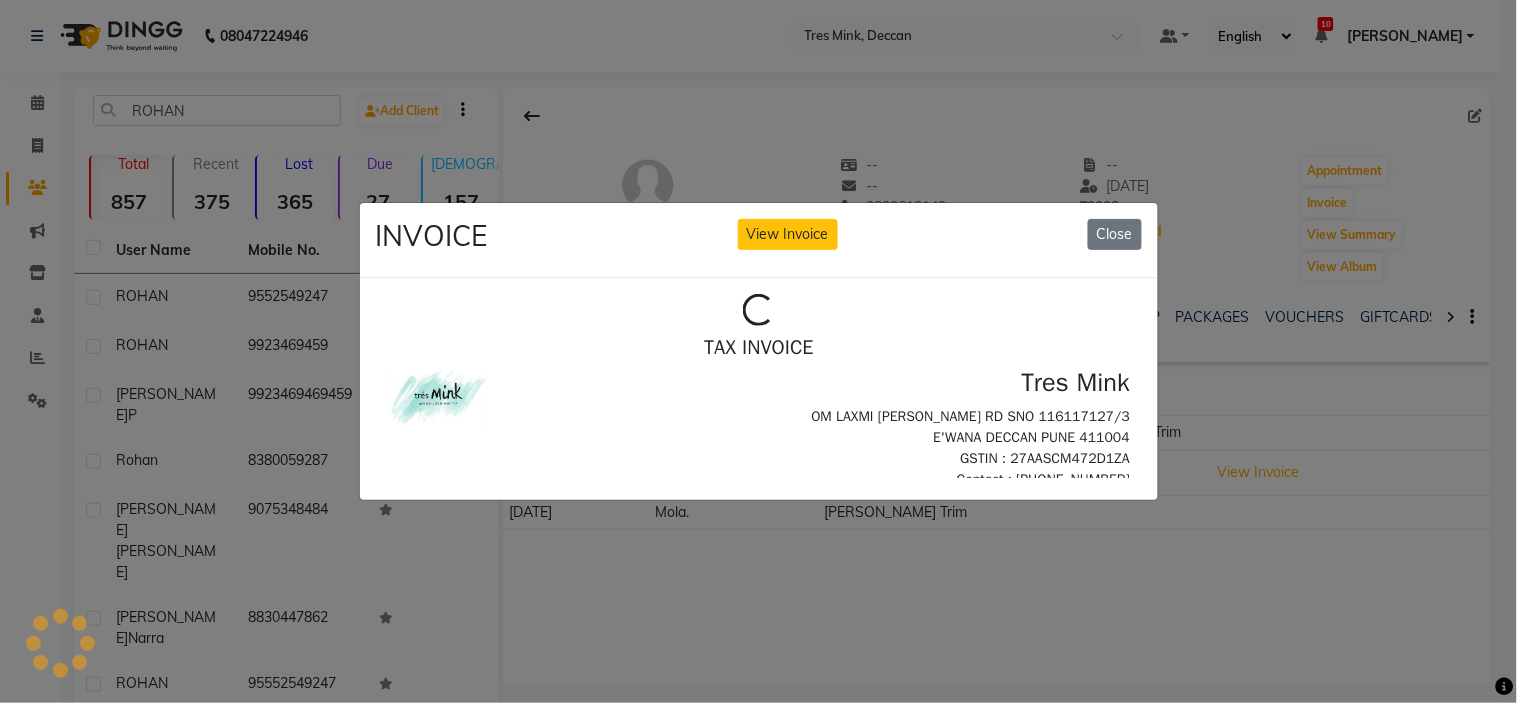scroll, scrollTop: 0, scrollLeft: 0, axis: both 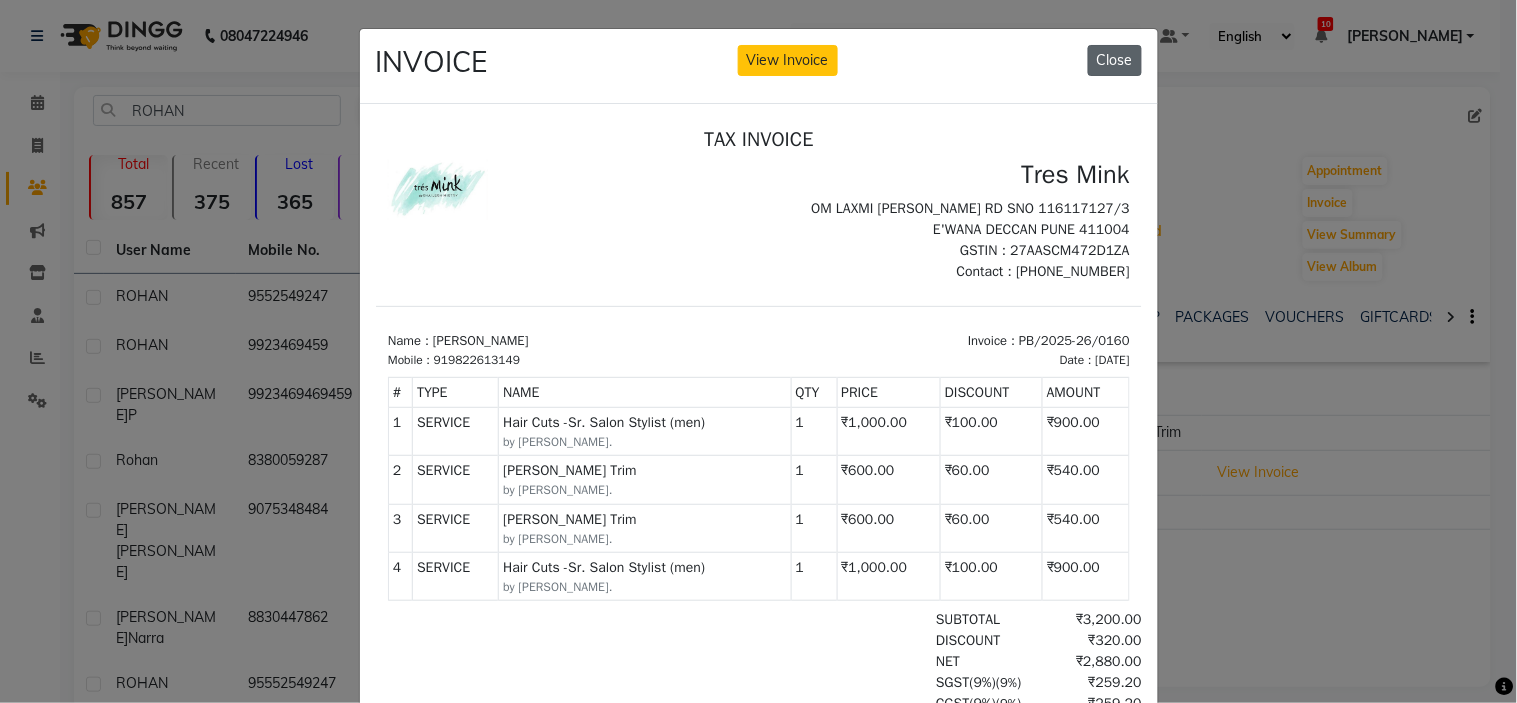 click on "Close" 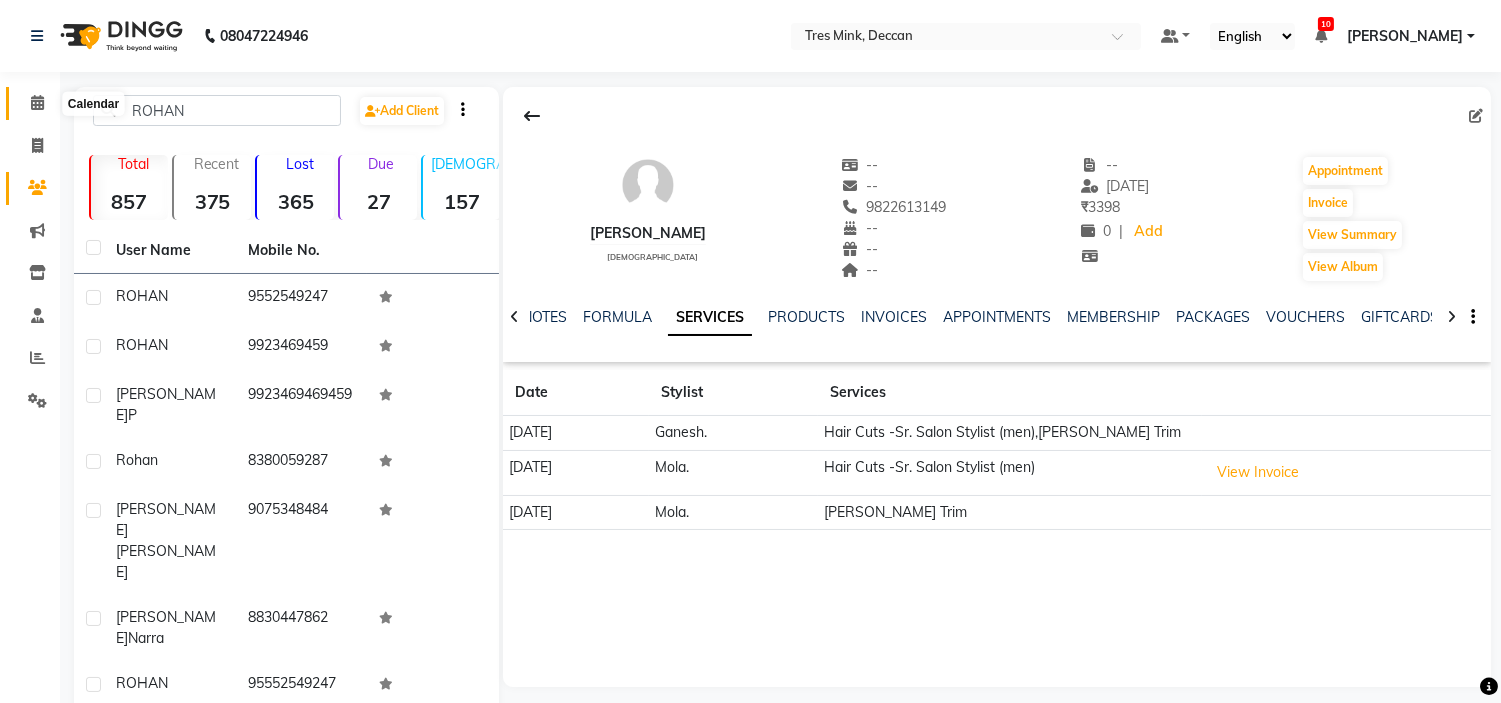 click 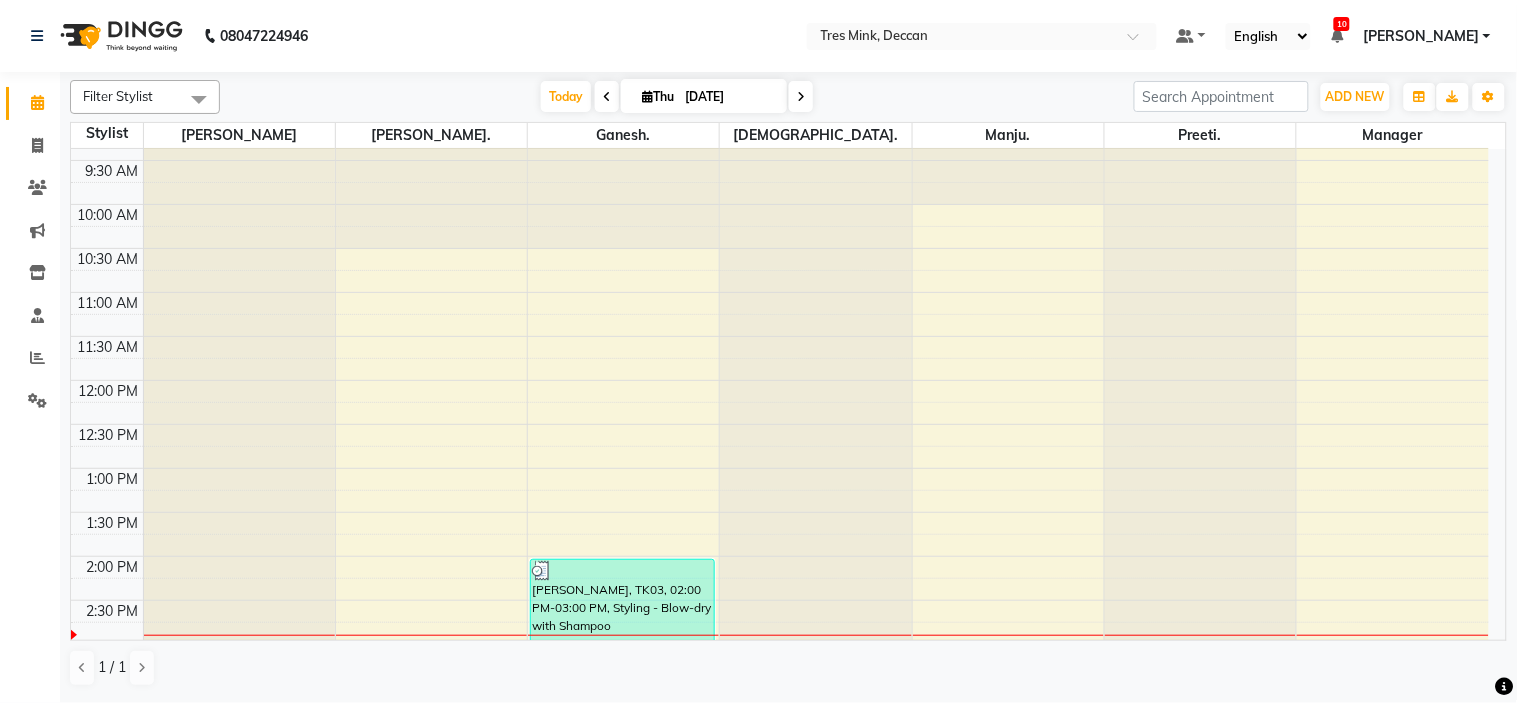 scroll, scrollTop: 656, scrollLeft: 0, axis: vertical 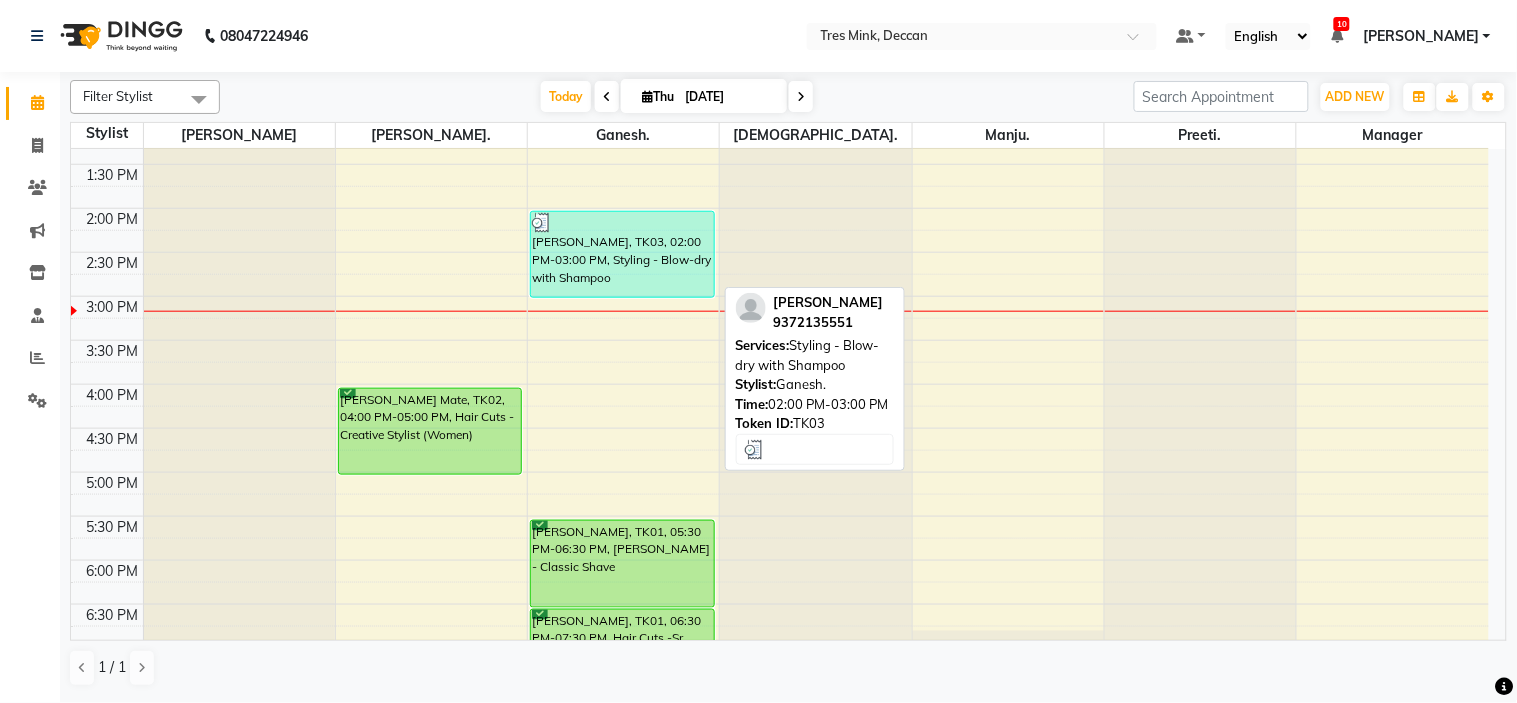 click on "[PERSON_NAME], TK03, 02:00 PM-03:00 PM, Styling - Blow-dry with Shampoo" at bounding box center [622, 254] 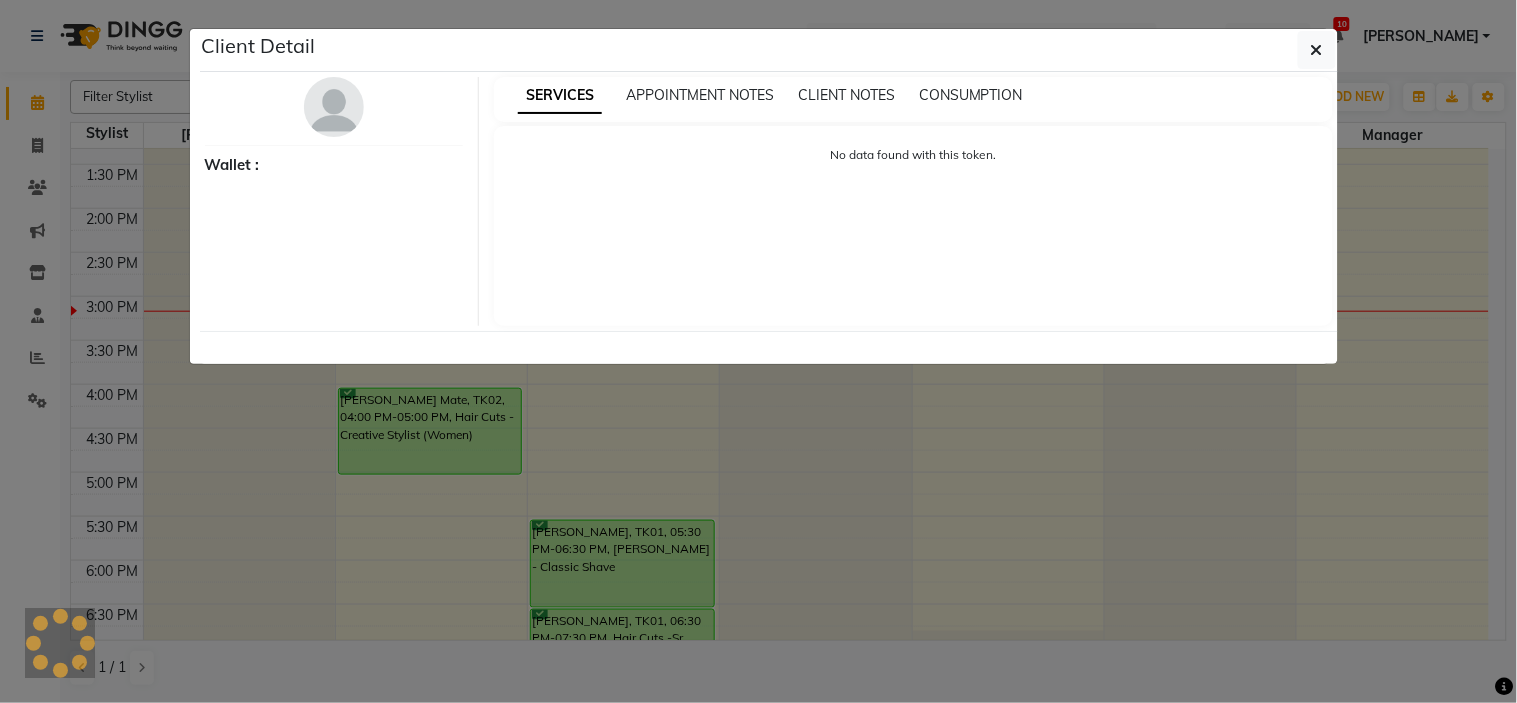 select on "3" 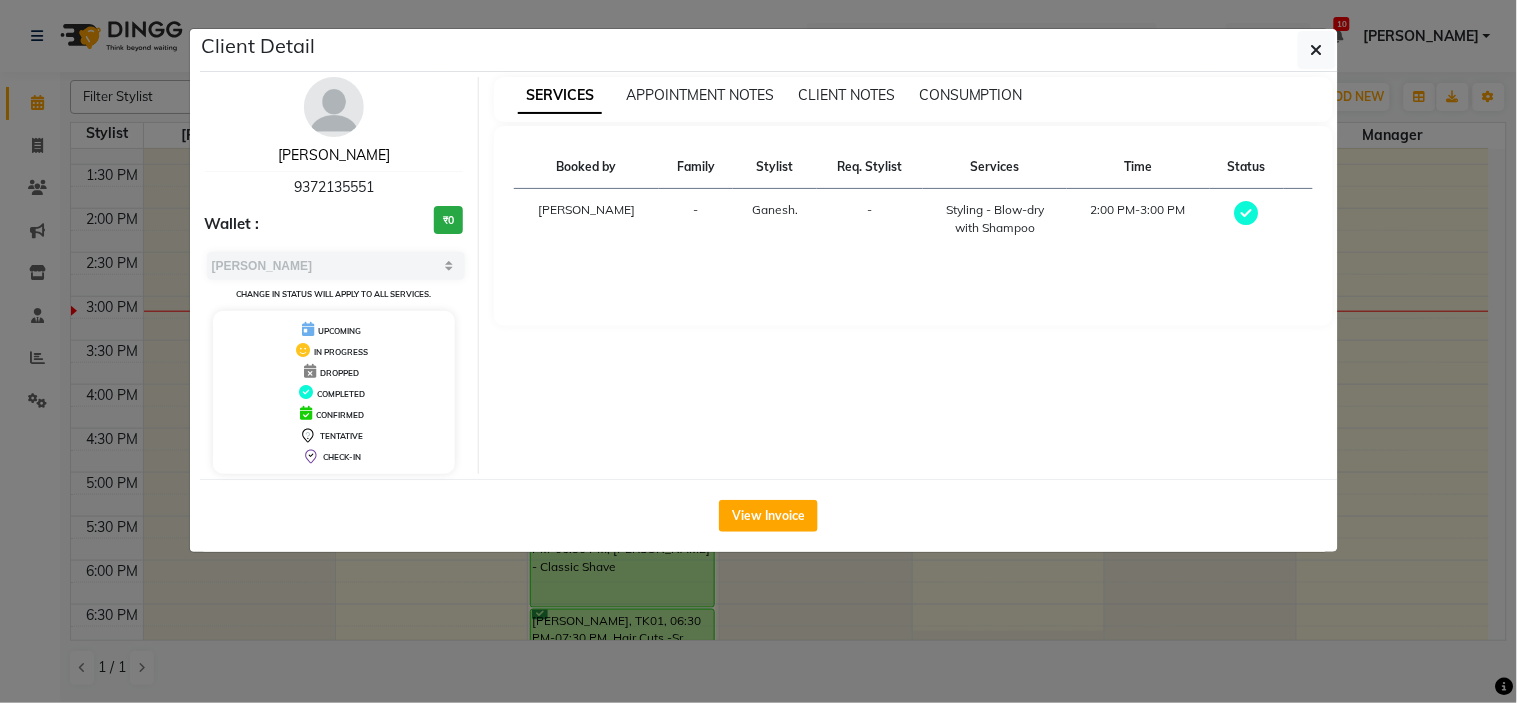 click on "[PERSON_NAME]" at bounding box center [334, 155] 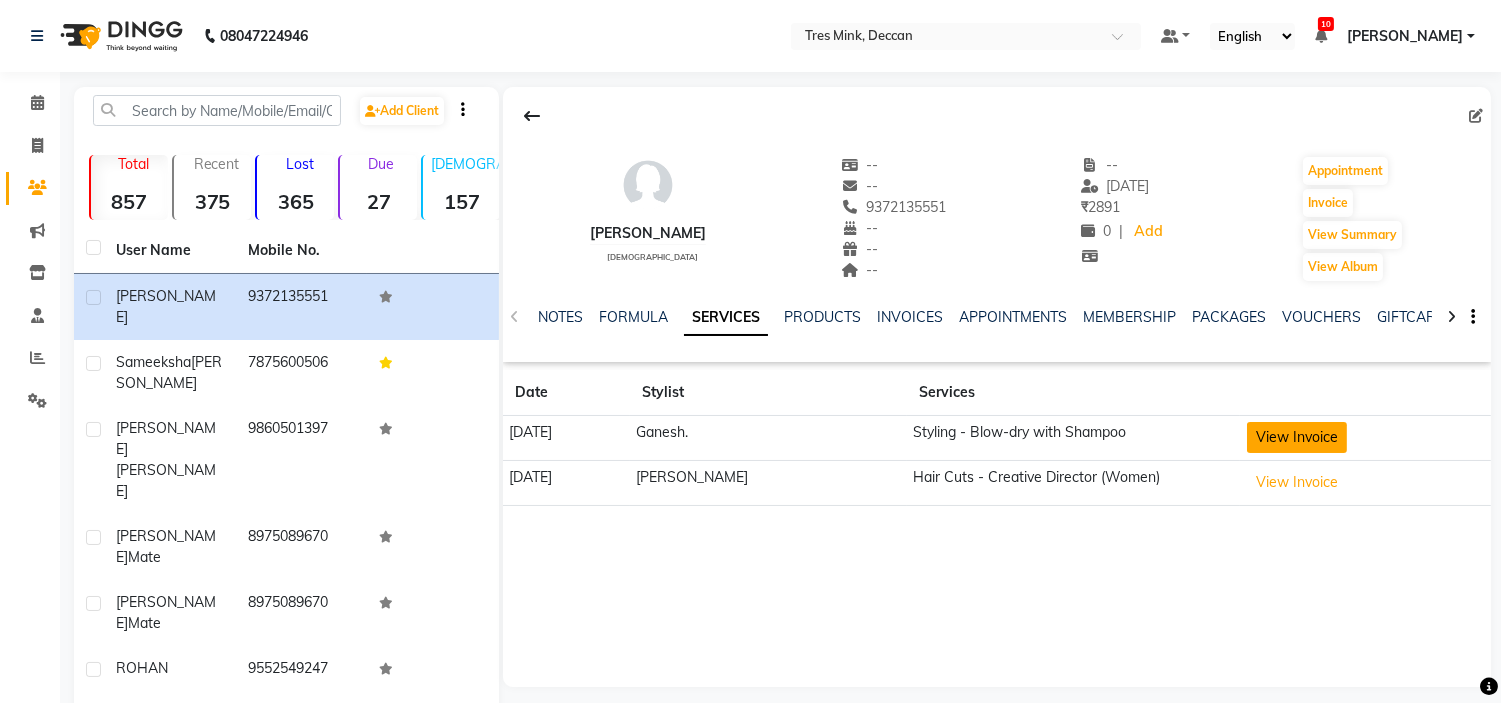 click on "View Invoice" 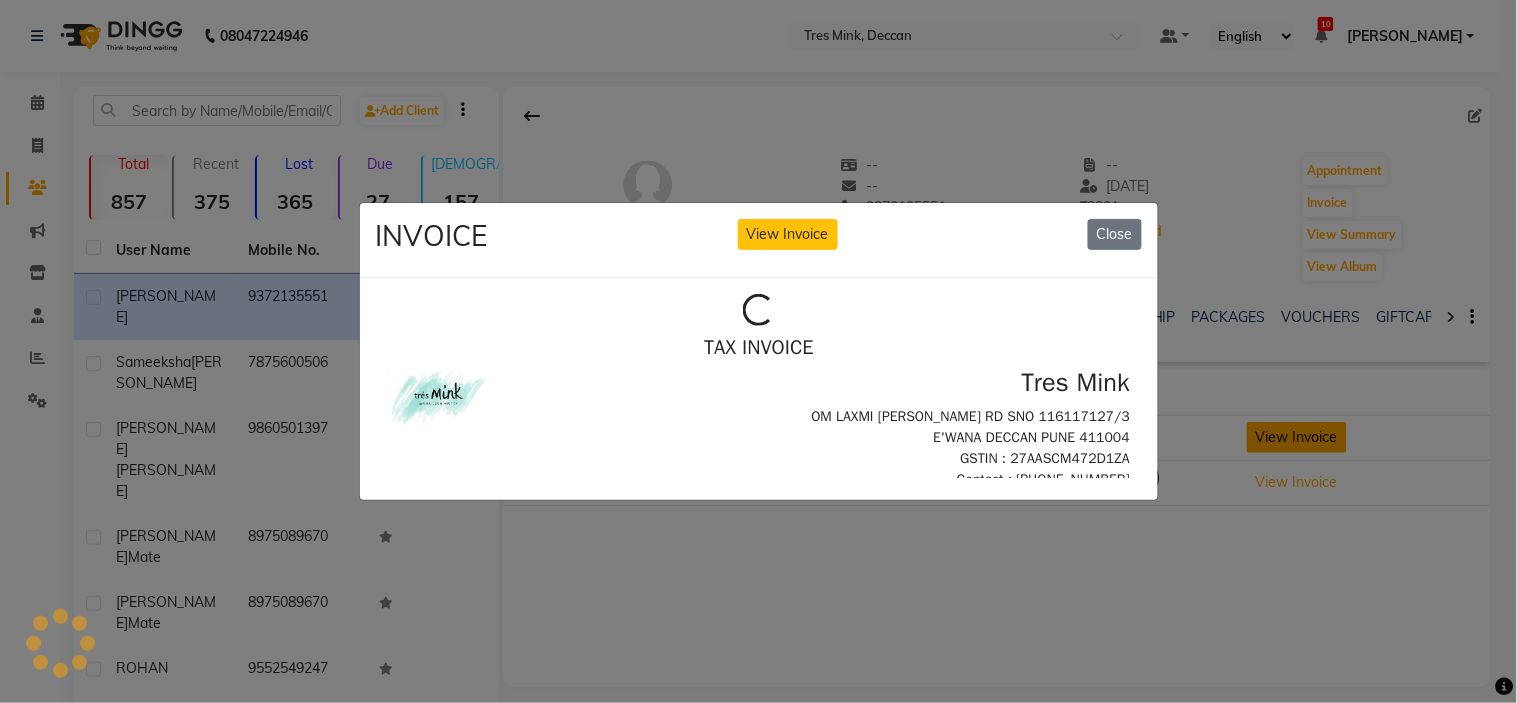 scroll, scrollTop: 0, scrollLeft: 0, axis: both 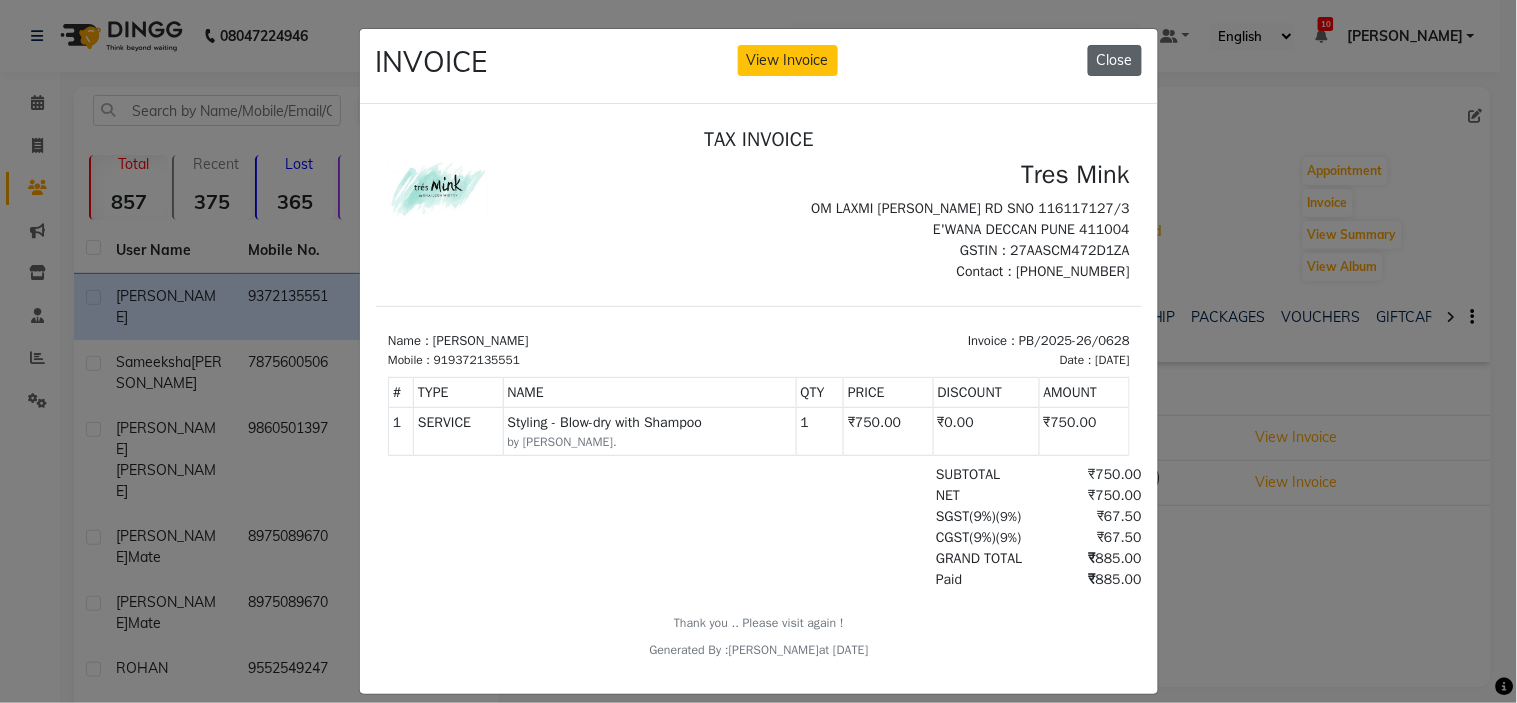 click on "Close" 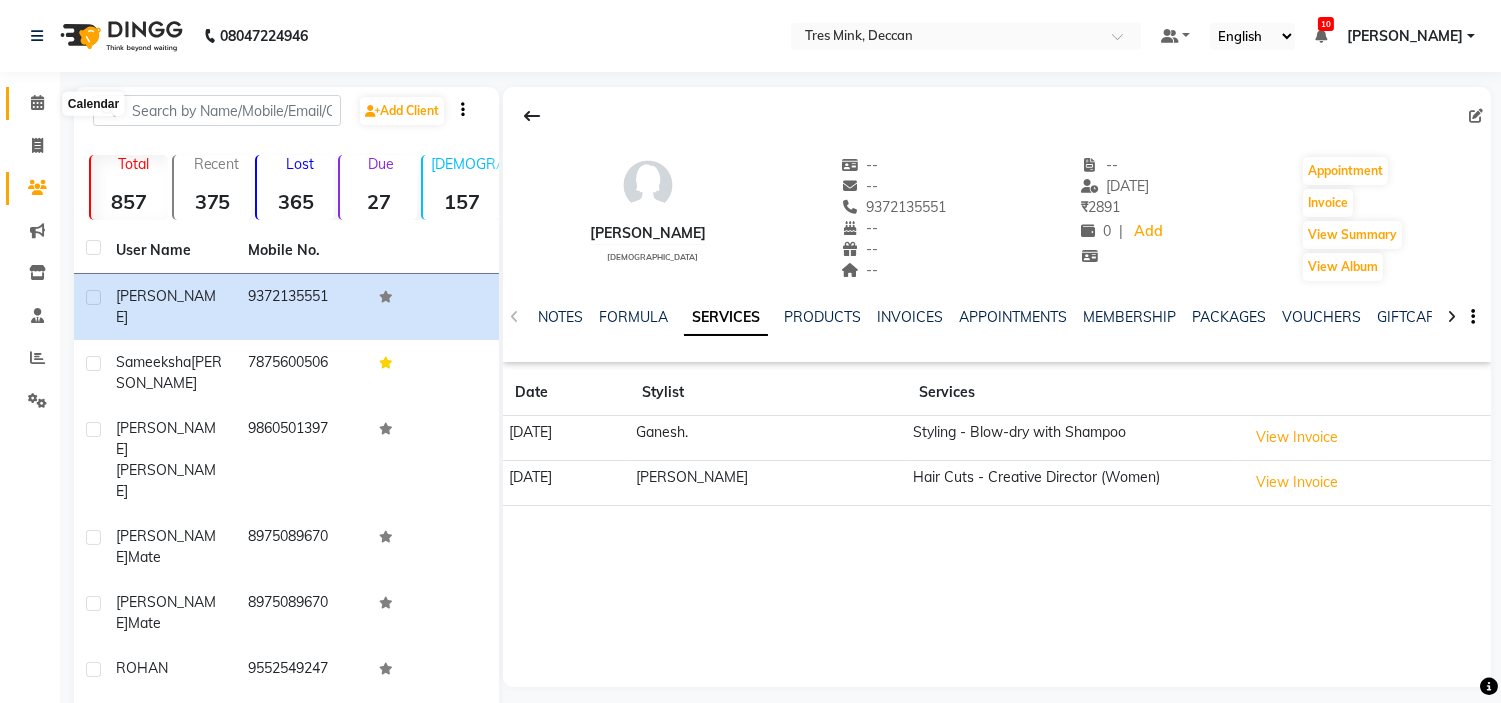 click 